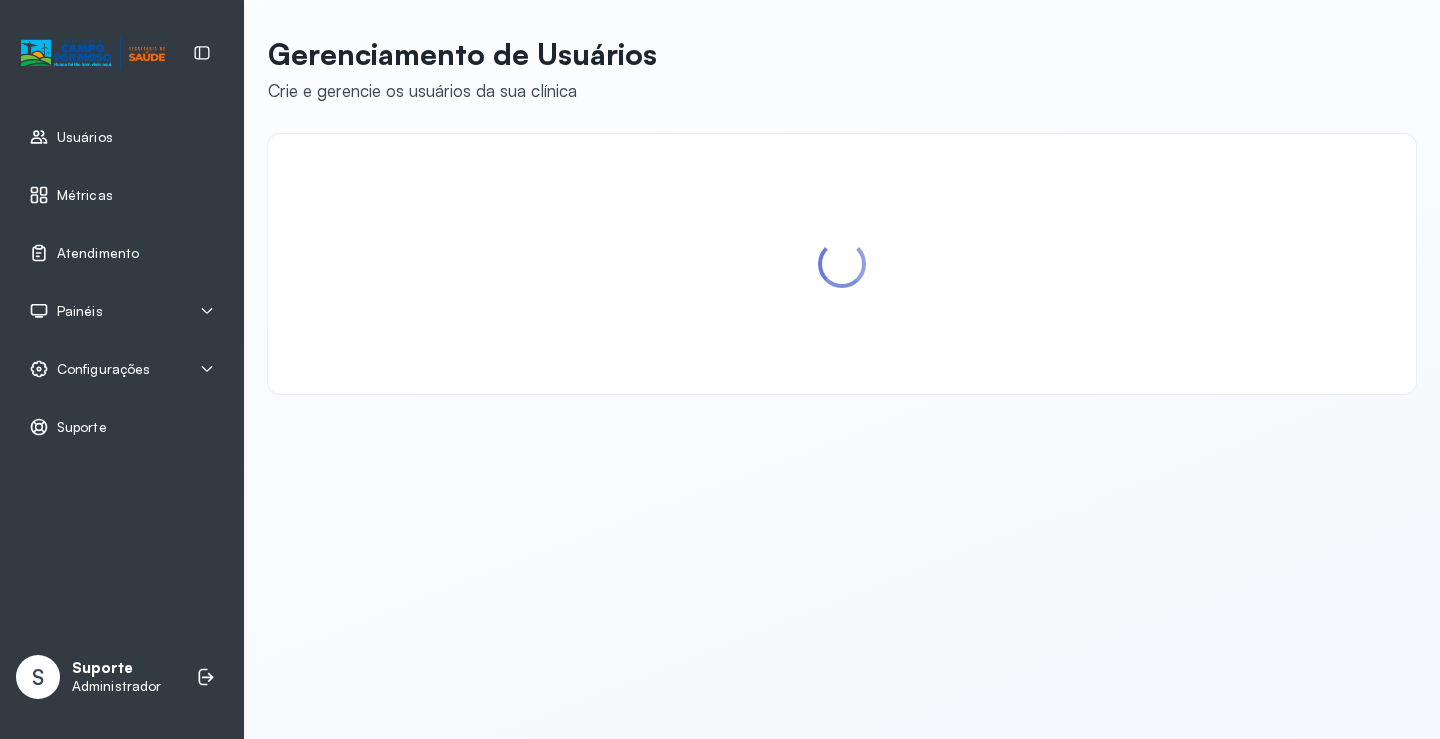 scroll, scrollTop: 0, scrollLeft: 0, axis: both 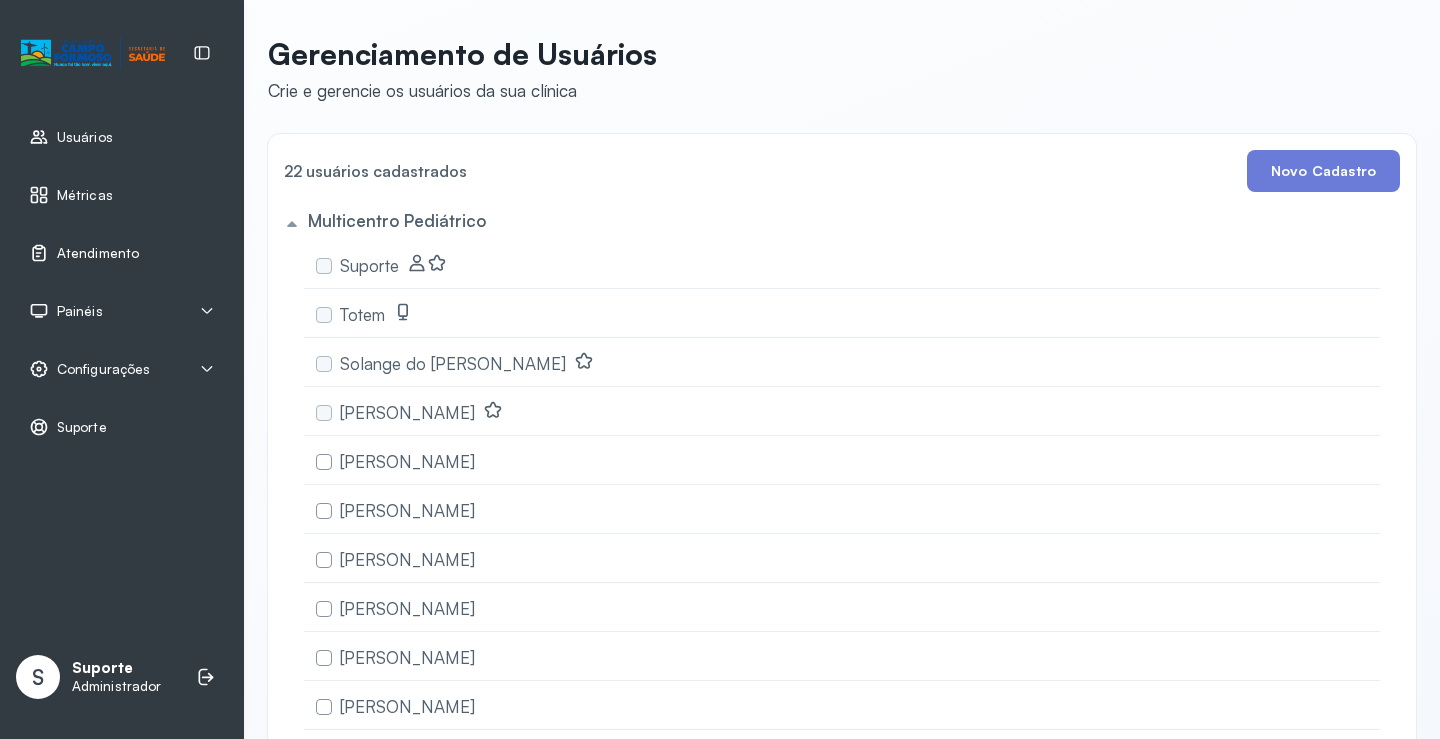 click on "Atendimento" at bounding box center (98, 253) 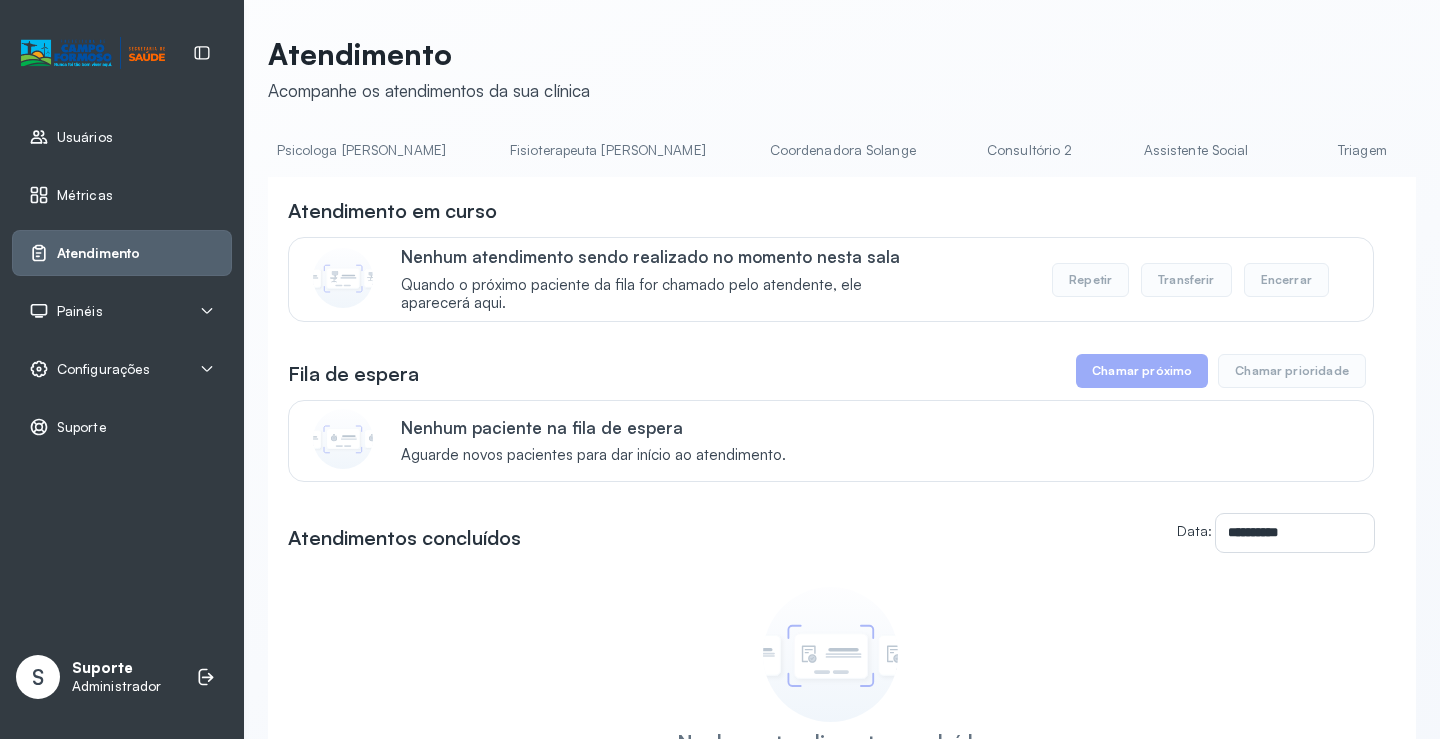 scroll, scrollTop: 0, scrollLeft: 1067, axis: horizontal 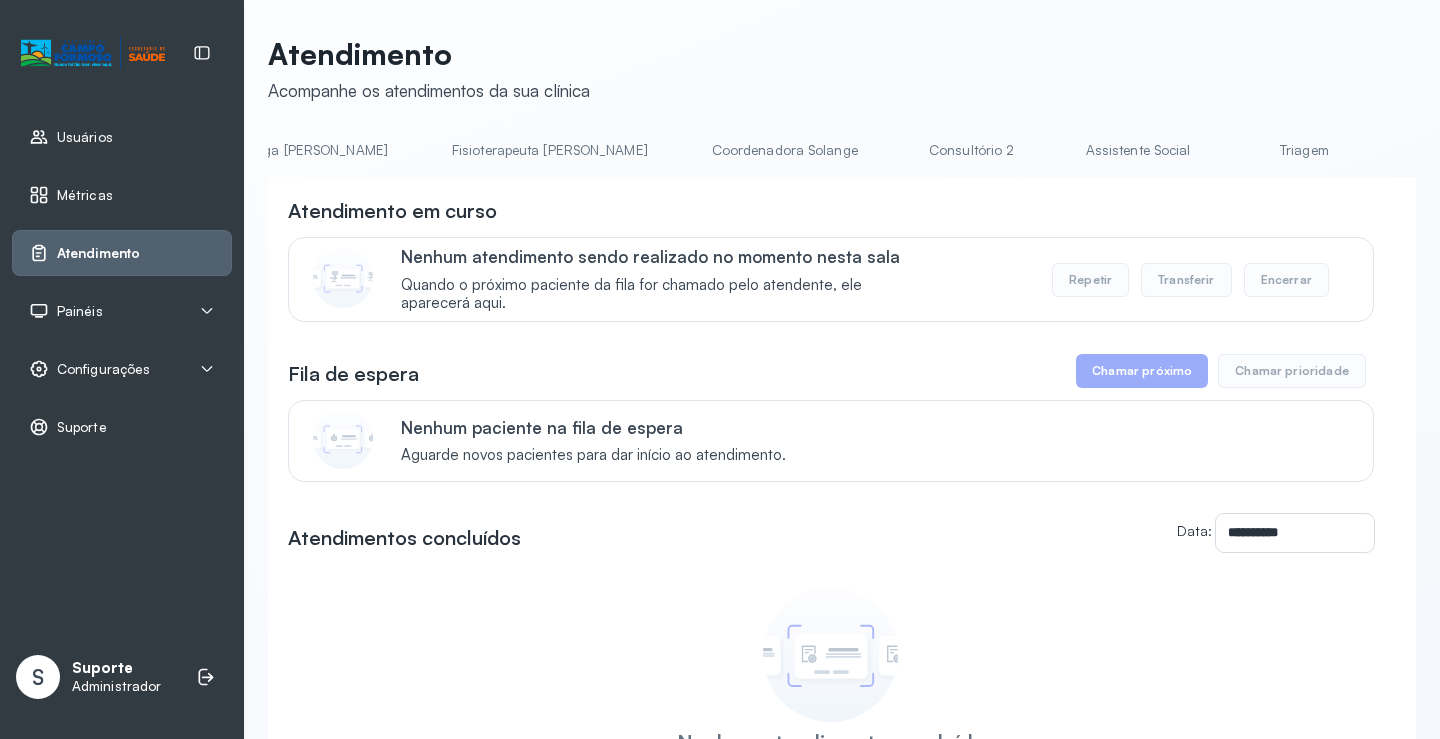 click on "Triagem" at bounding box center (1304, 150) 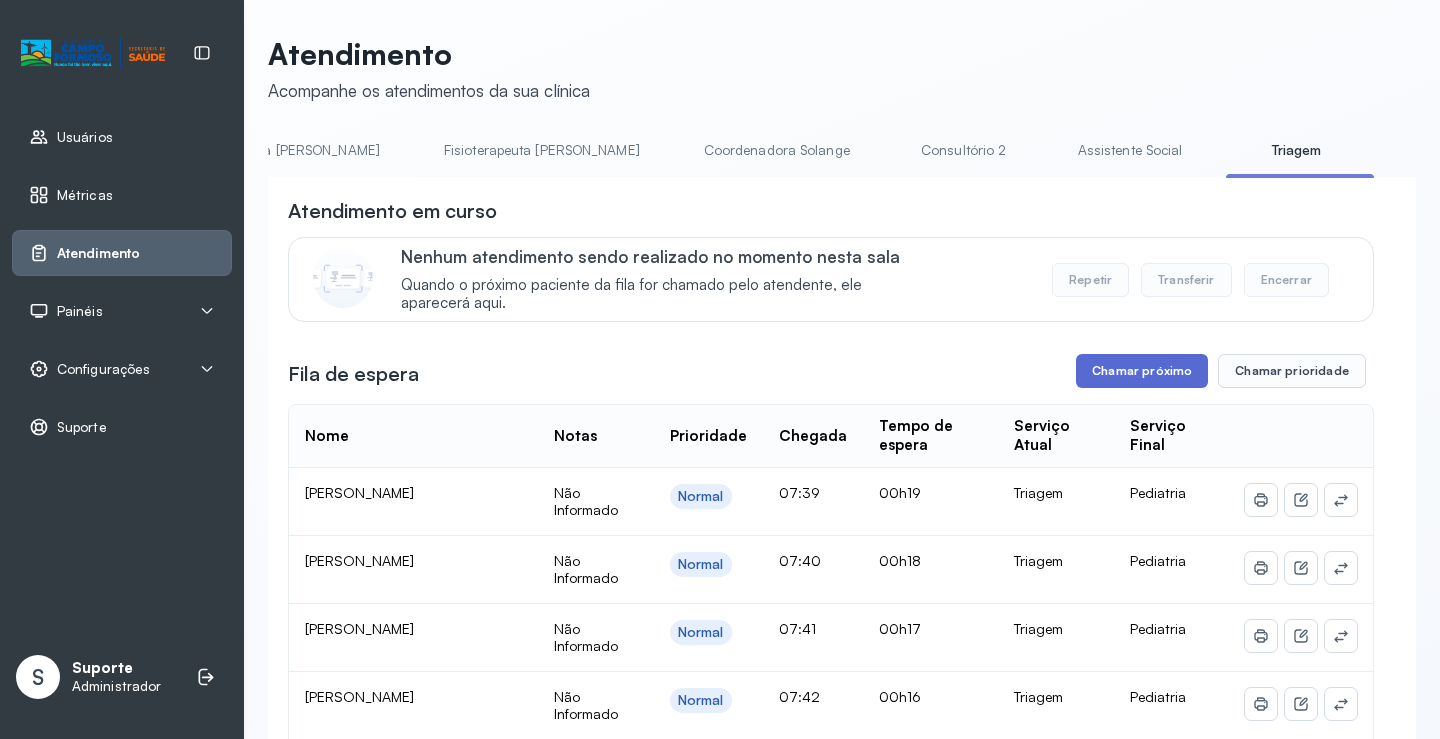 click on "Chamar próximo" at bounding box center (1142, 371) 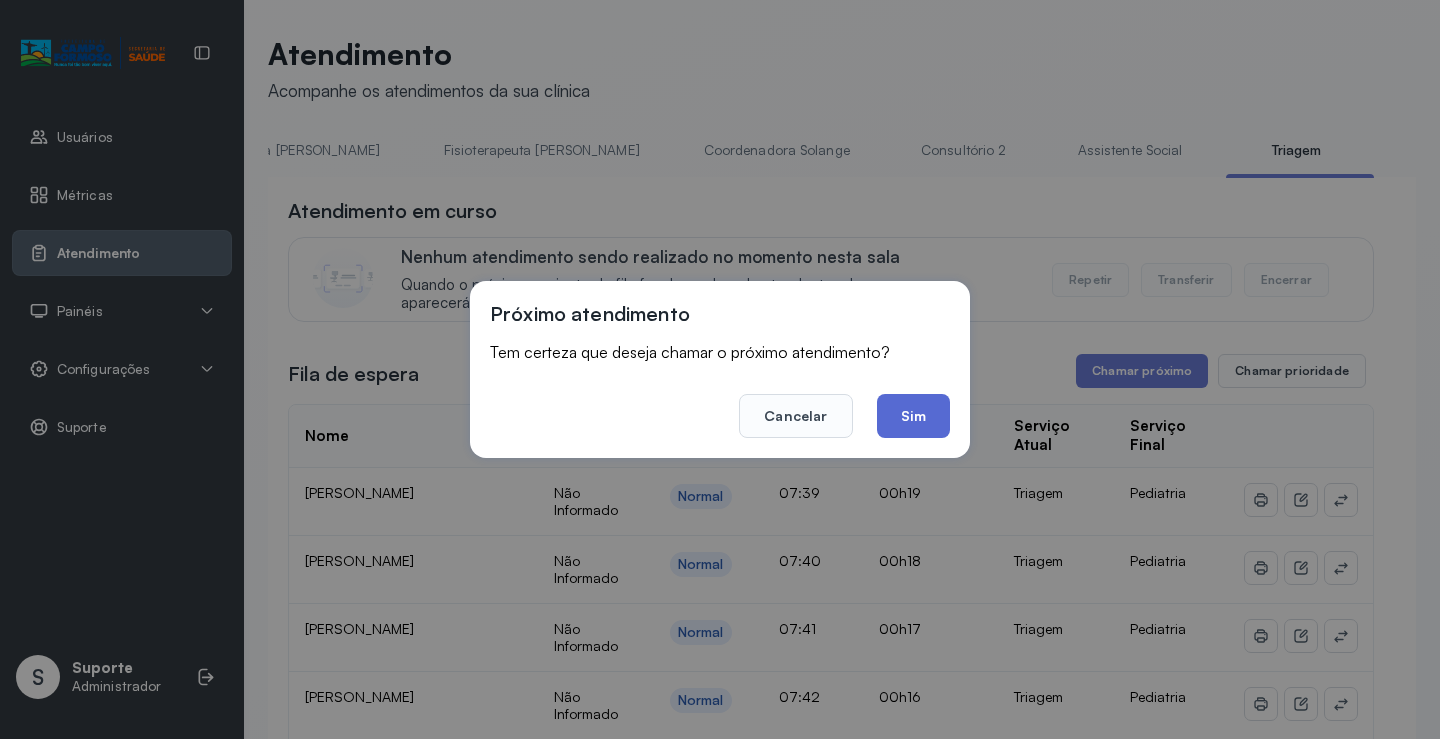 click on "Sim" 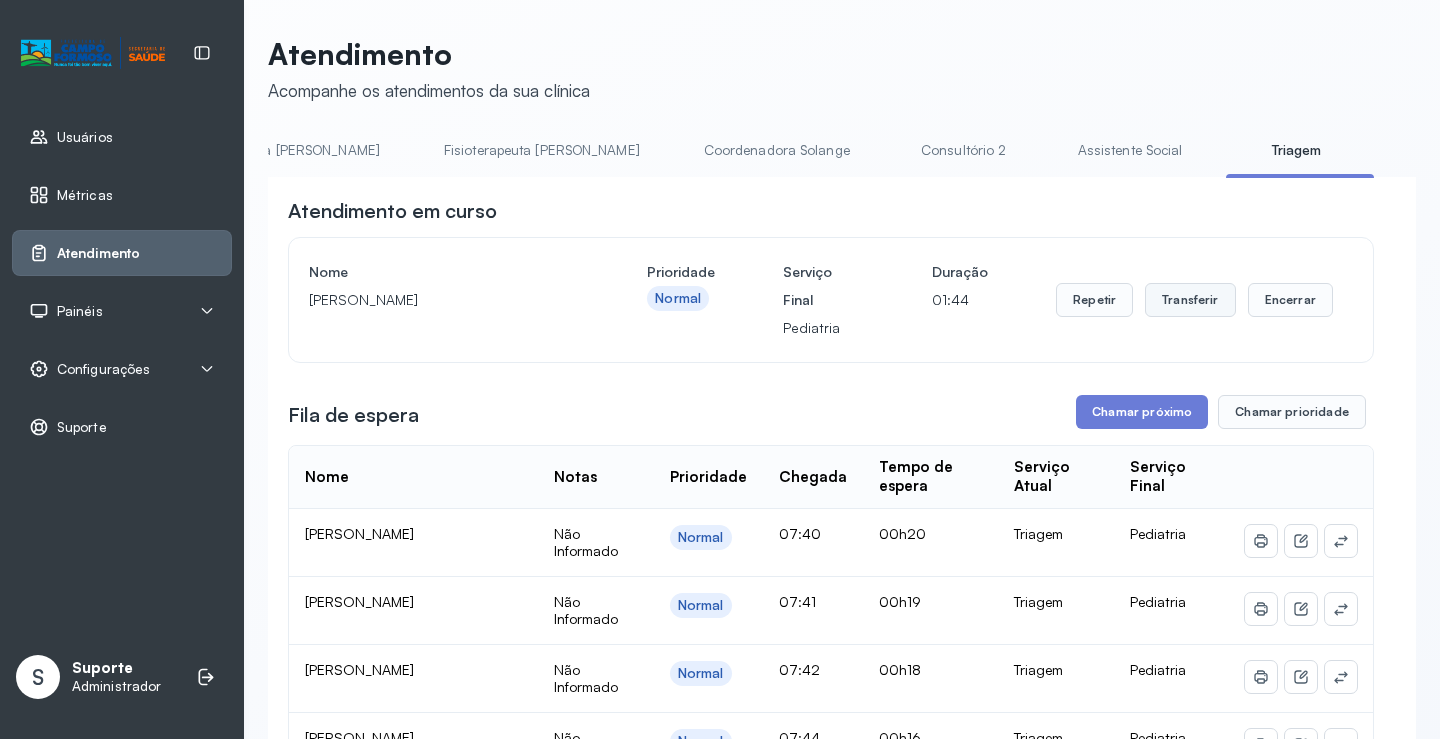 click on "Transferir" at bounding box center [1190, 300] 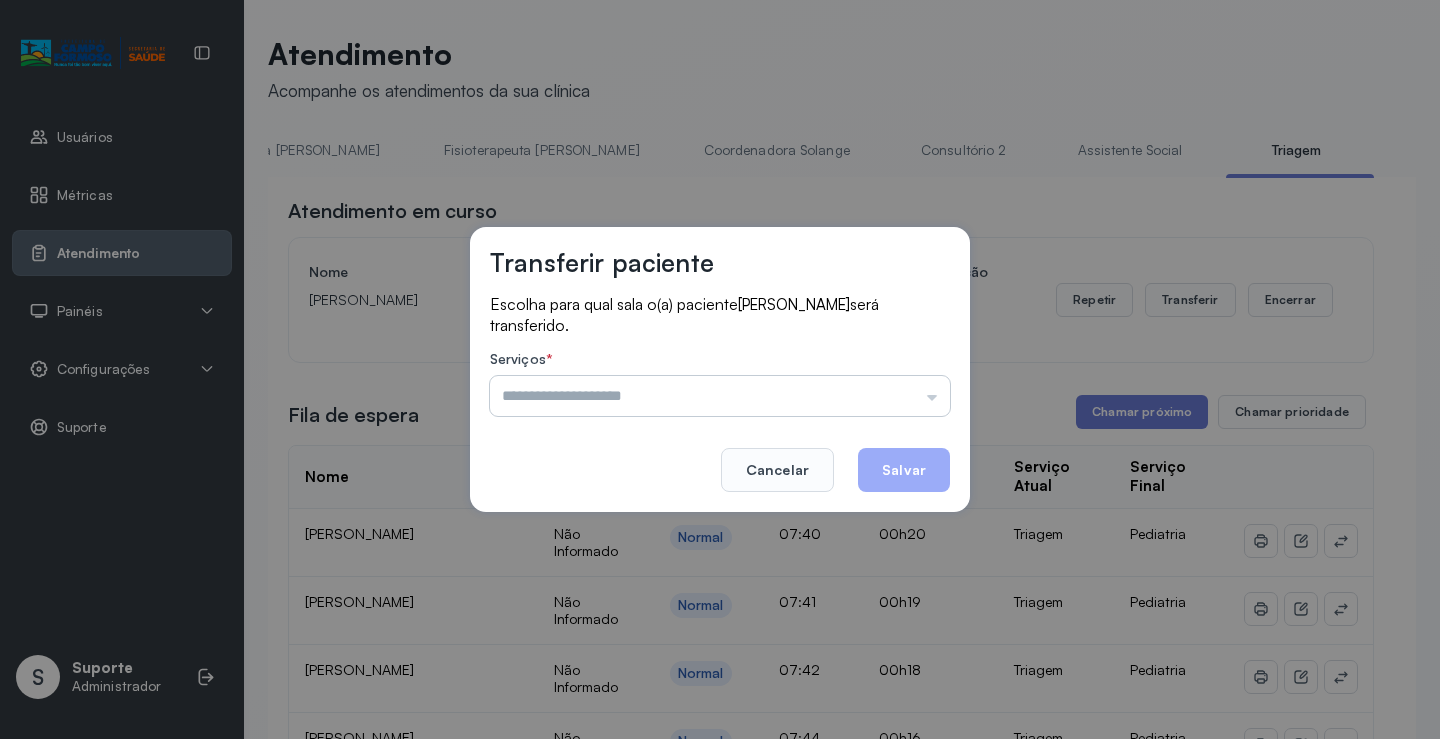 click at bounding box center (720, 396) 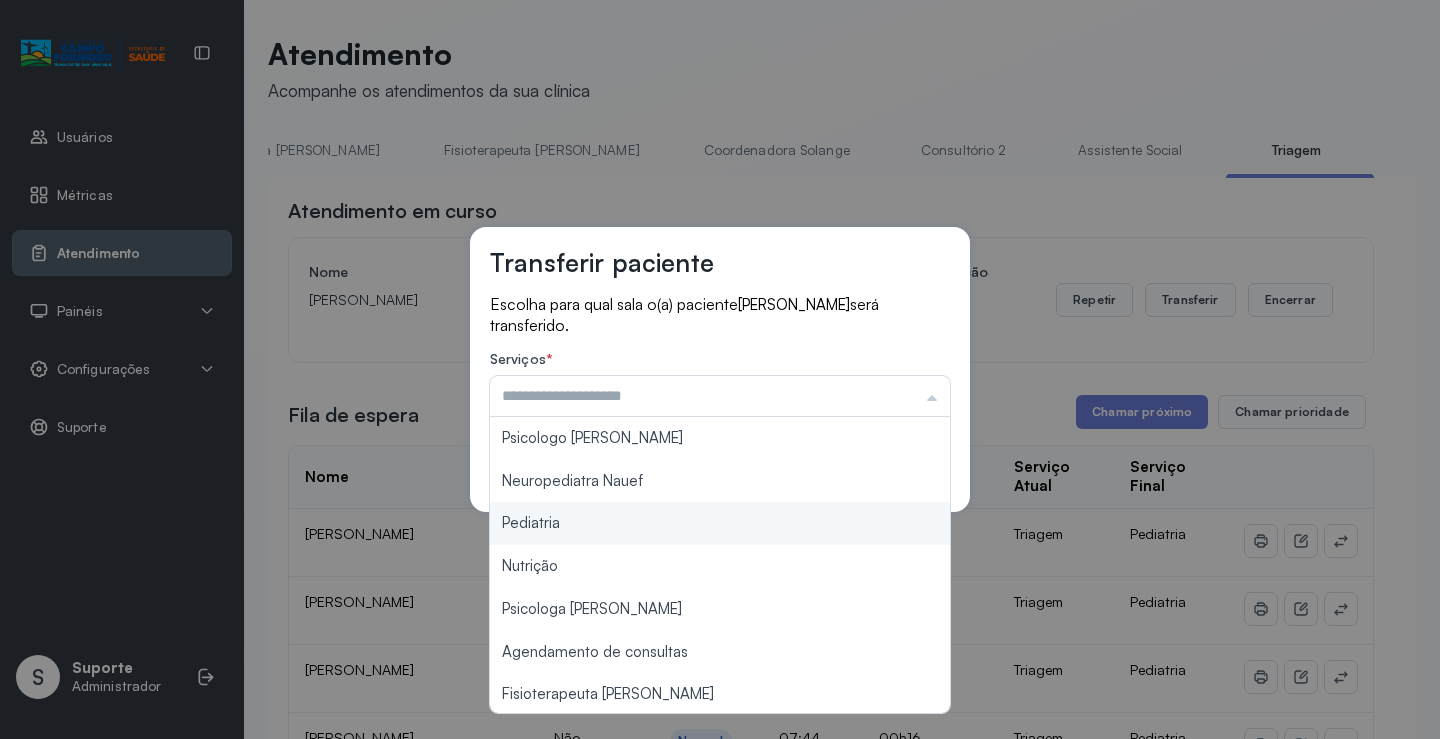 type on "*********" 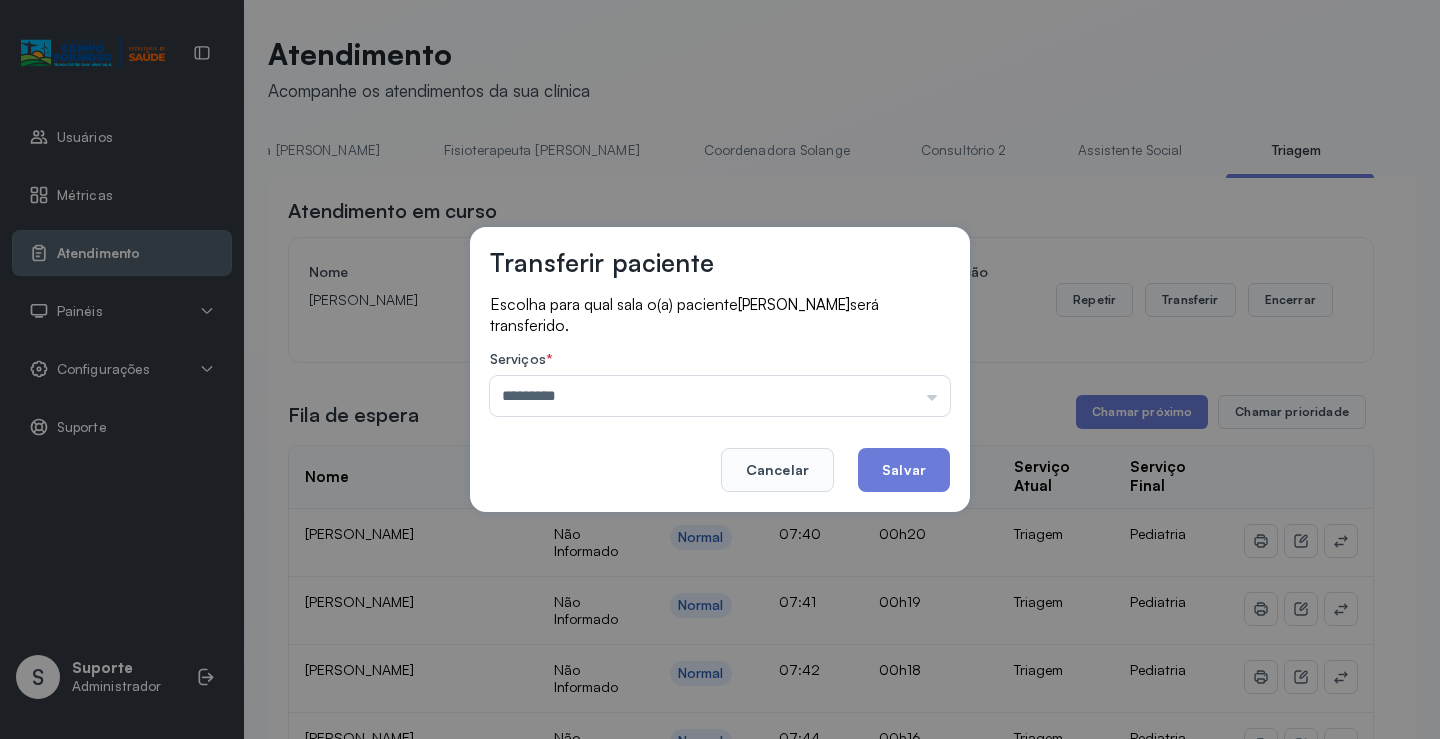 click on "Transferir paciente Escolha para qual sala o(a) paciente  LORENA SOARES BRITO  será transferido.  Serviços  *  ********* Psicologo Pedro Neuropediatra Nauef Pediatria Nutrição Psicologa Alana Agendamento de consultas Fisioterapeuta Janusia Coordenadora Solange Consultório 2 Assistente Social Psiquiatra Fisioterapeuta Francyne Fisioterapeuta Morgana Neuropediatra João Cancelar Salvar" at bounding box center (720, 369) 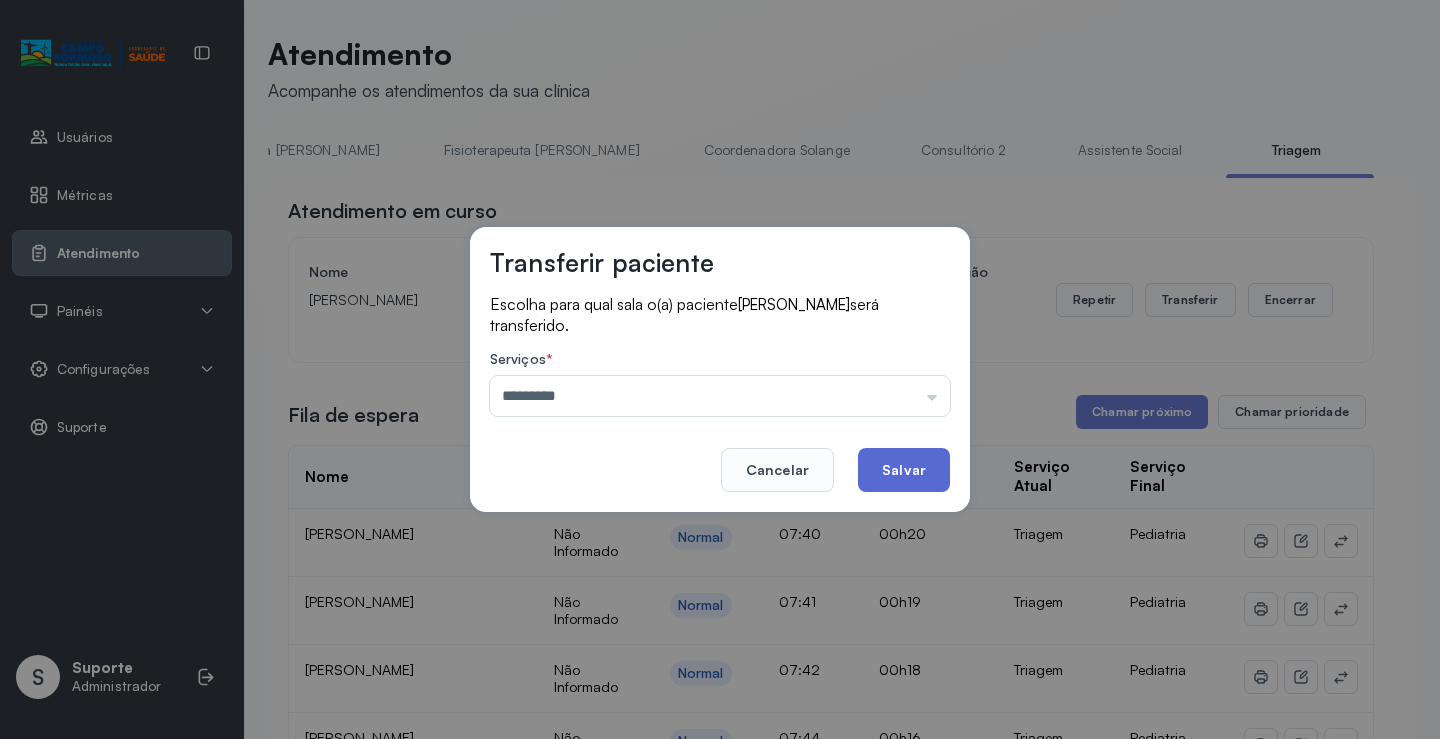 click on "Salvar" 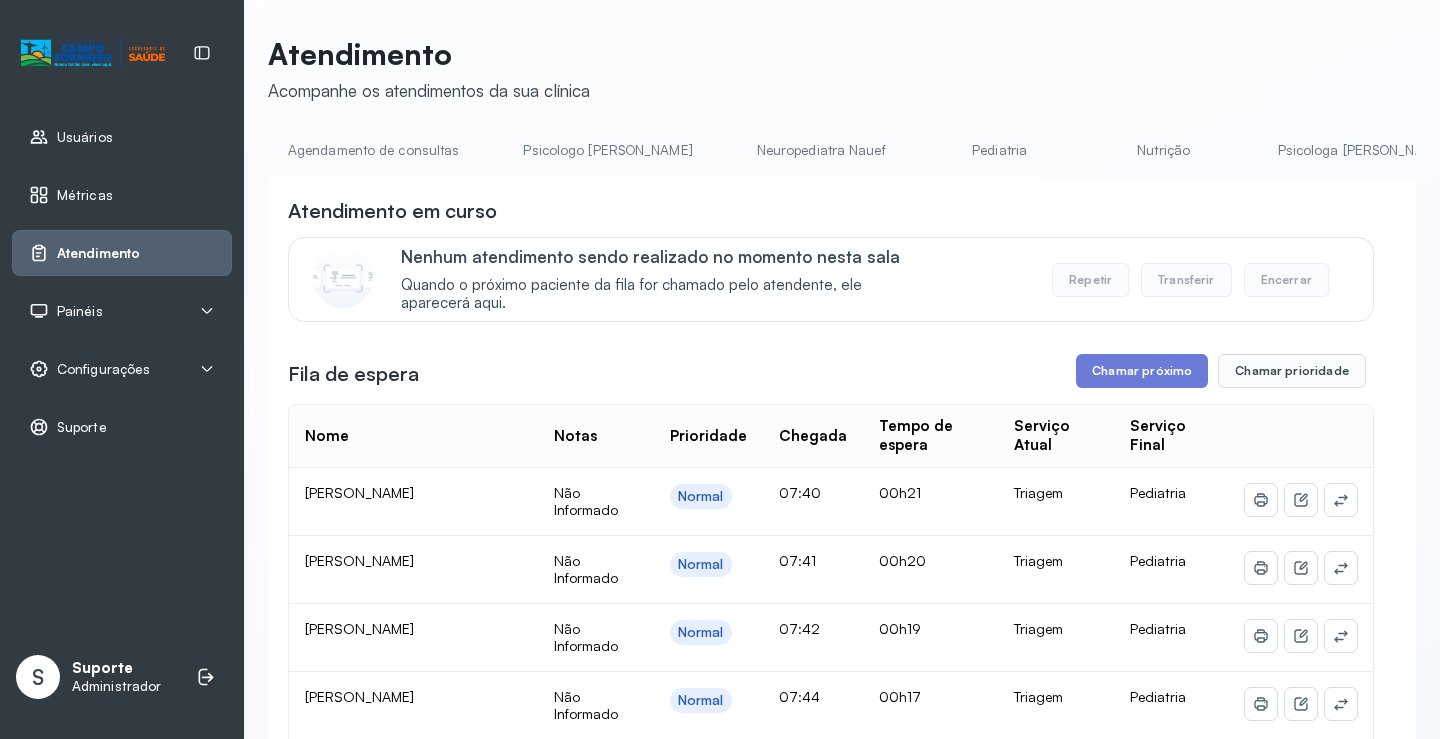 click on "**********" at bounding box center (831, 723) 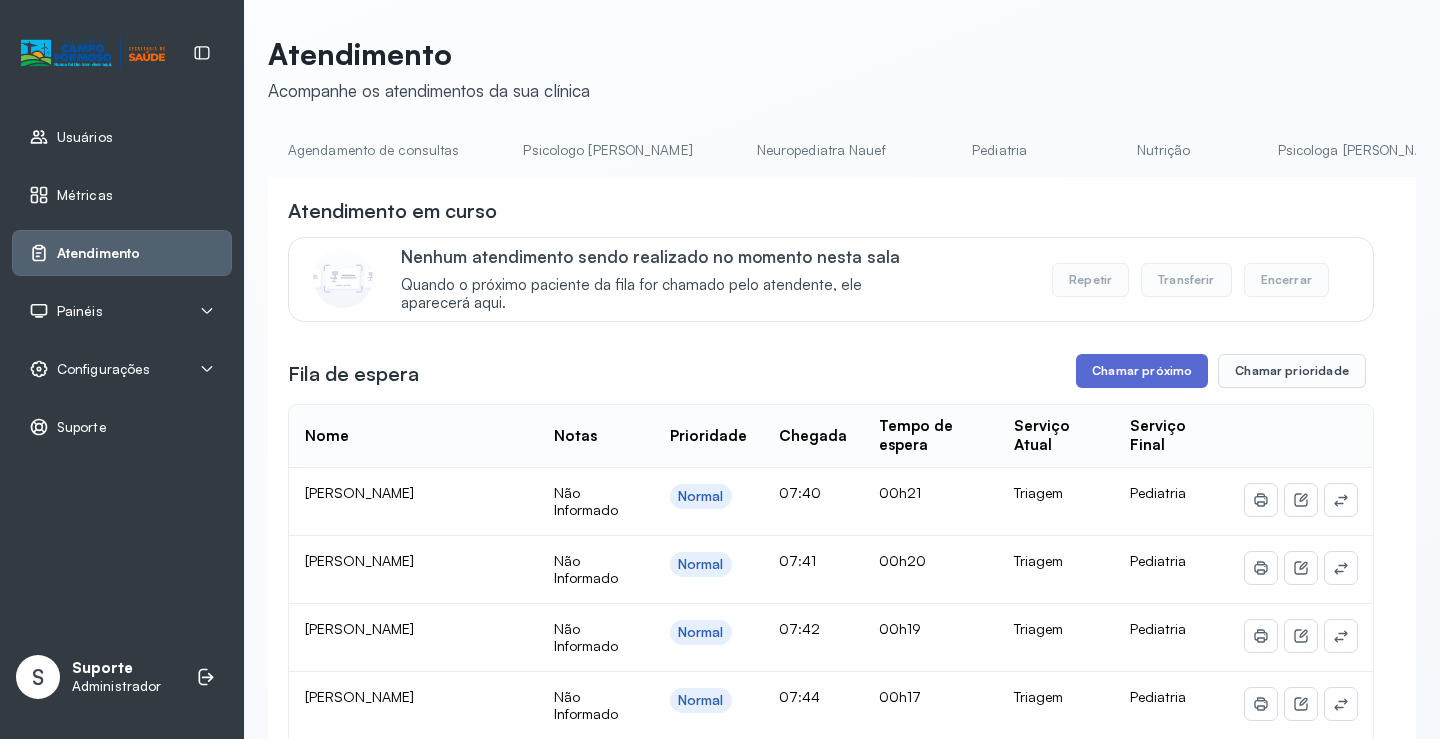 click on "Chamar próximo" at bounding box center (1142, 371) 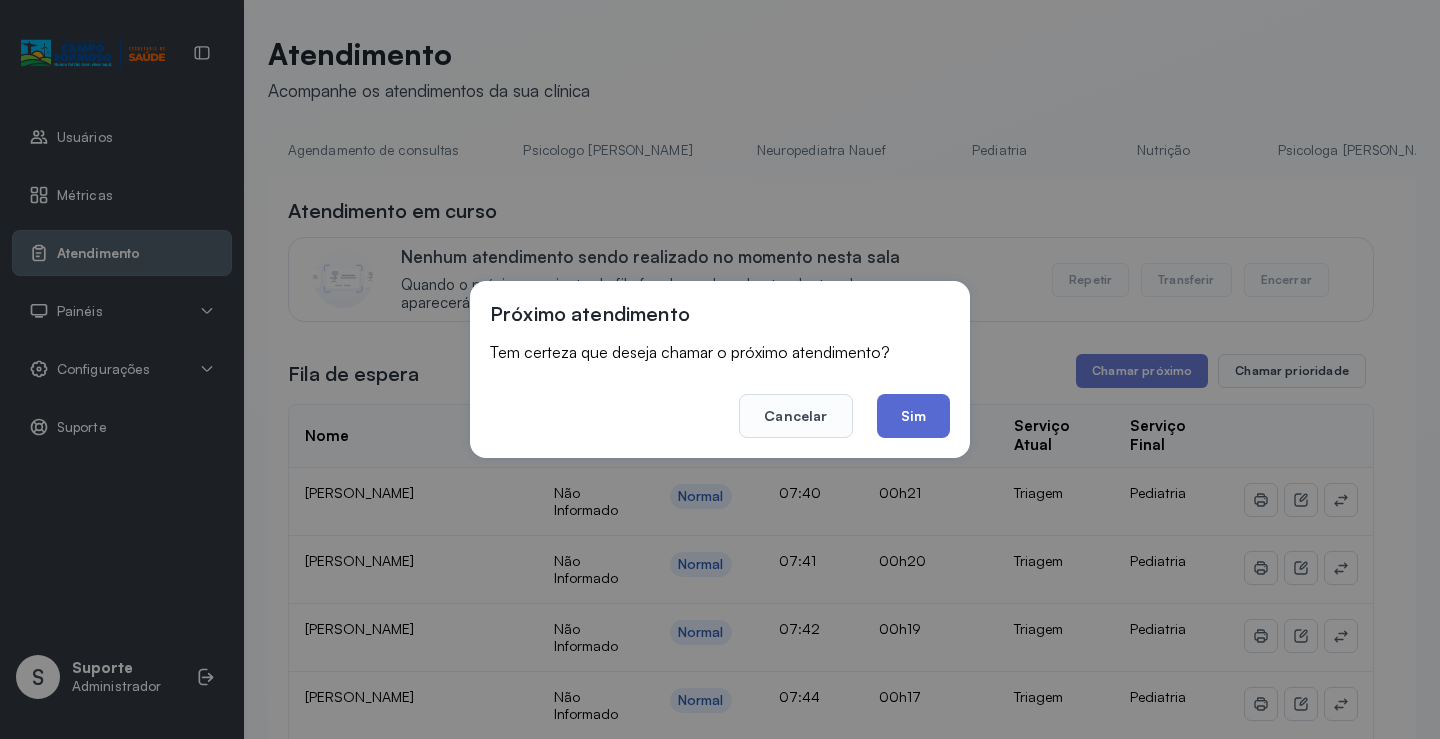 click on "Sim" 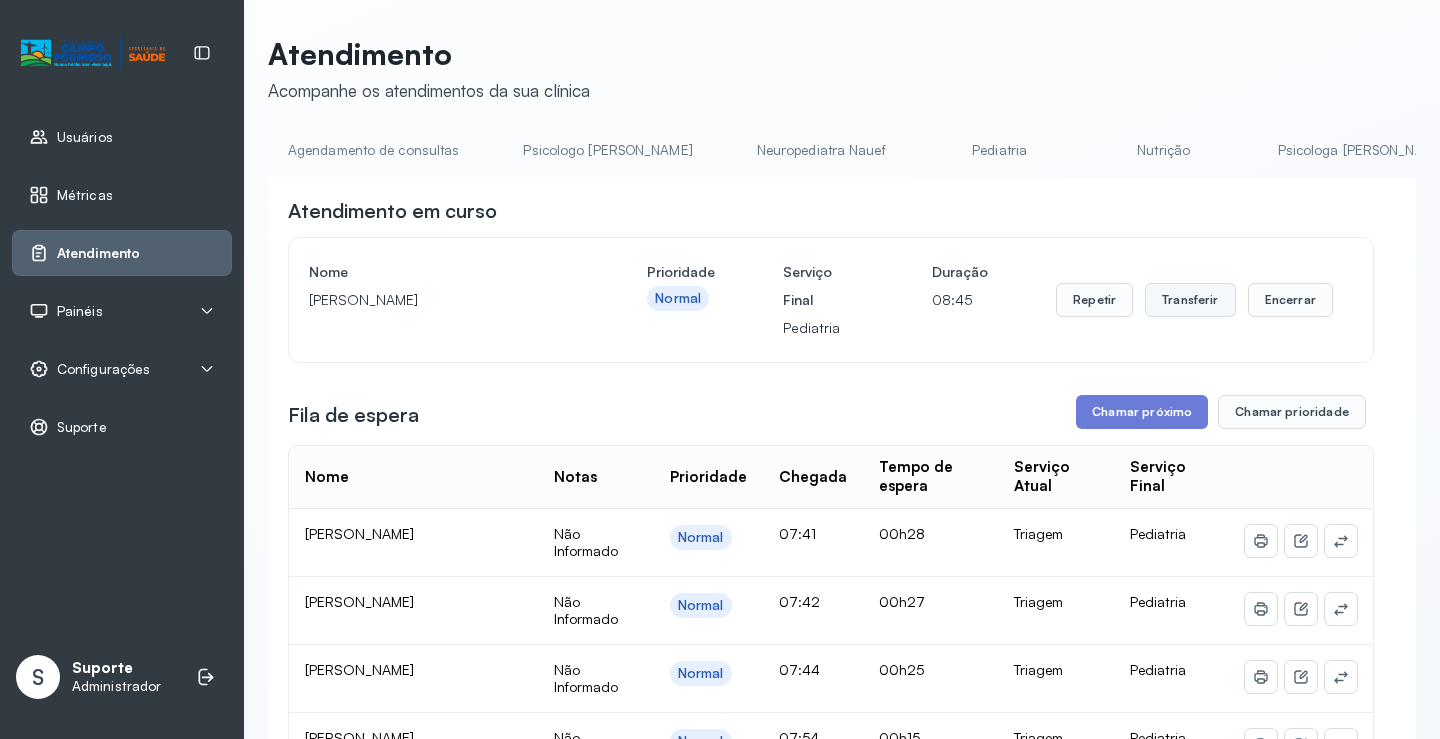 click on "Transferir" at bounding box center (1190, 300) 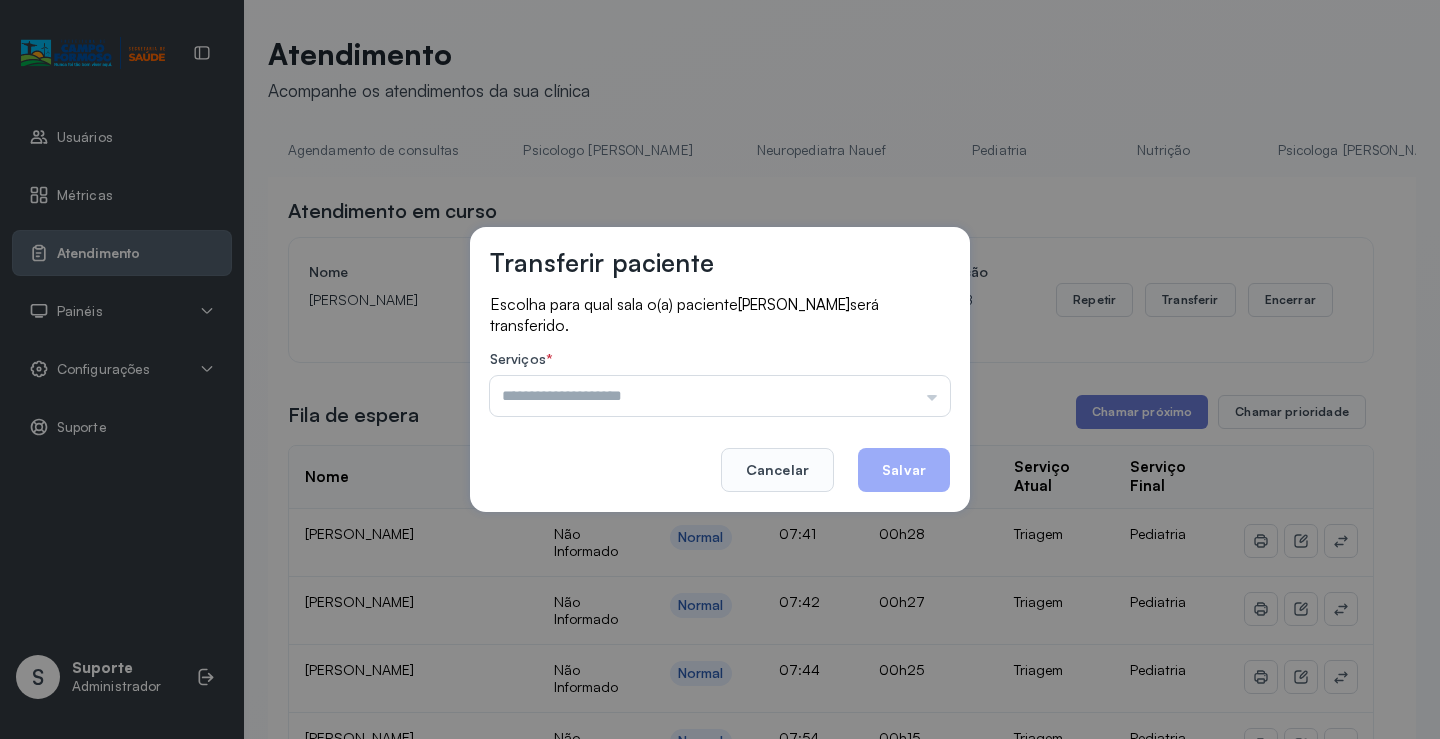 click at bounding box center (720, 396) 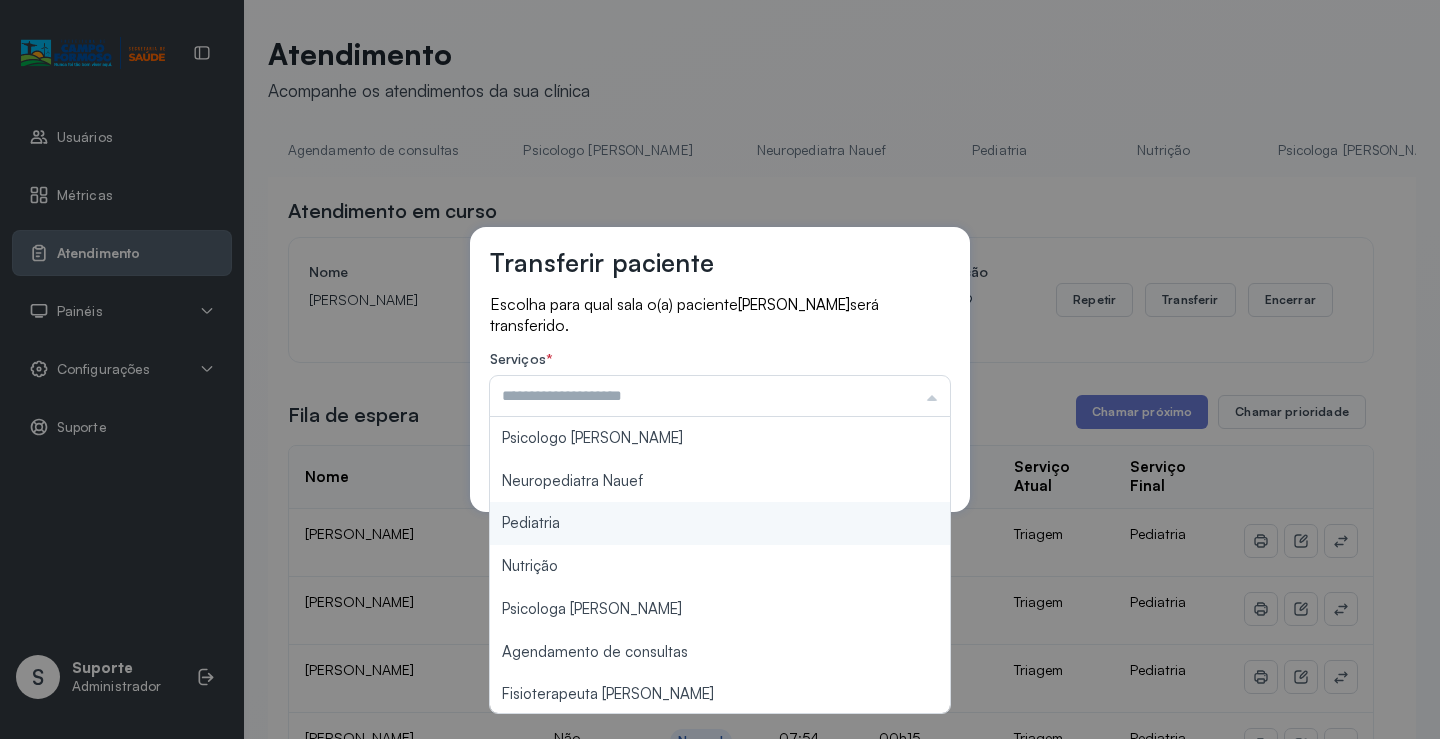 type on "*********" 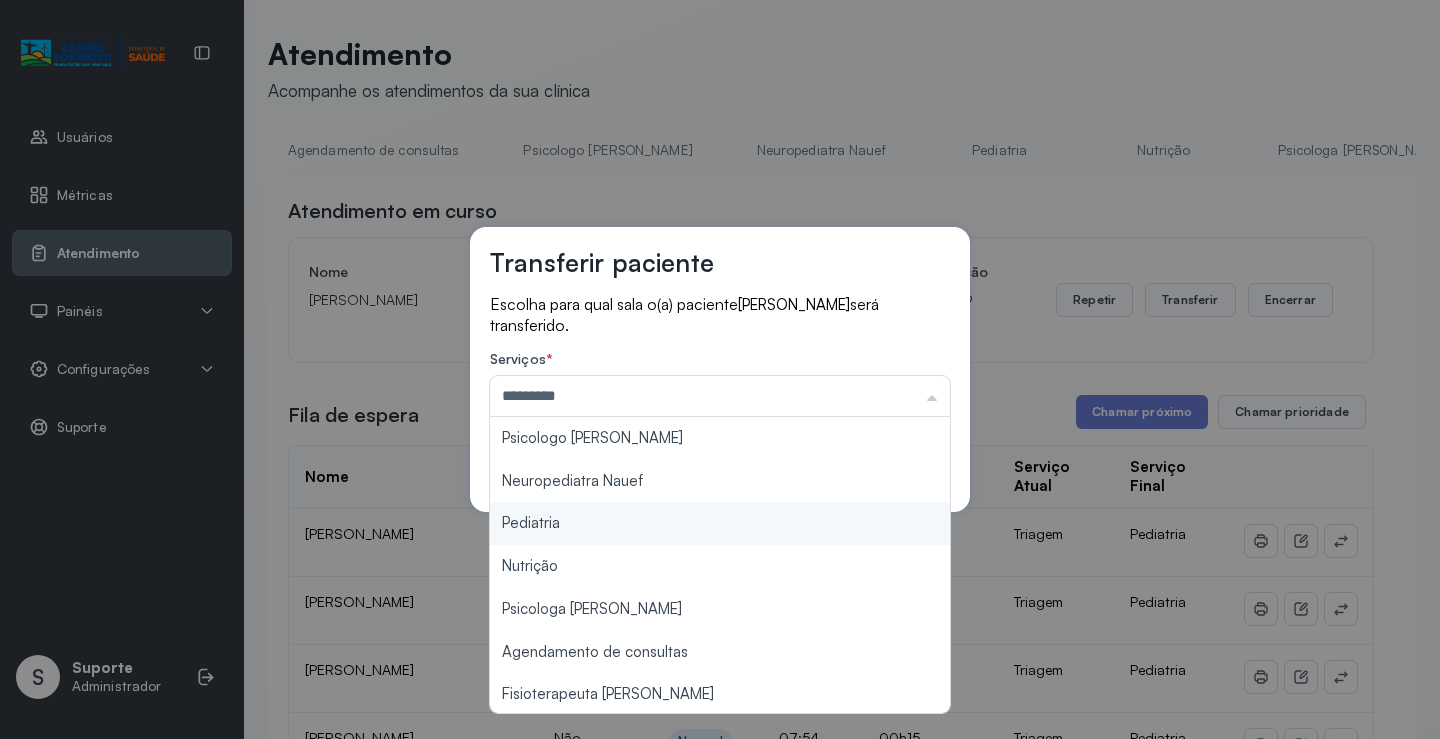 click on "Transferir paciente Escolha para qual sala o(a) paciente  ANA BEATRIZ DA SILVA RODRIGUES  será transferido.  Serviços  *  ********* Psicologo Pedro Neuropediatra Nauef Pediatria Nutrição Psicologa Alana Agendamento de consultas Fisioterapeuta Janusia Coordenadora Solange Consultório 2 Assistente Social Psiquiatra Fisioterapeuta Francyne Fisioterapeuta Morgana Neuropediatra João Cancelar Salvar" at bounding box center [720, 369] 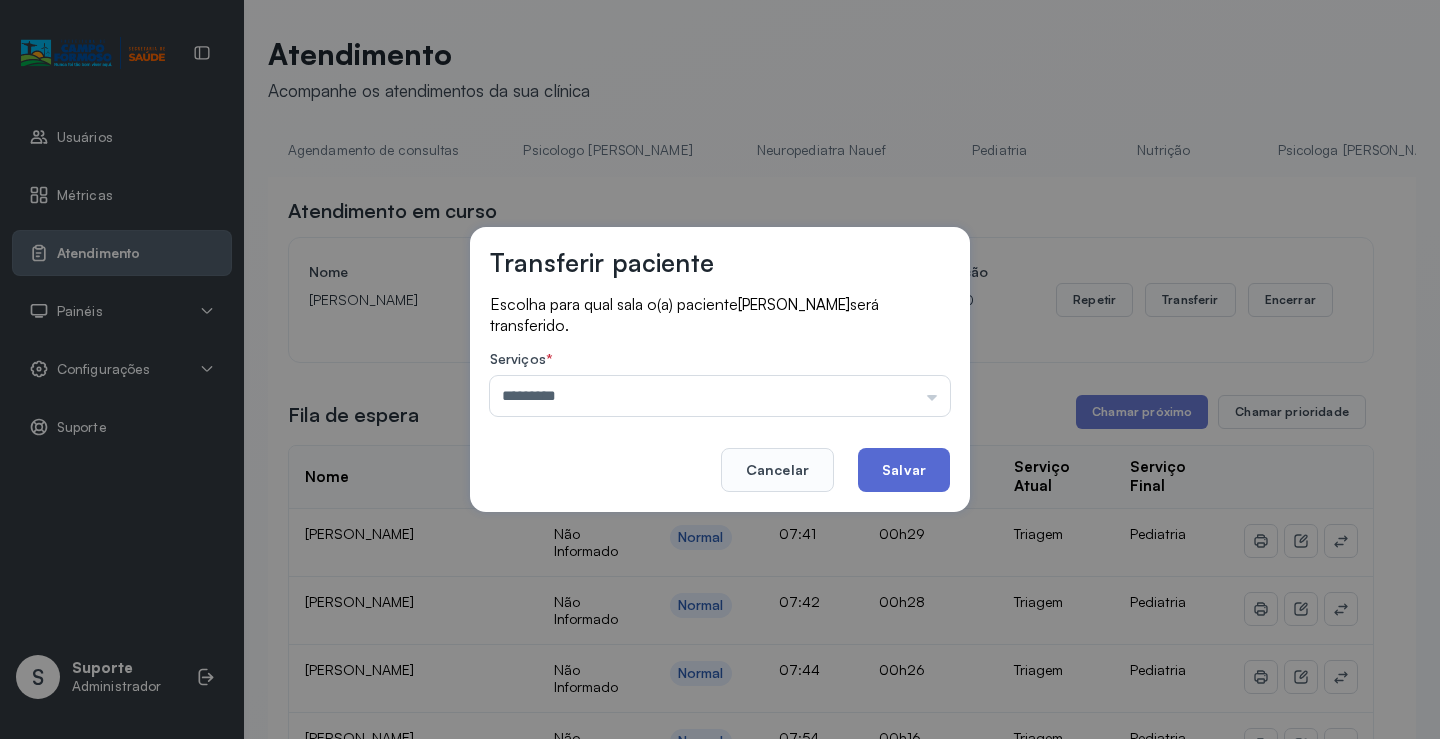 click on "Salvar" 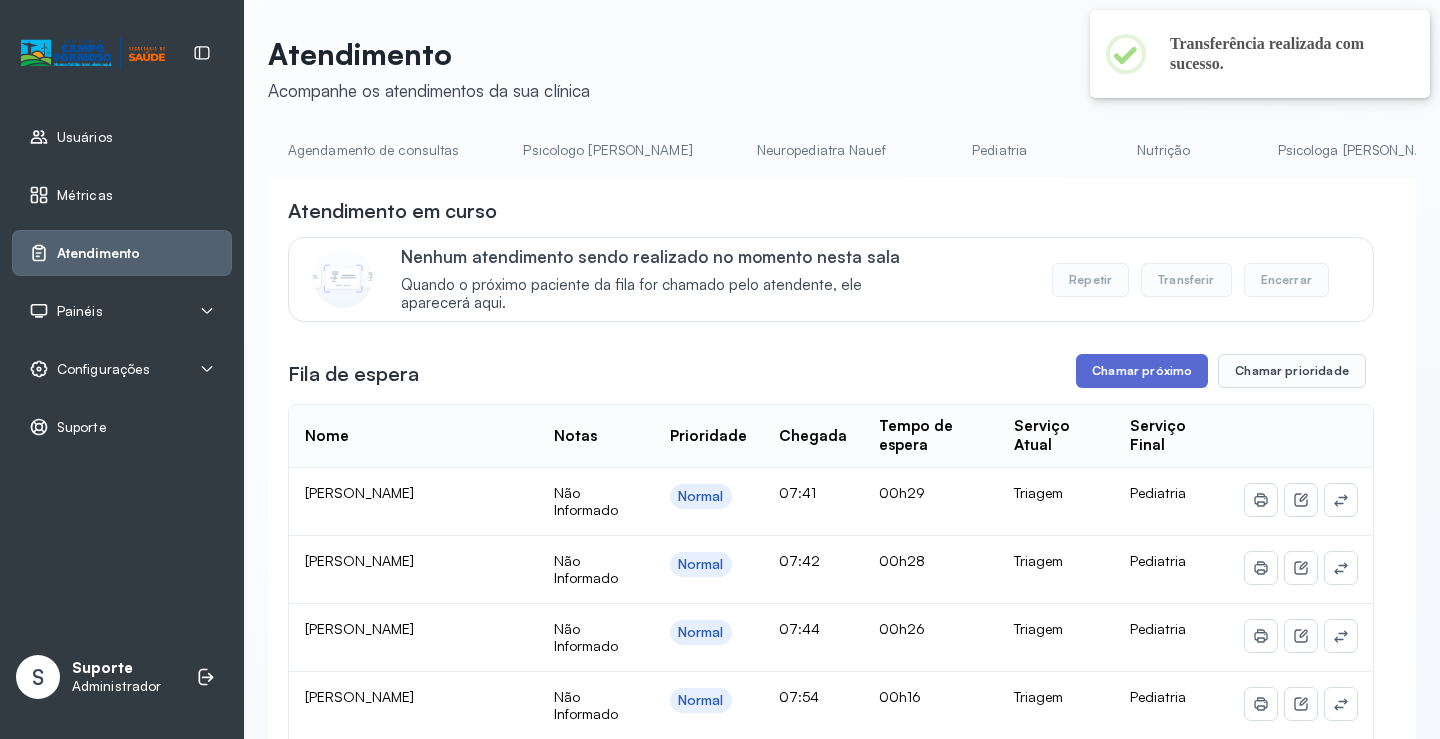 click on "Chamar próximo" at bounding box center [1142, 371] 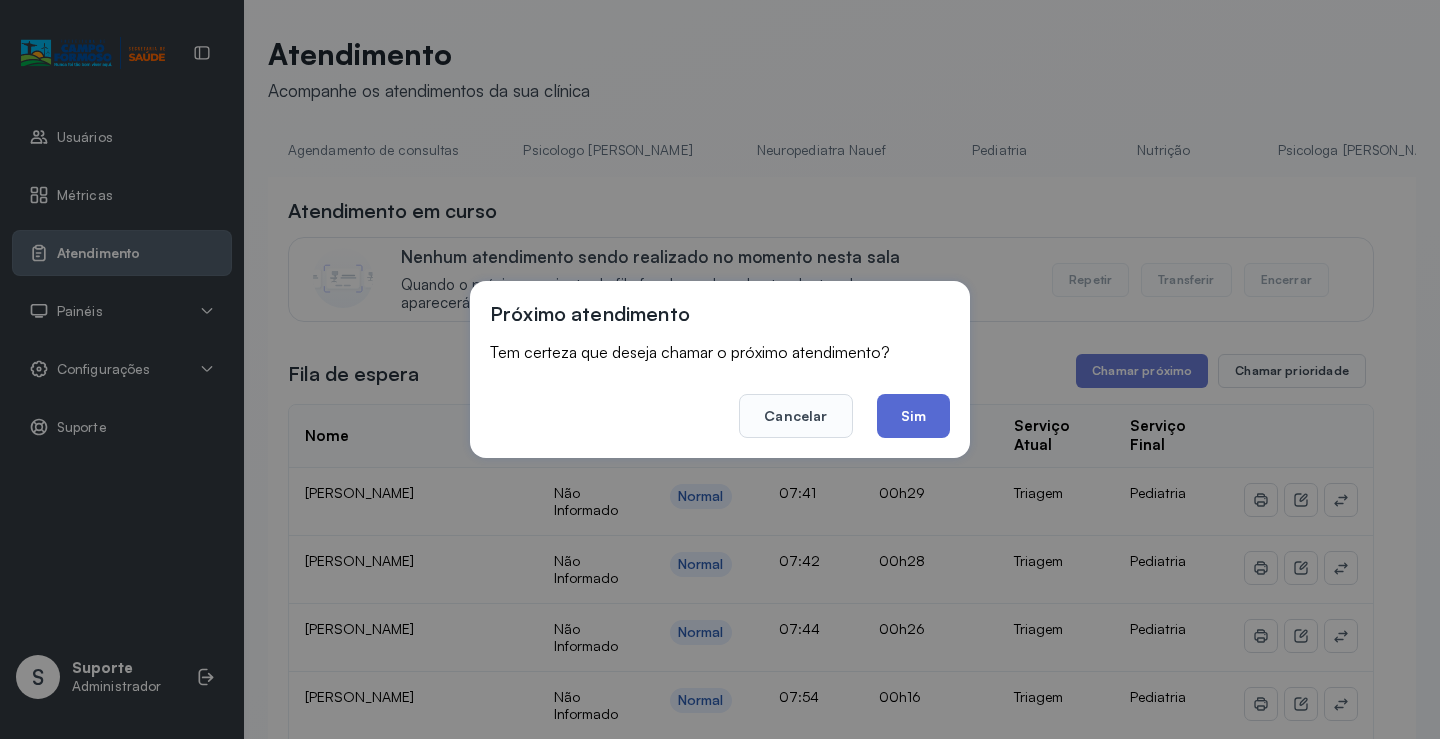 click on "Sim" 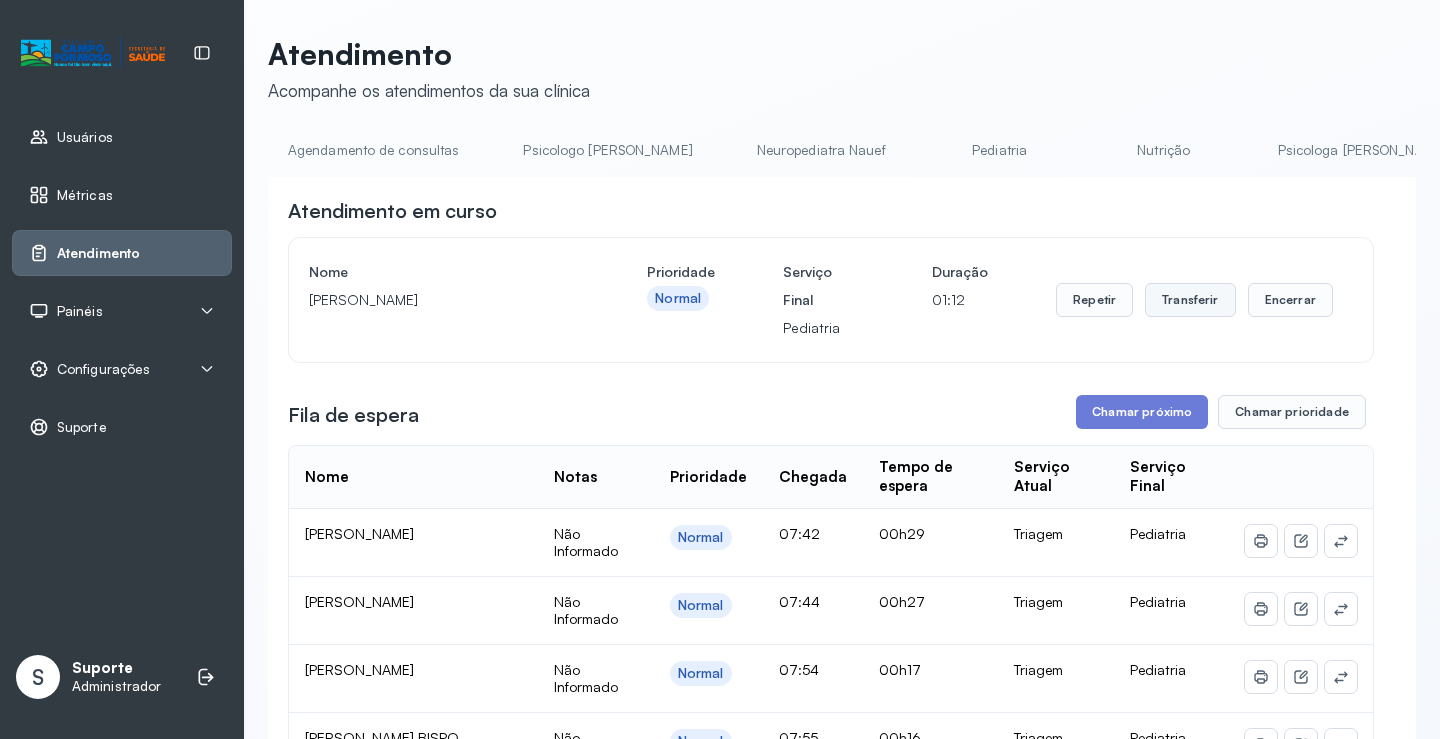 click on "Transferir" at bounding box center (1190, 300) 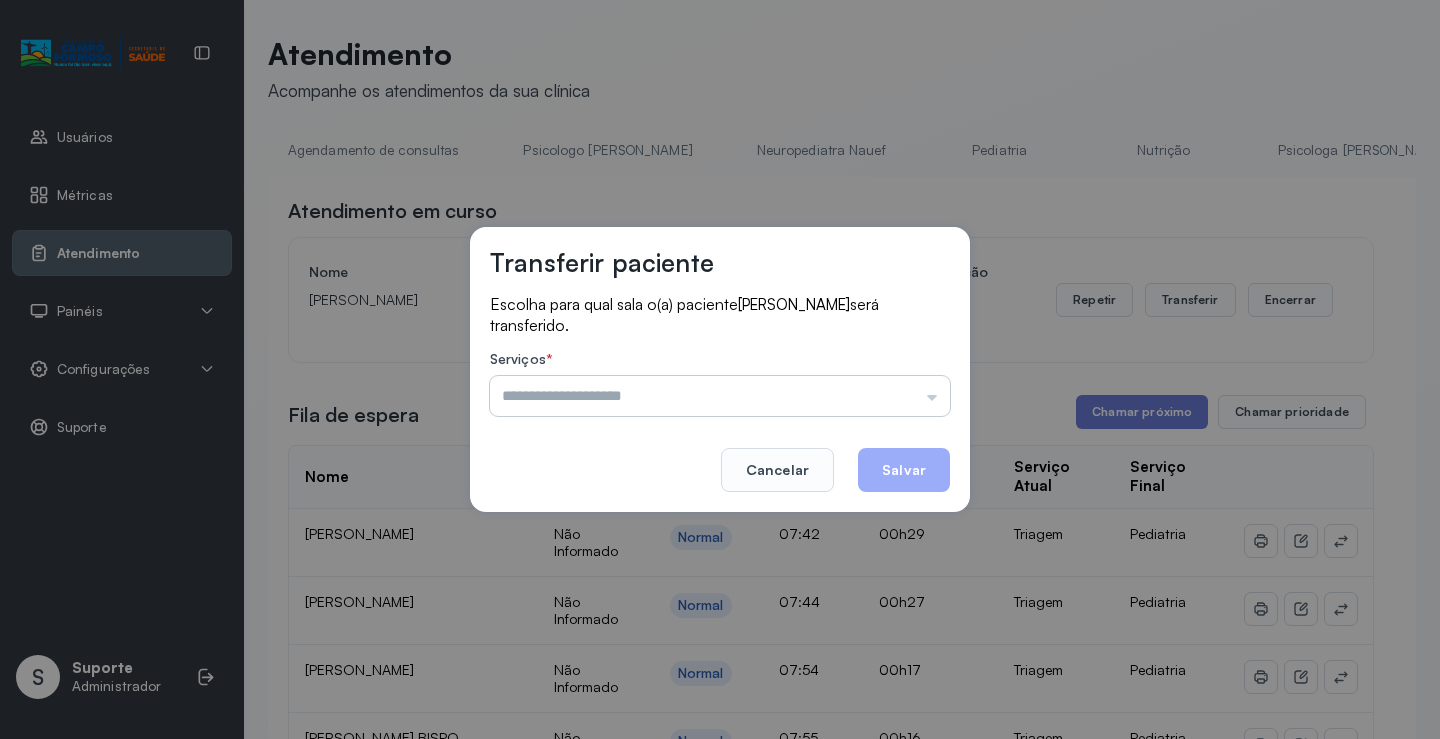 click at bounding box center (720, 396) 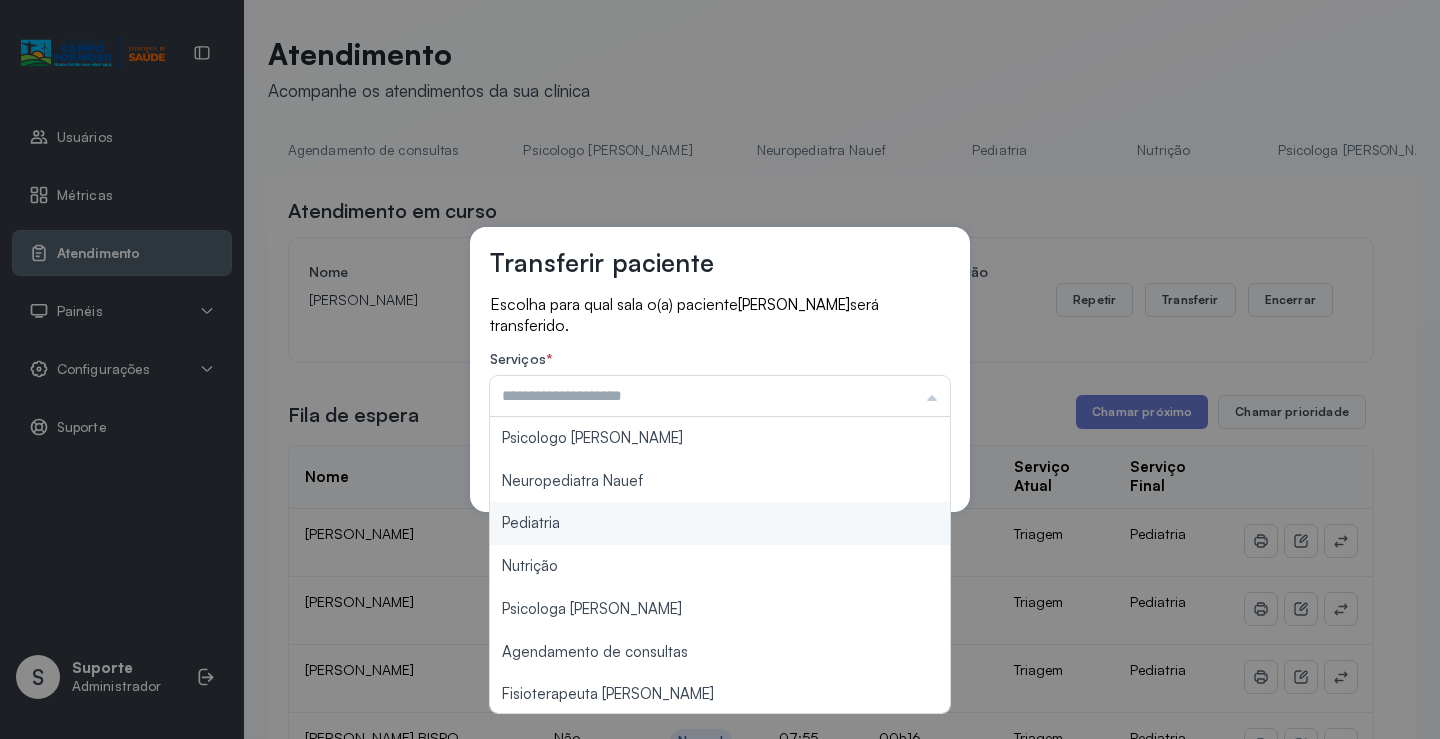 type on "*********" 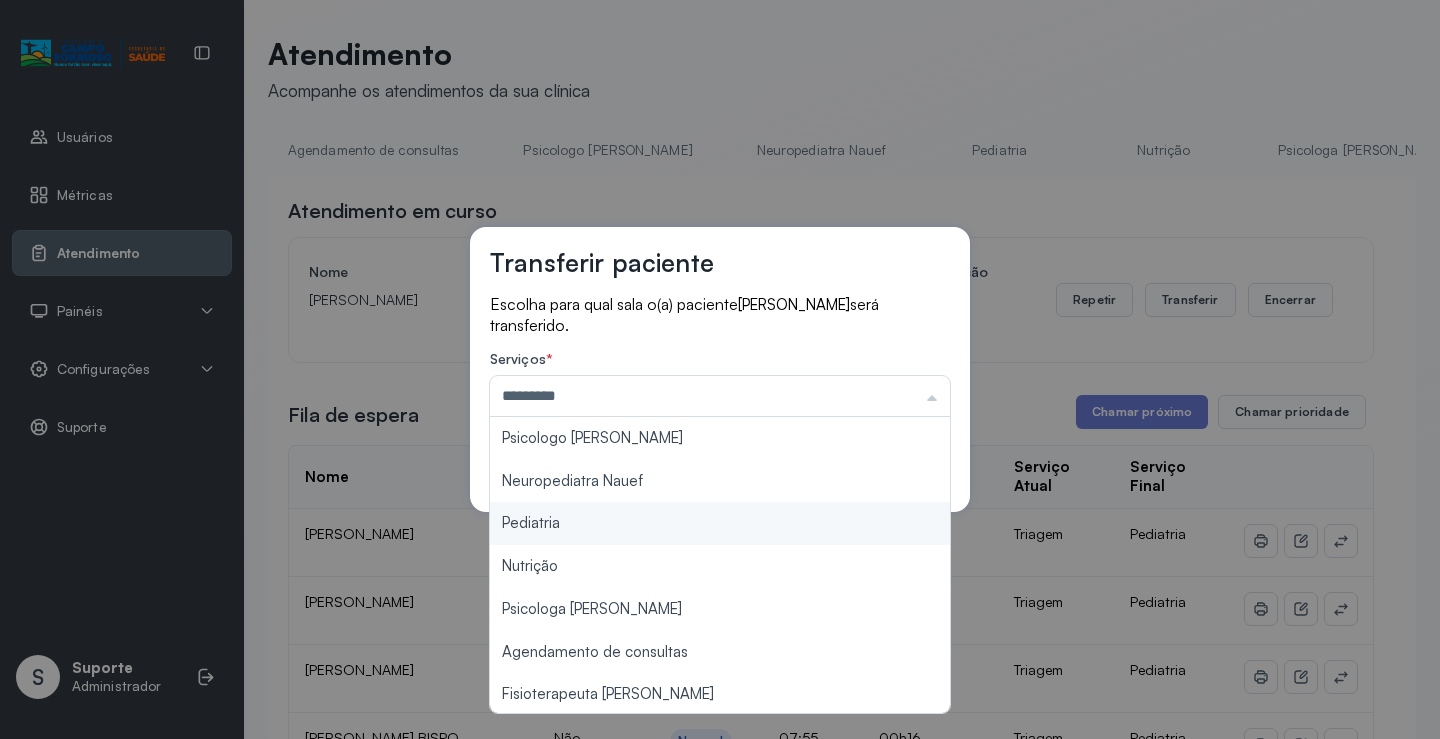 click on "Transferir paciente Escolha para qual sala o(a) paciente  YURE DA SILVA GONCALVES  será transferido.  Serviços  *  ********* Psicologo Pedro Neuropediatra Nauef Pediatria Nutrição Psicologa Alana Agendamento de consultas Fisioterapeuta Janusia Coordenadora Solange Consultório 2 Assistente Social Psiquiatra Fisioterapeuta Francyne Fisioterapeuta Morgana Neuropediatra João Cancelar Salvar" at bounding box center [720, 369] 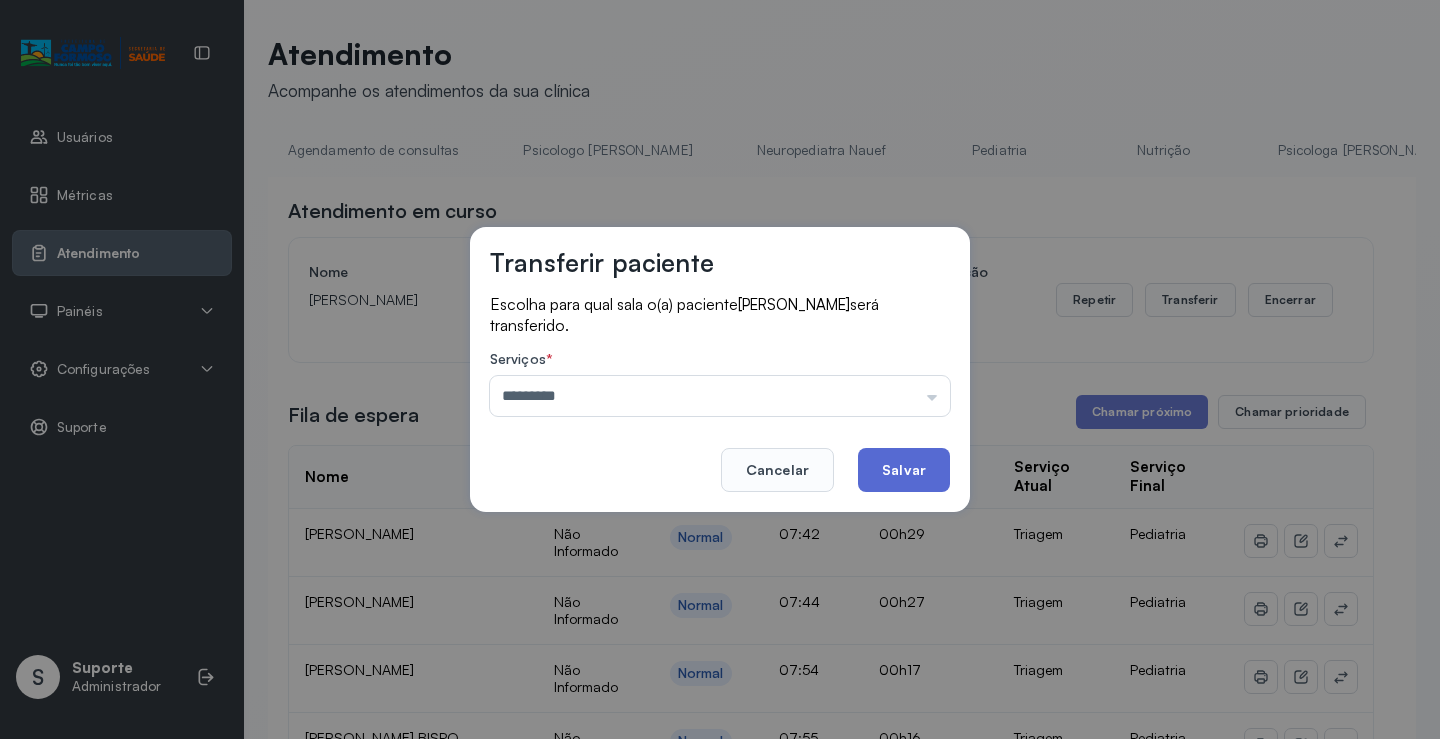 click on "Salvar" 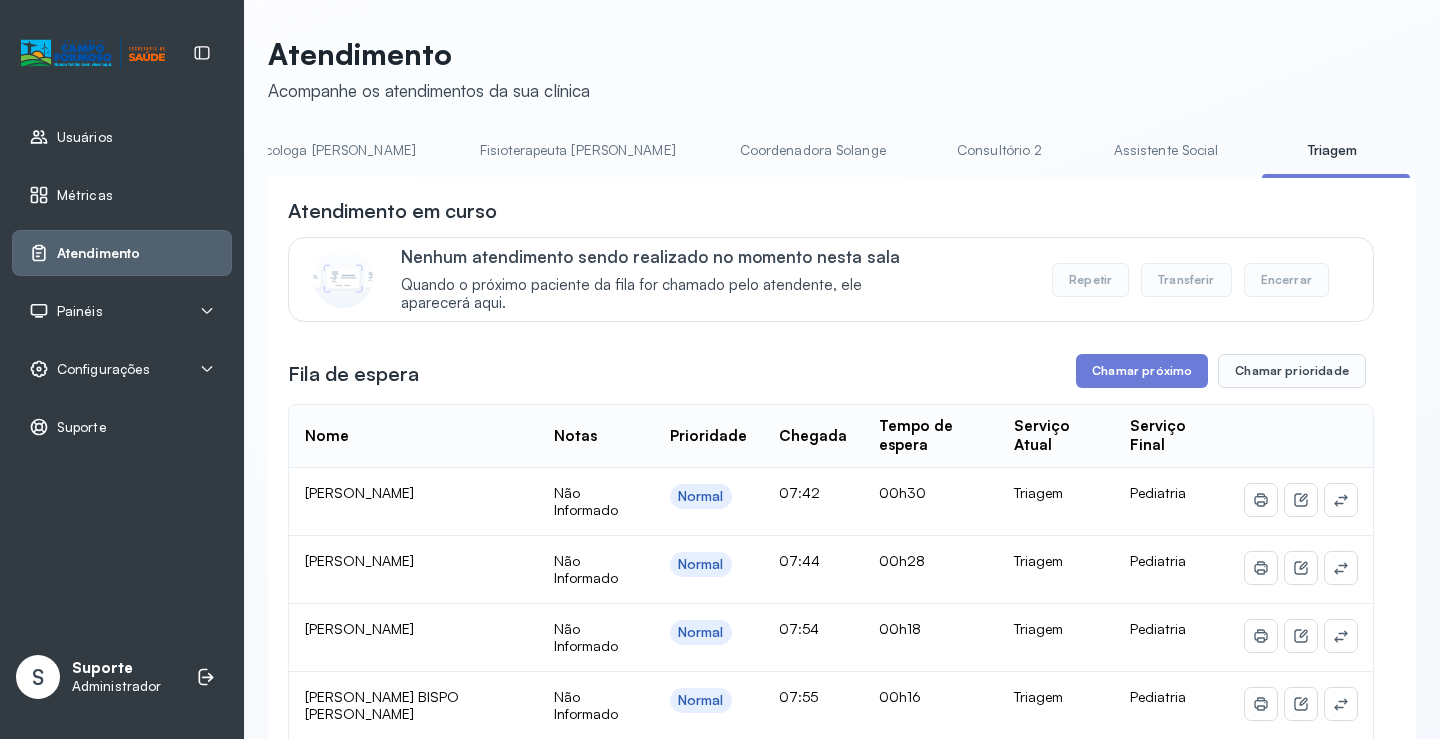 scroll, scrollTop: 0, scrollLeft: 1053, axis: horizontal 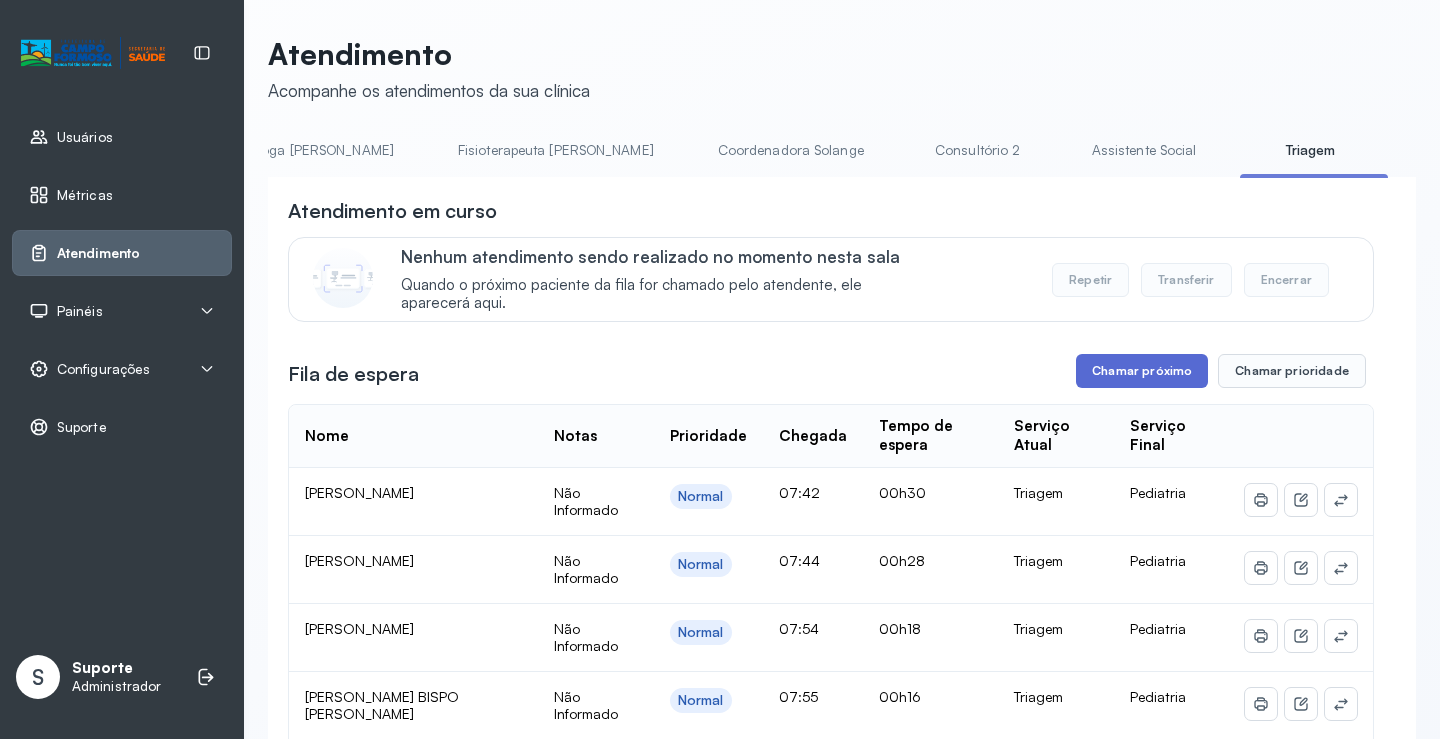 click on "Chamar próximo" at bounding box center [1142, 371] 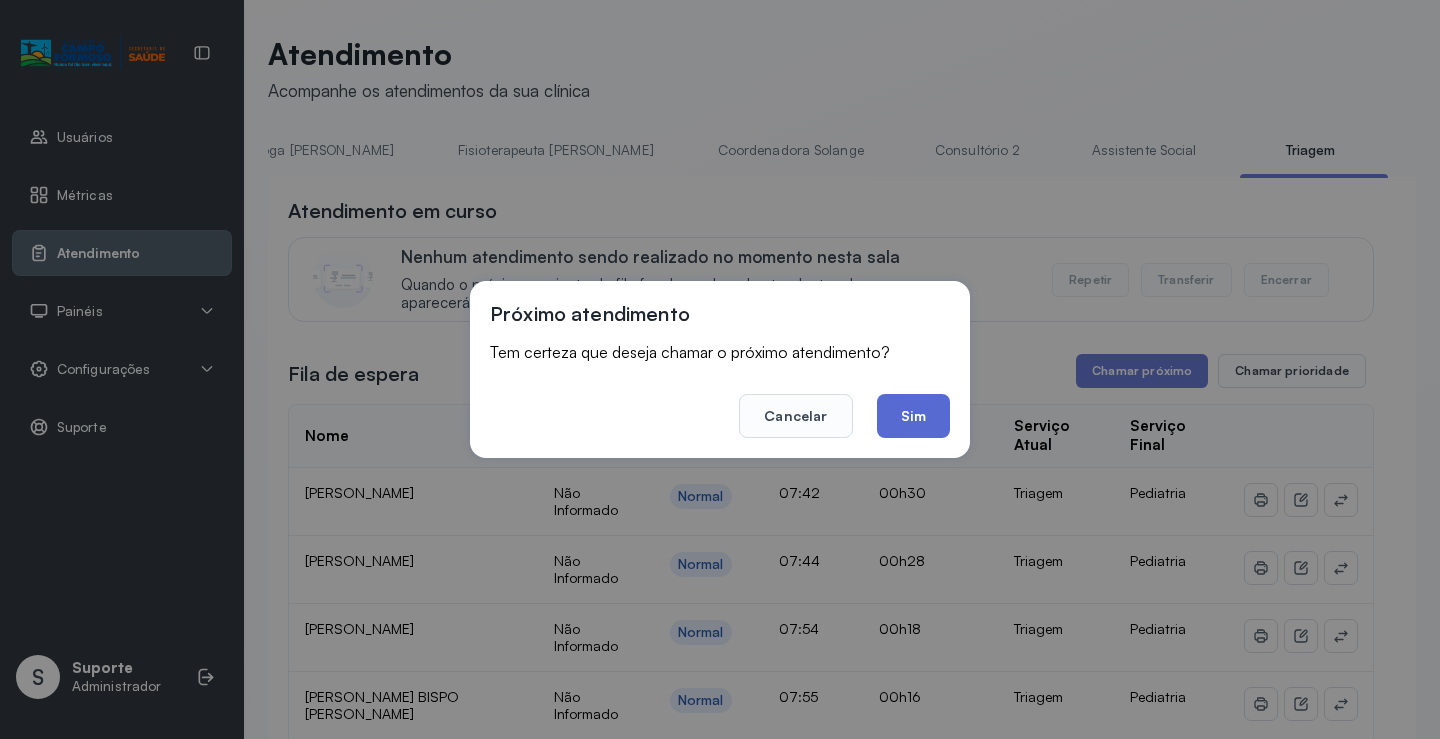 click on "Sim" 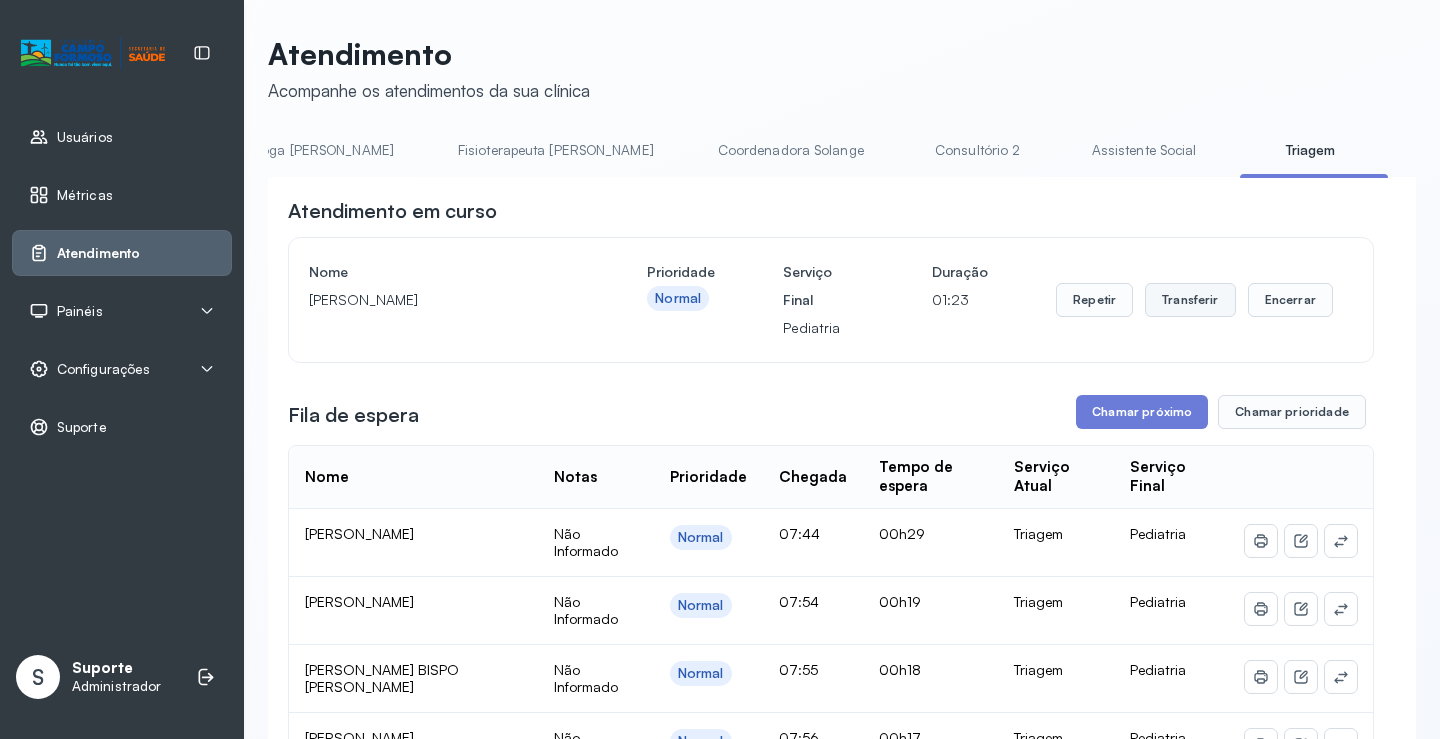 click on "Transferir" at bounding box center (1190, 300) 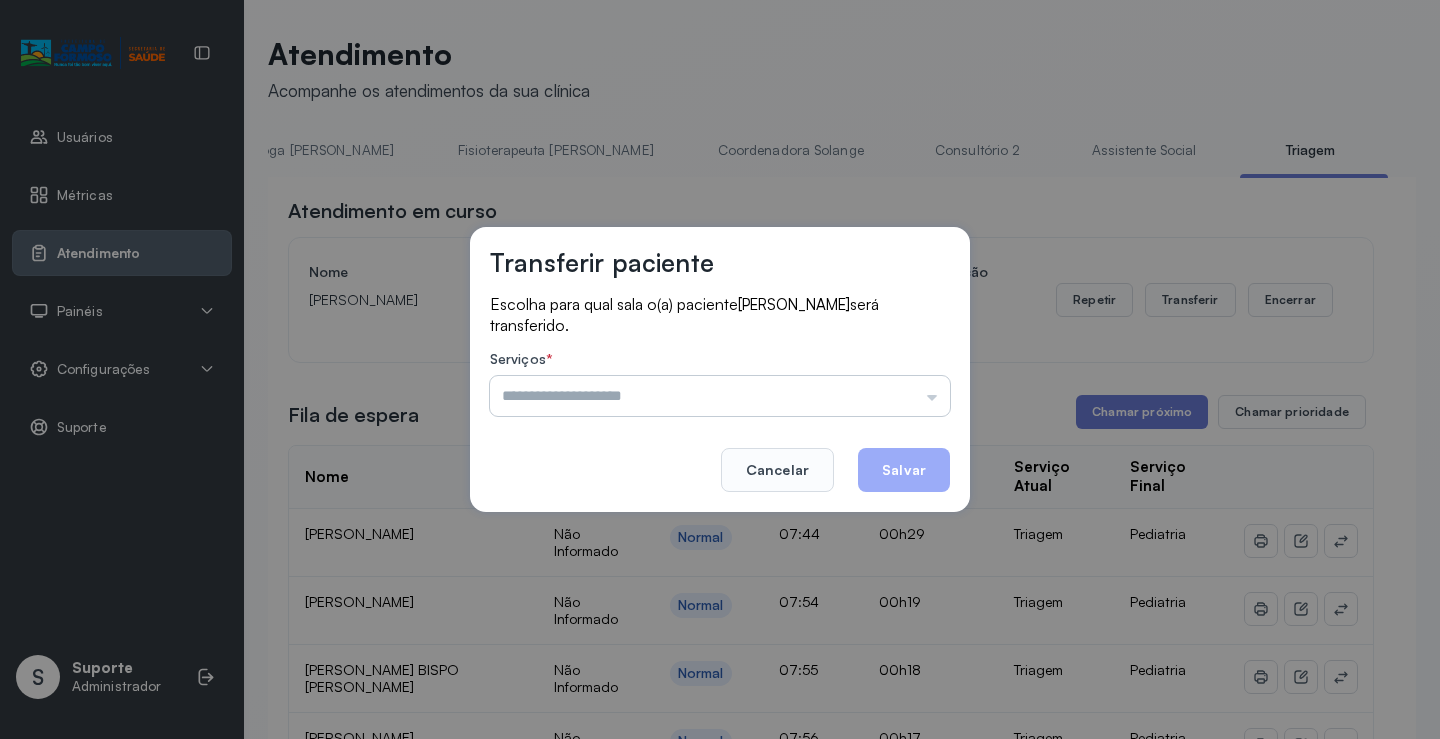 click at bounding box center [720, 396] 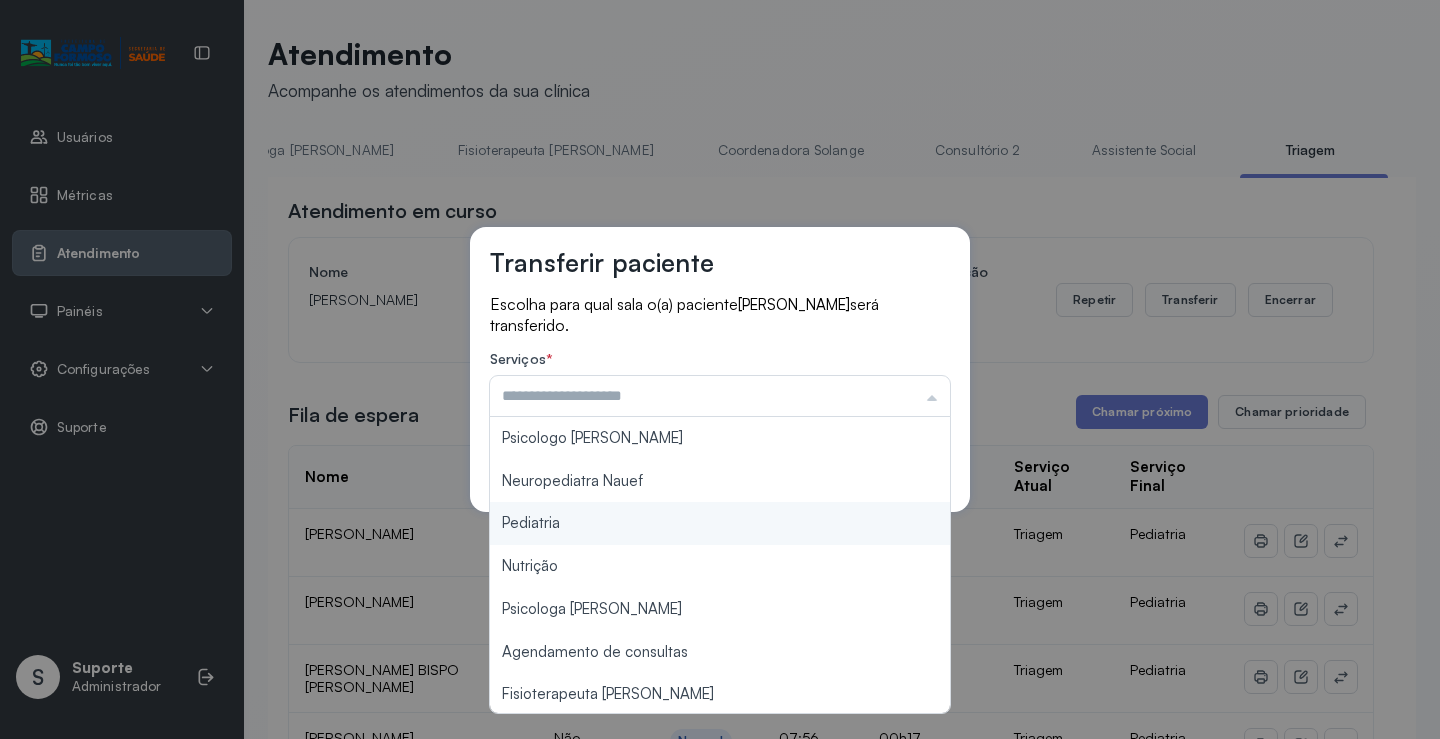 type on "*********" 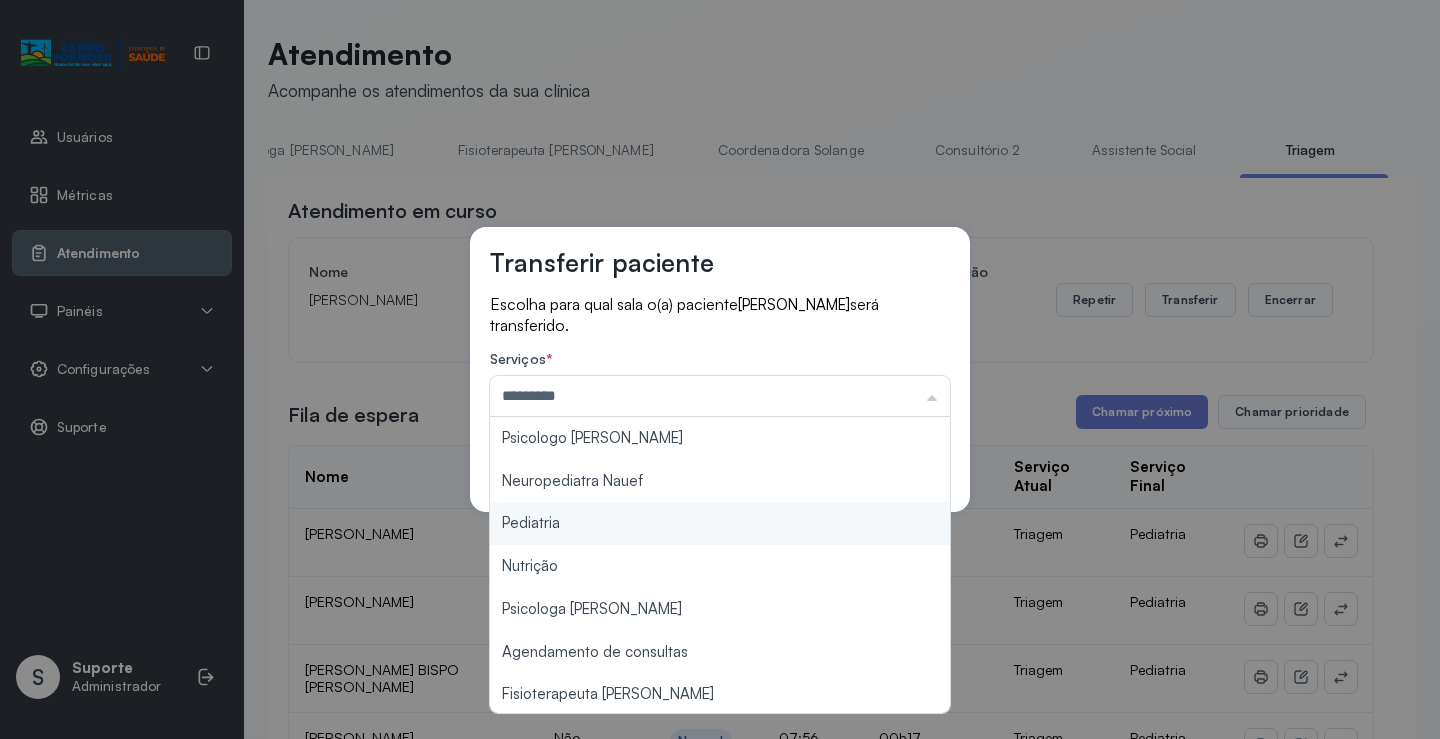 click on "Transferir paciente Escolha para qual sala o(a) paciente  ELOA DIAS DE MIRANDA  será transferido.  Serviços  *  ********* Psicologo Pedro Neuropediatra Nauef Pediatria Nutrição Psicologa Alana Agendamento de consultas Fisioterapeuta Janusia Coordenadora Solange Consultório 2 Assistente Social Psiquiatra Fisioterapeuta Francyne Fisioterapeuta Morgana Neuropediatra João Cancelar Salvar" at bounding box center (720, 369) 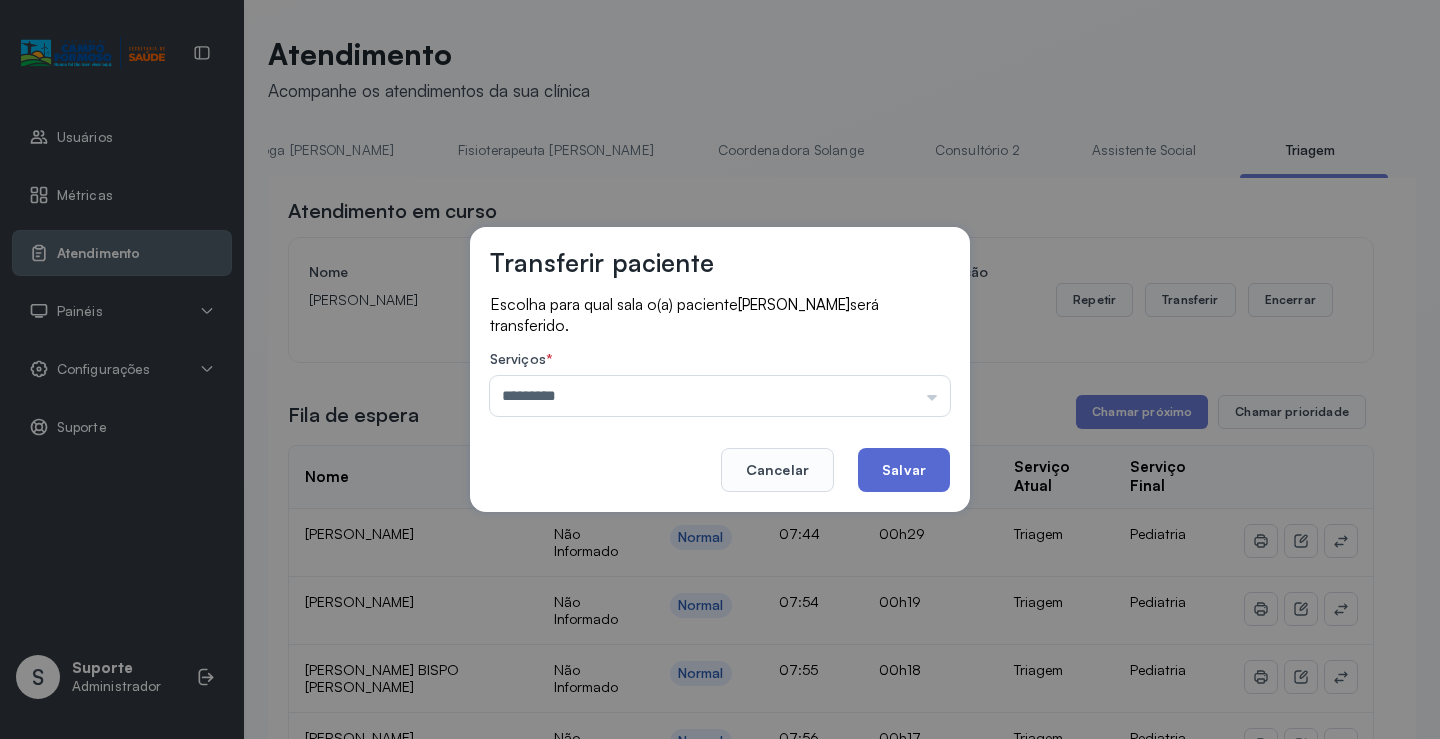 click on "Salvar" 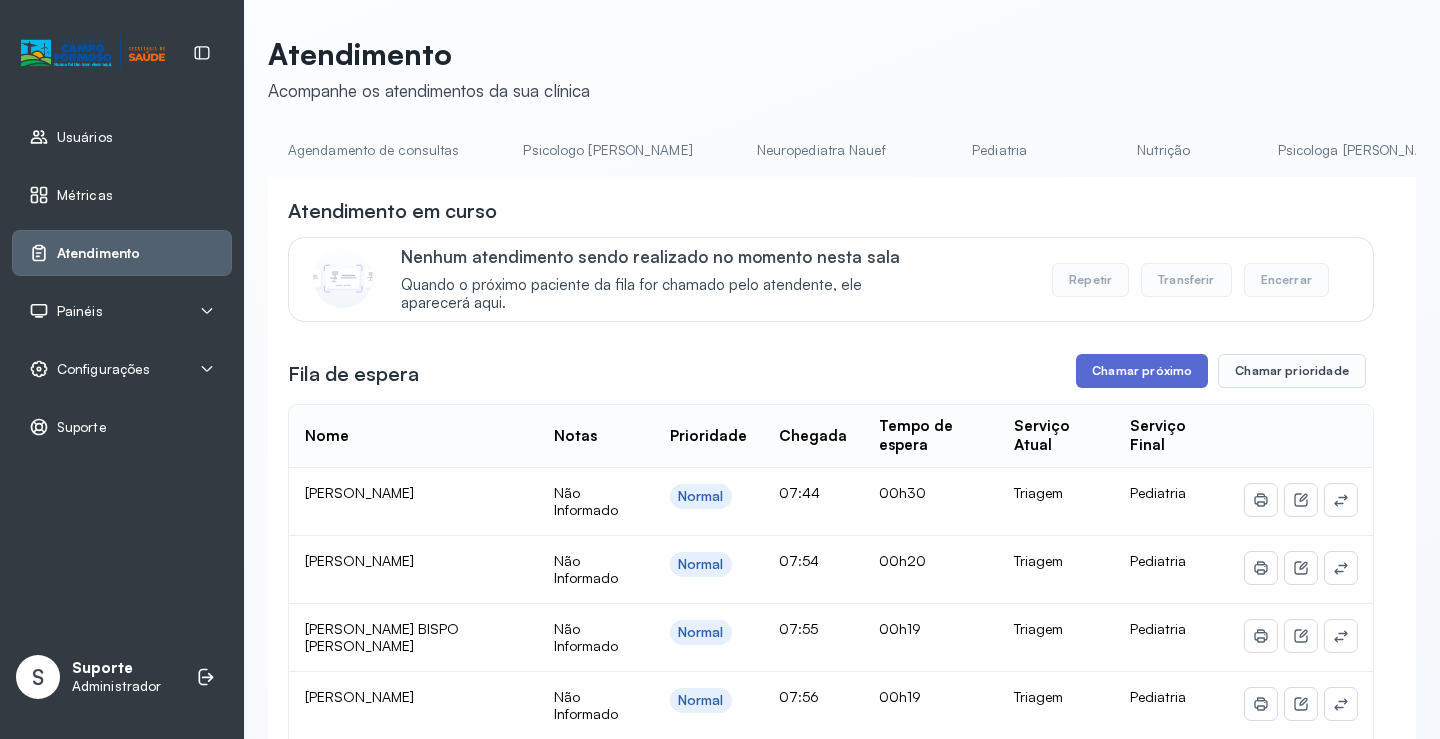 click on "Chamar próximo" at bounding box center (1142, 371) 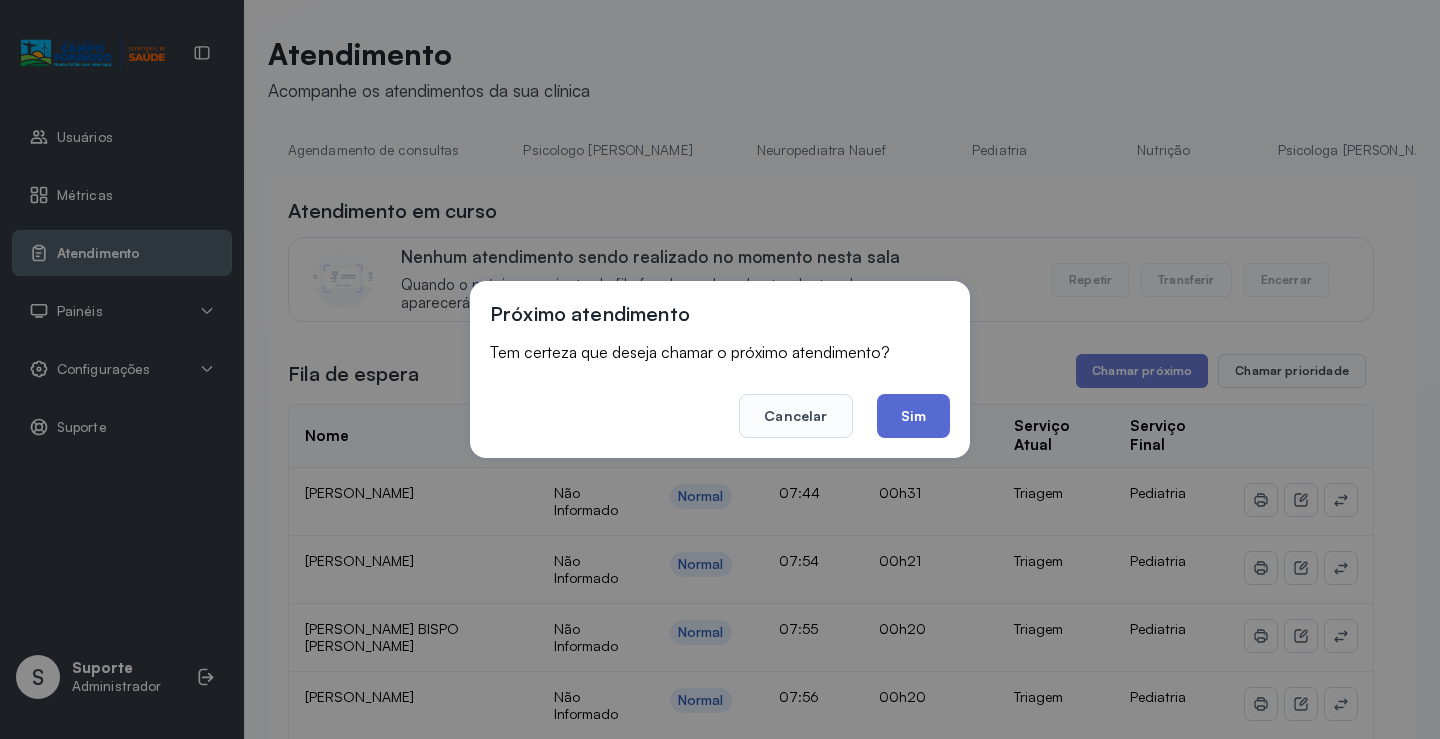 click on "Sim" 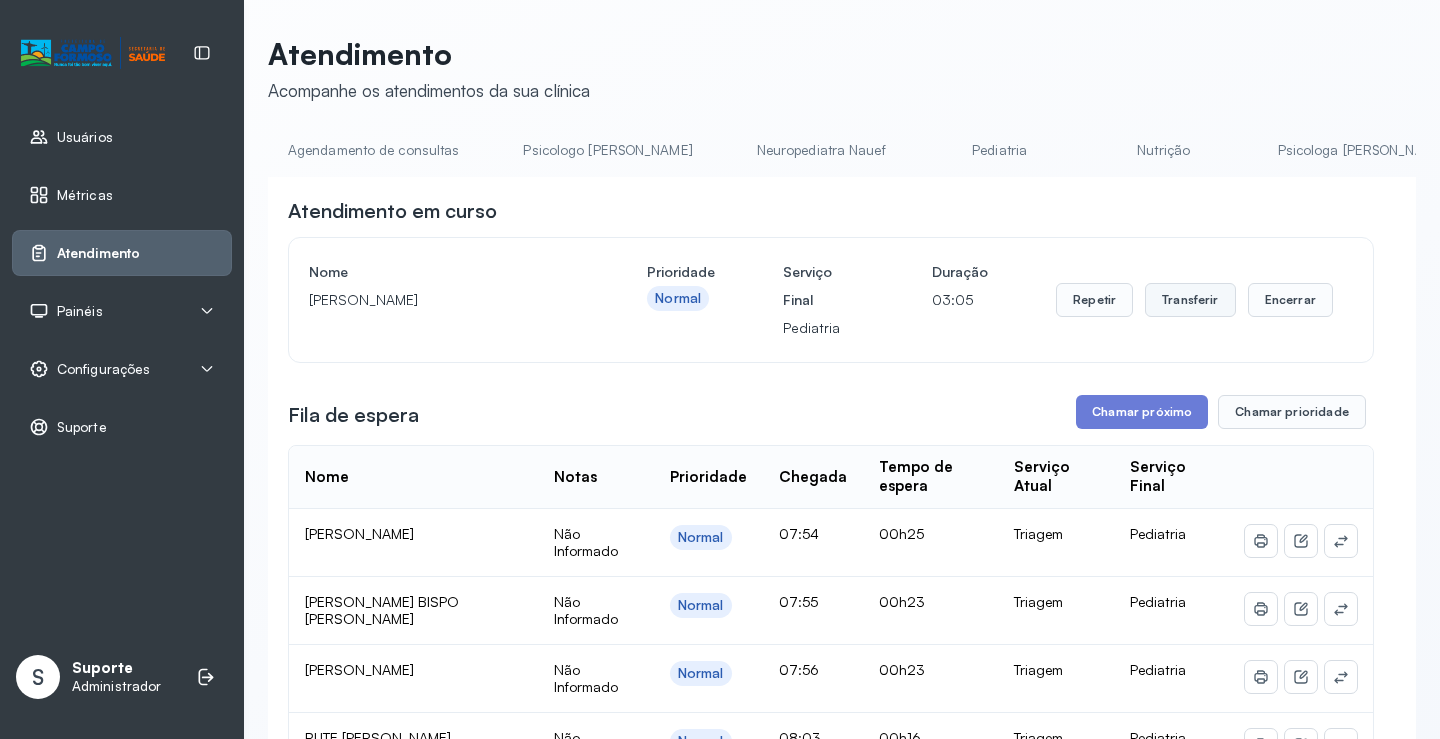 click on "Transferir" at bounding box center [1190, 300] 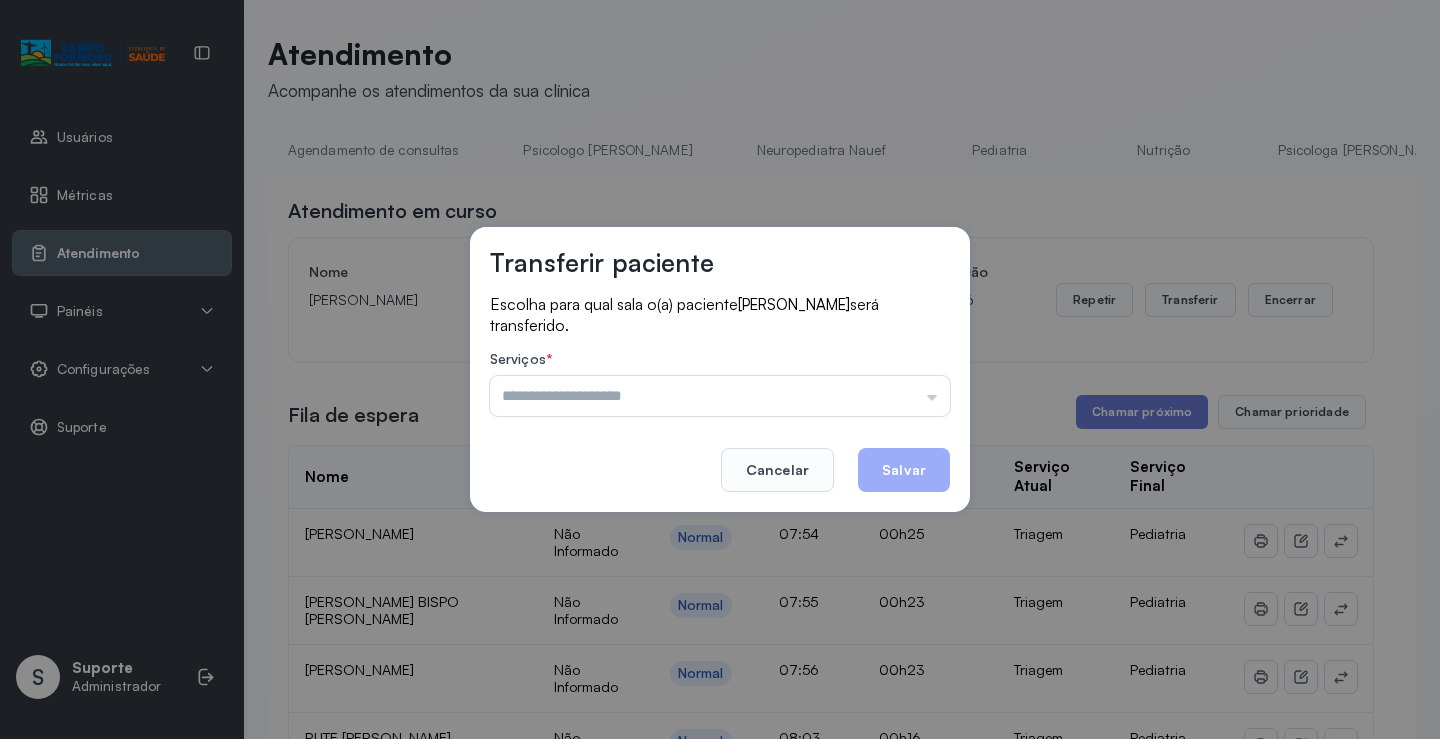 click at bounding box center [720, 396] 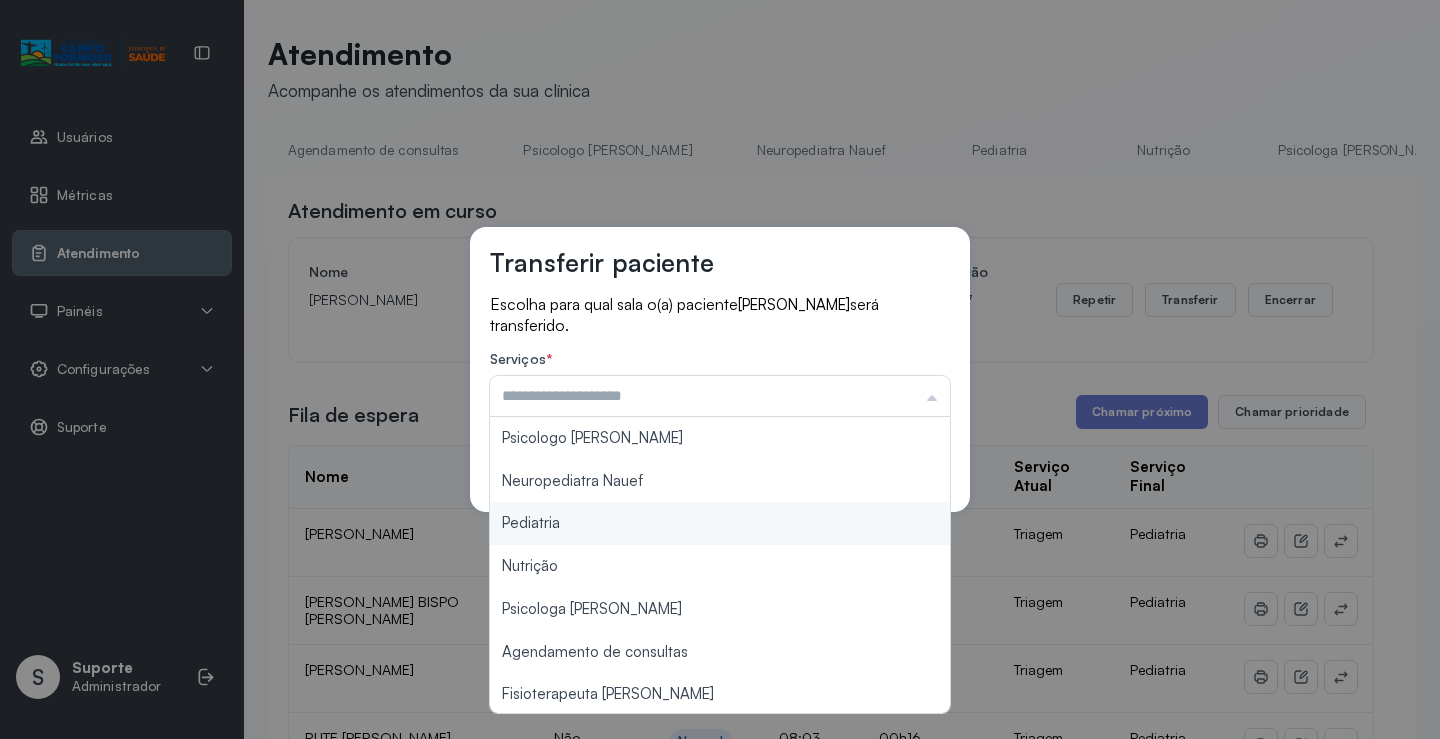type on "*********" 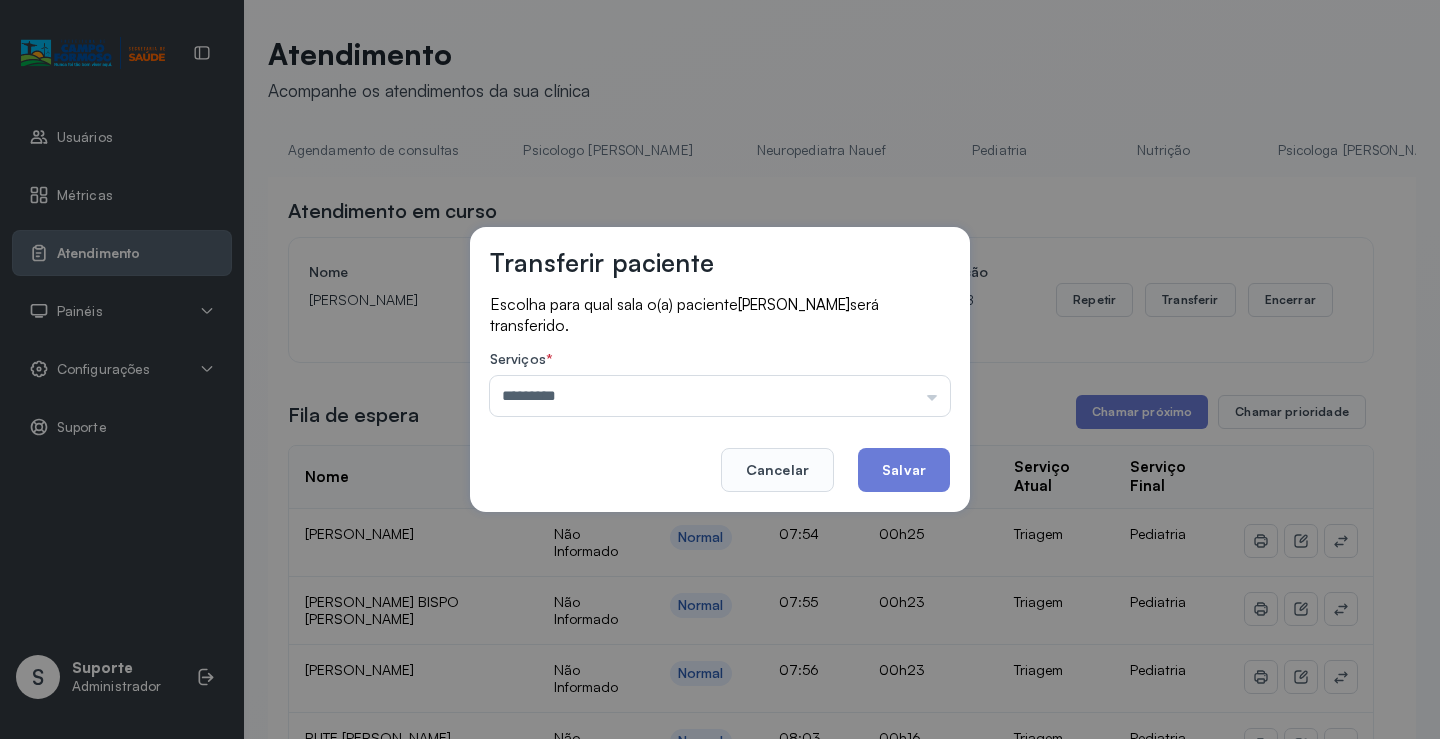 click on "Transferir paciente Escolha para qual sala o(a) paciente  LARA MELISSA DA SILVA DE SOUZA  será transferido.  Serviços  *  ********* Psicologo Pedro Neuropediatra Nauef Pediatria Nutrição Psicologa Alana Agendamento de consultas Fisioterapeuta Janusia Coordenadora Solange Consultório 2 Assistente Social Psiquiatra Fisioterapeuta Francyne Fisioterapeuta Morgana Neuropediatra João Cancelar Salvar" at bounding box center (720, 369) 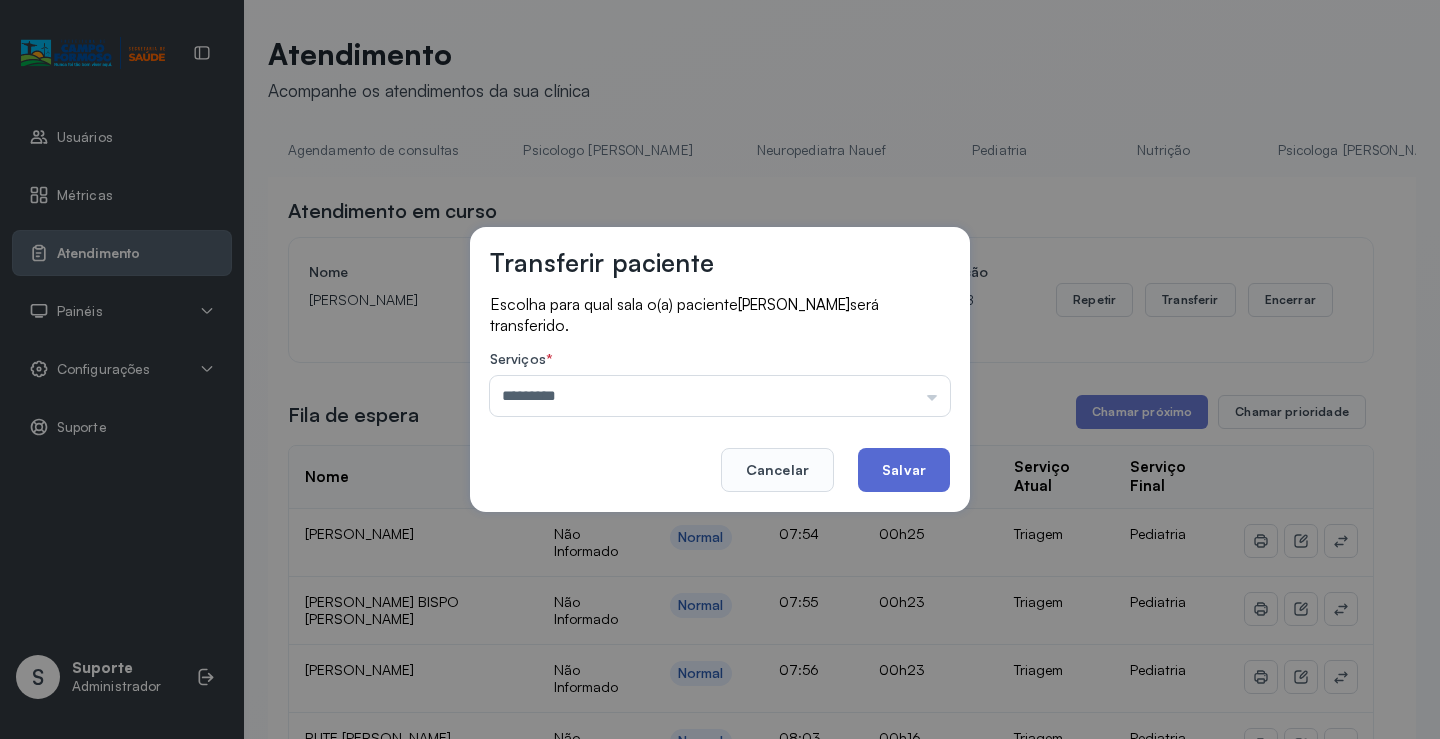 click on "Salvar" 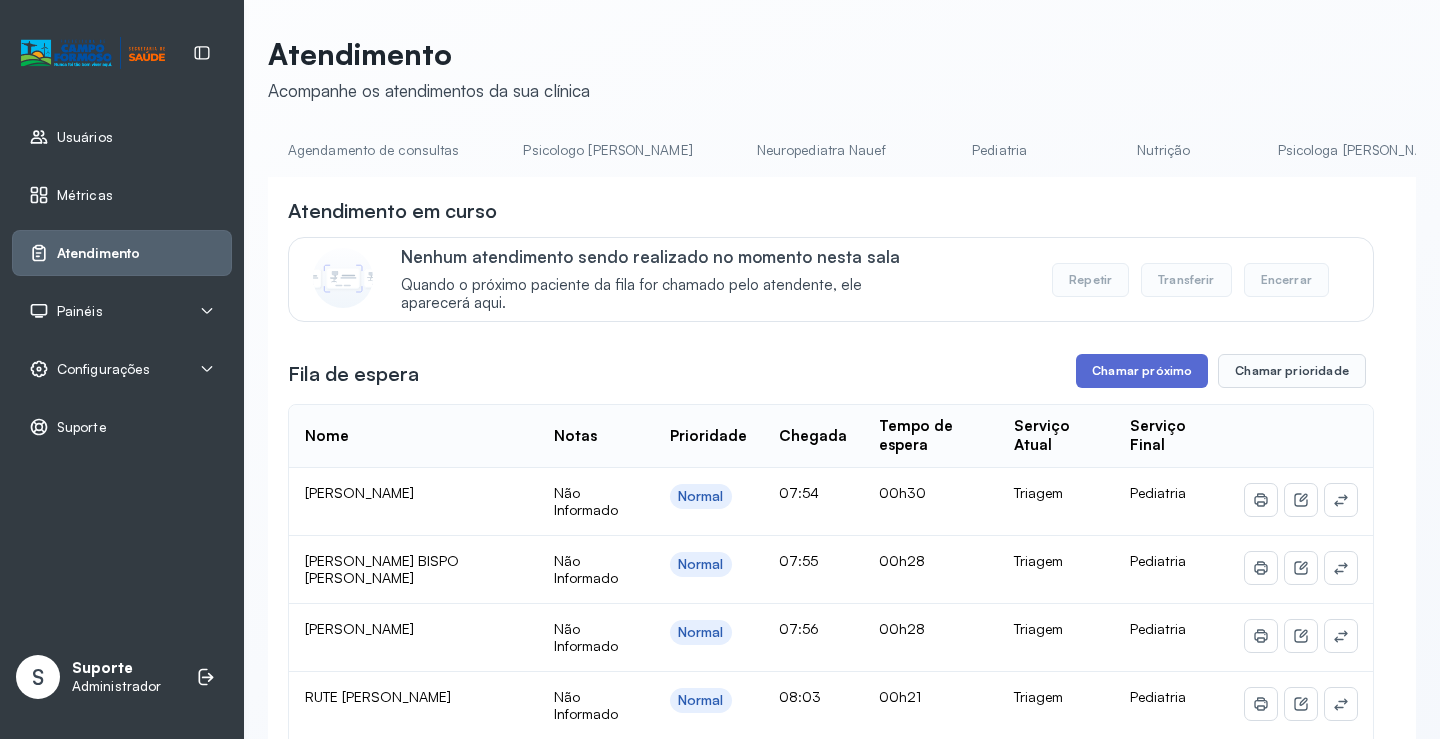 click on "Chamar próximo" at bounding box center (1142, 371) 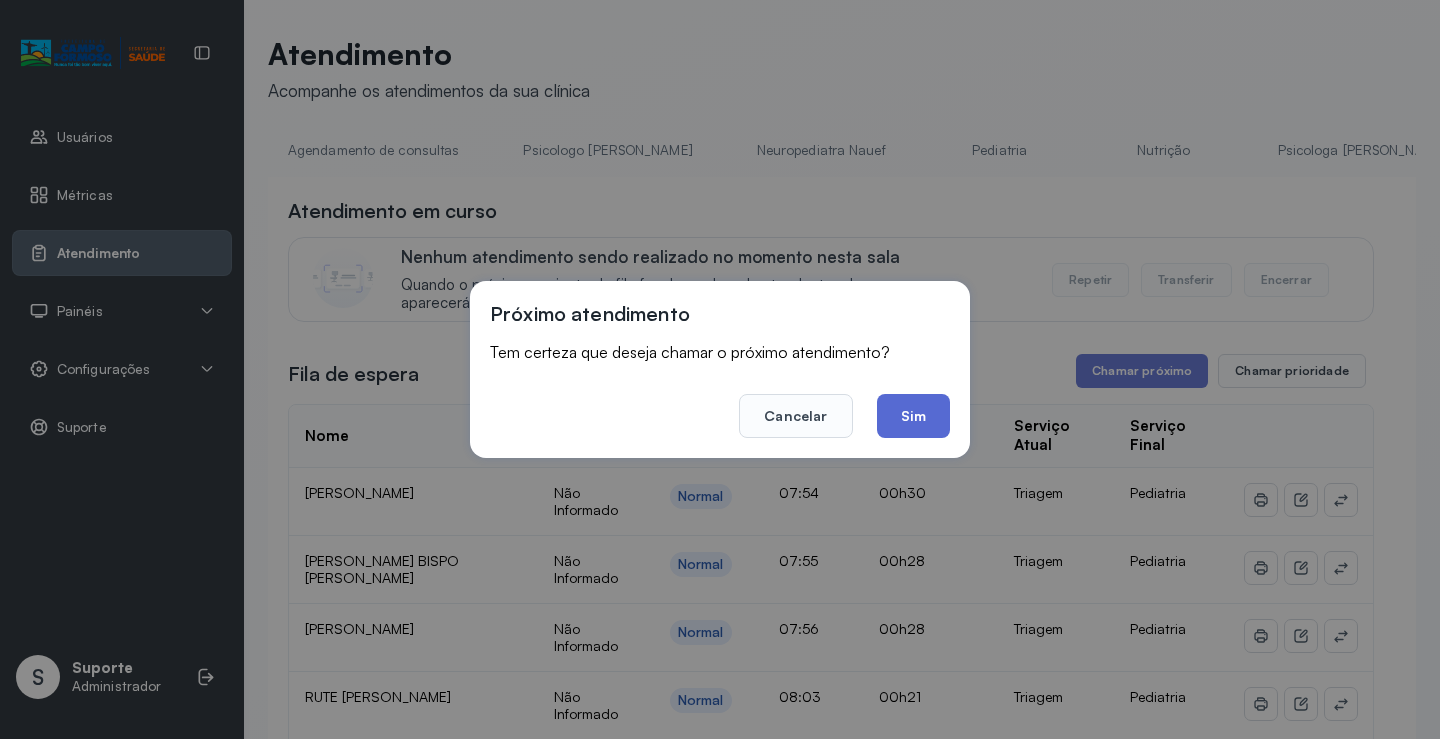 click on "Sim" 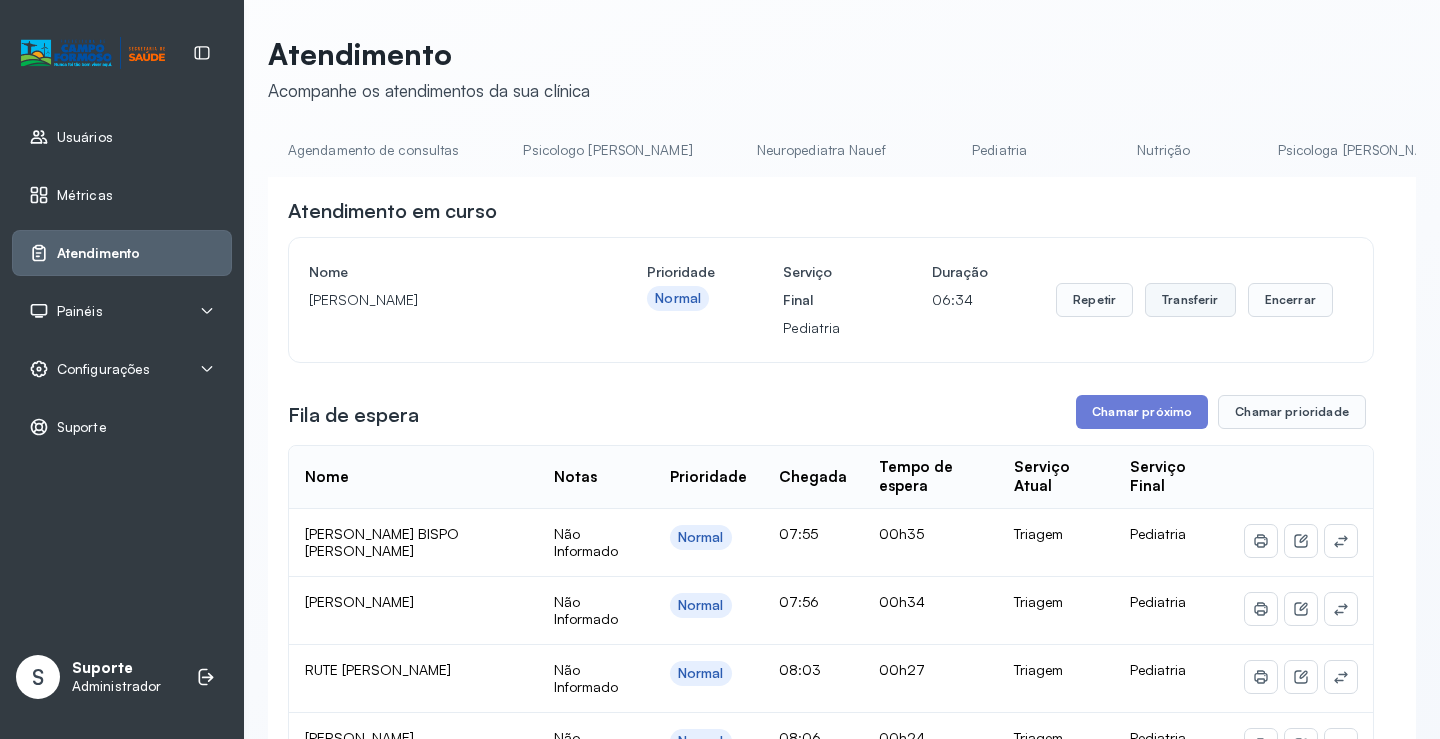 click on "Transferir" at bounding box center (1190, 300) 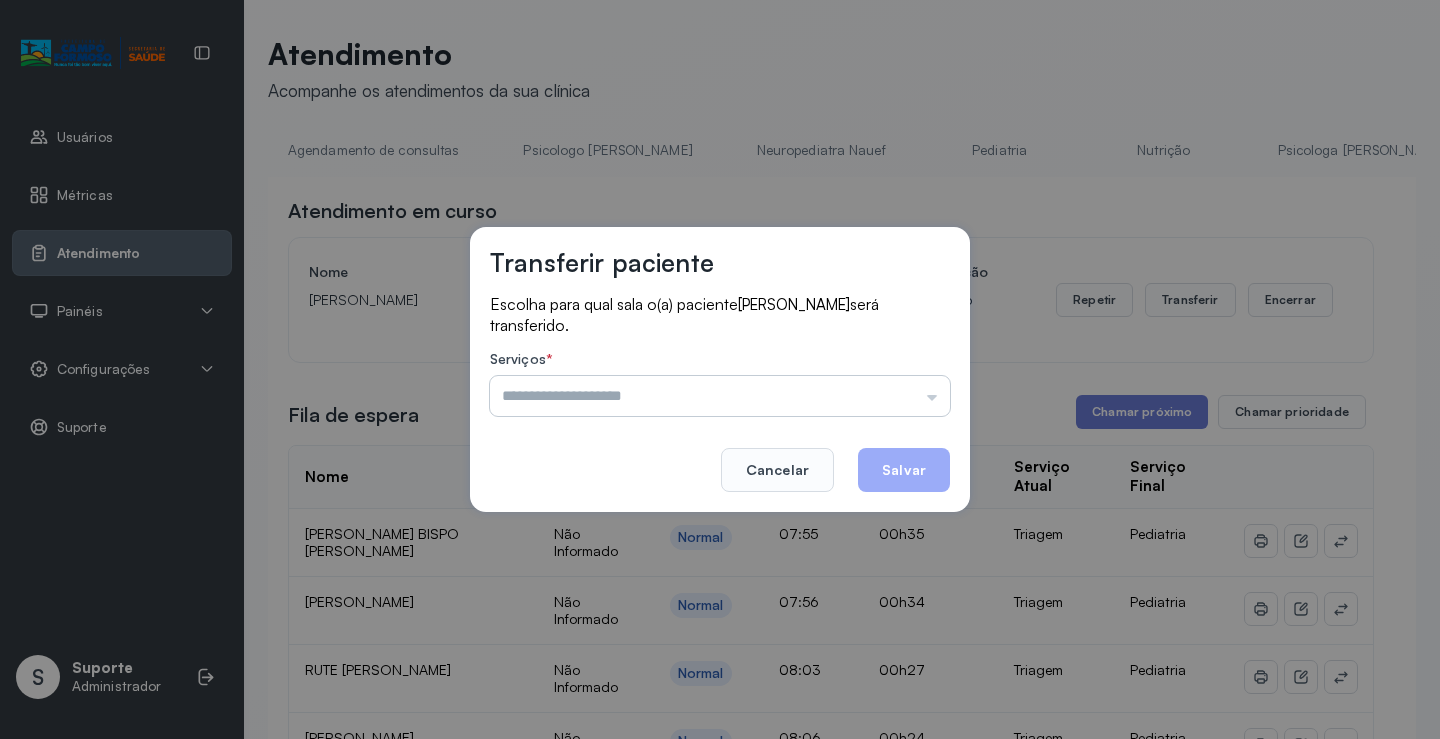 click at bounding box center (720, 396) 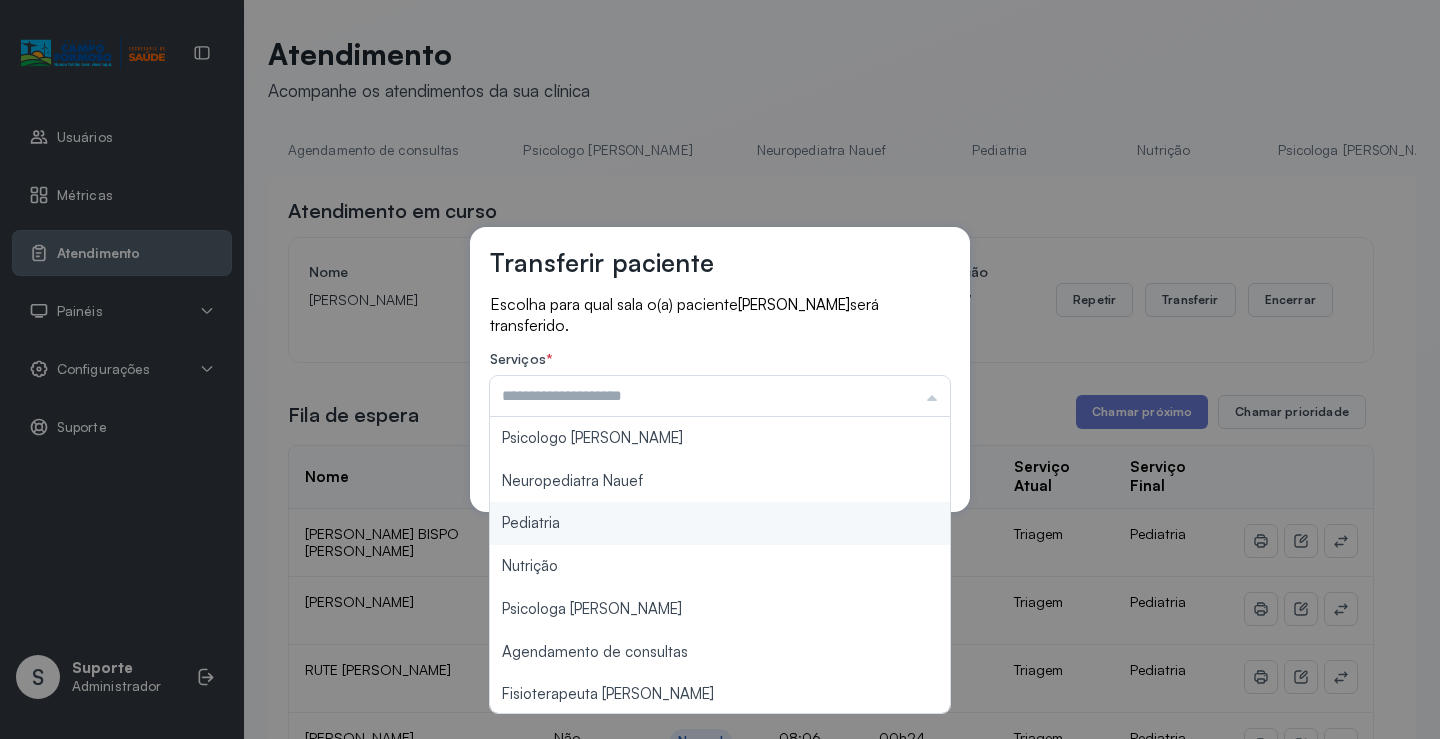 type on "*********" 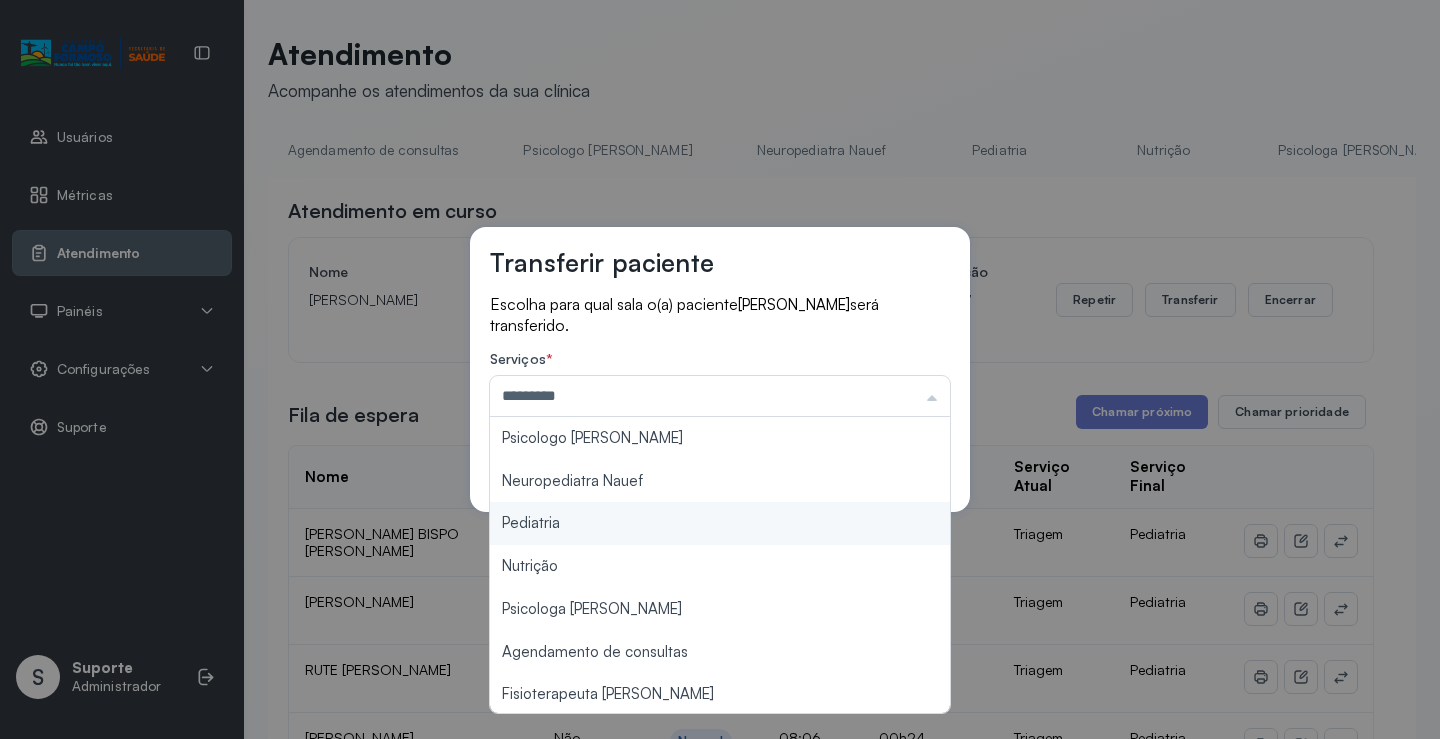 click on "Transferir paciente Escolha para qual sala o(a) paciente  ISIS RANIELLY SOUZA CARVALHO  será transferido.  Serviços  *  ********* Psicologo Pedro Neuropediatra Nauef Pediatria Nutrição Psicologa Alana Agendamento de consultas Fisioterapeuta Janusia Coordenadora Solange Consultório 2 Assistente Social Psiquiatra Fisioterapeuta Francyne Fisioterapeuta Morgana Neuropediatra João Cancelar Salvar" at bounding box center [720, 369] 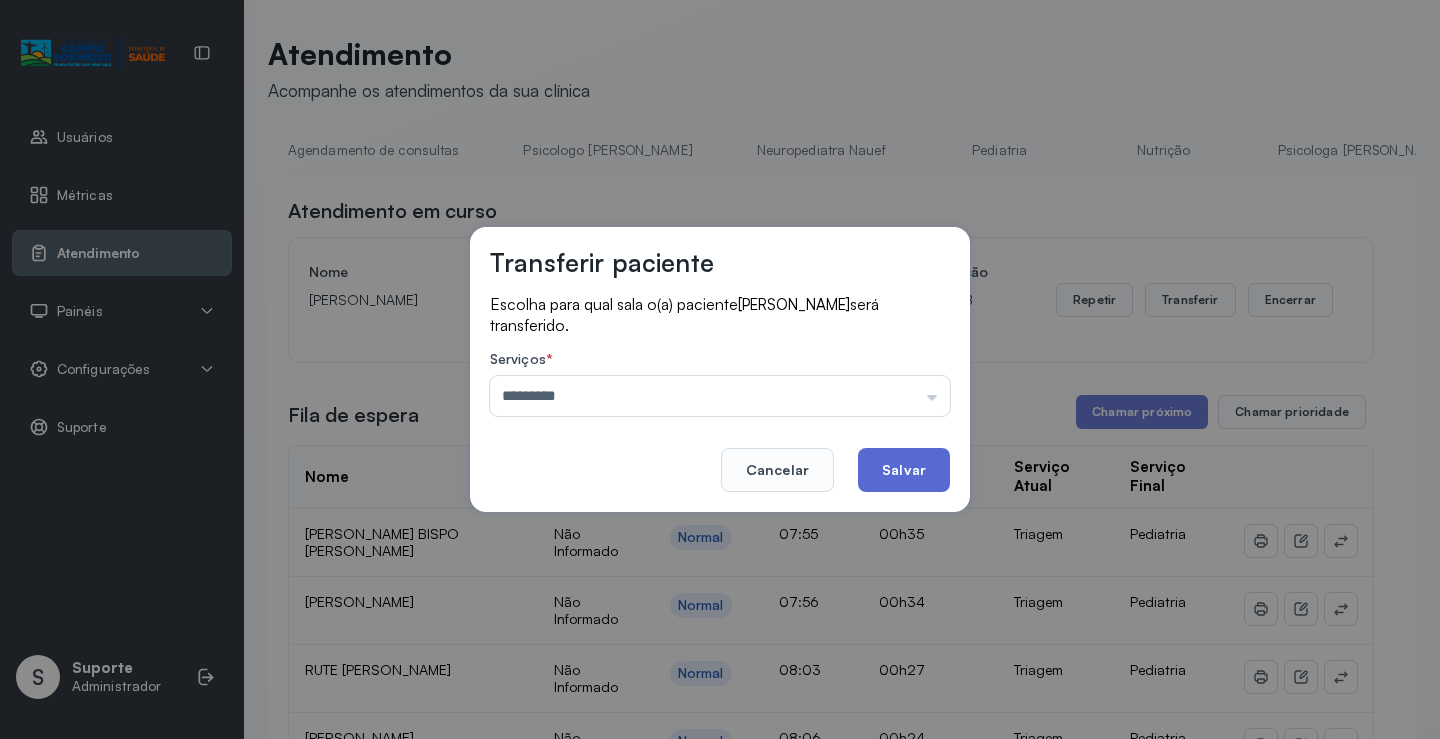 click on "Salvar" 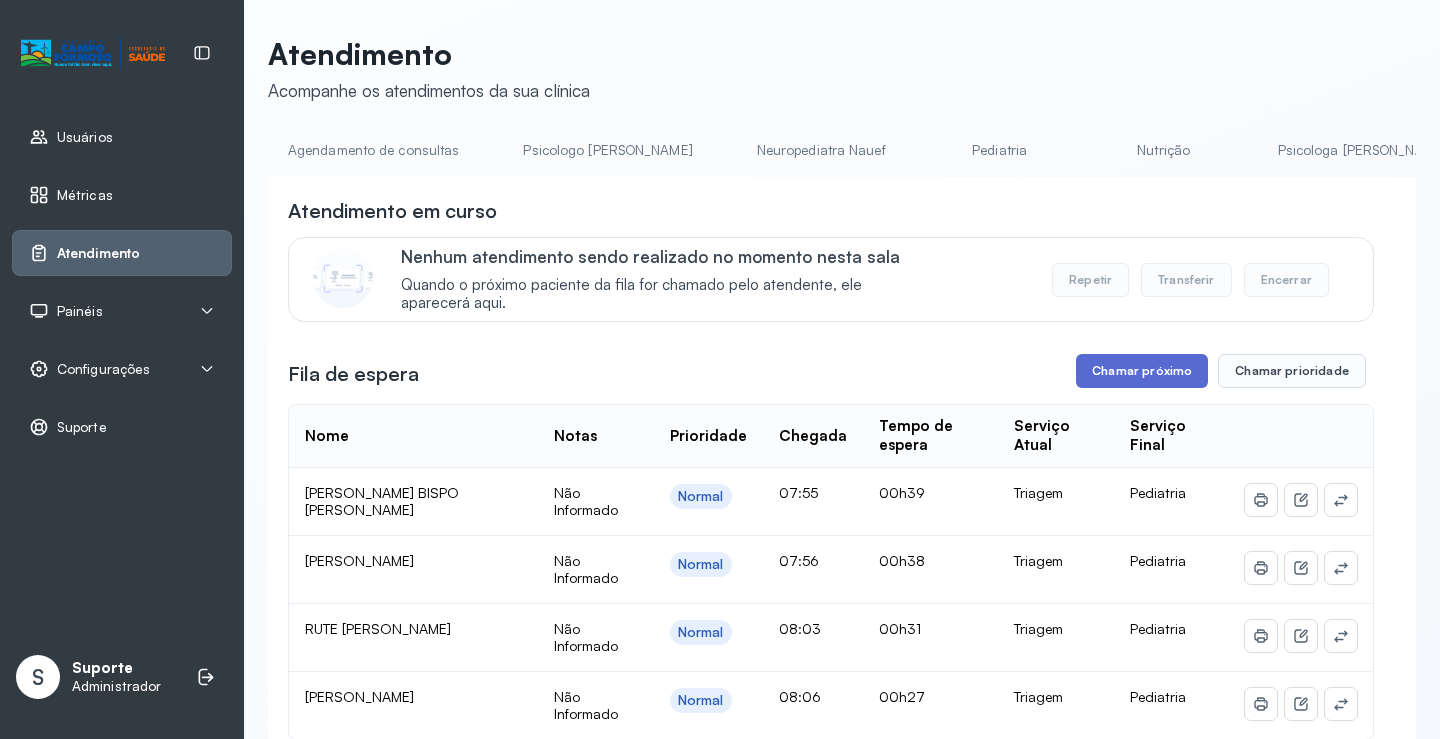click on "Chamar próximo" at bounding box center [1142, 371] 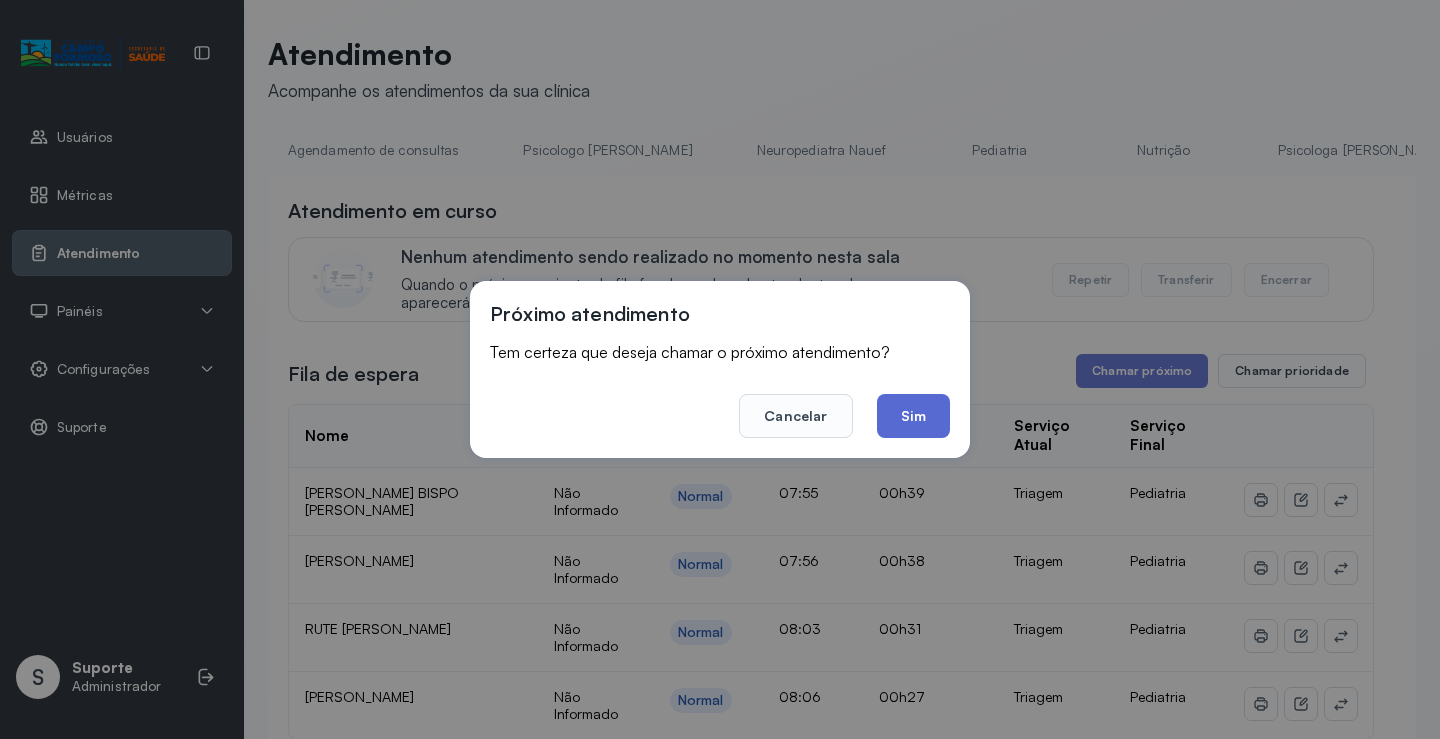 click on "Sim" 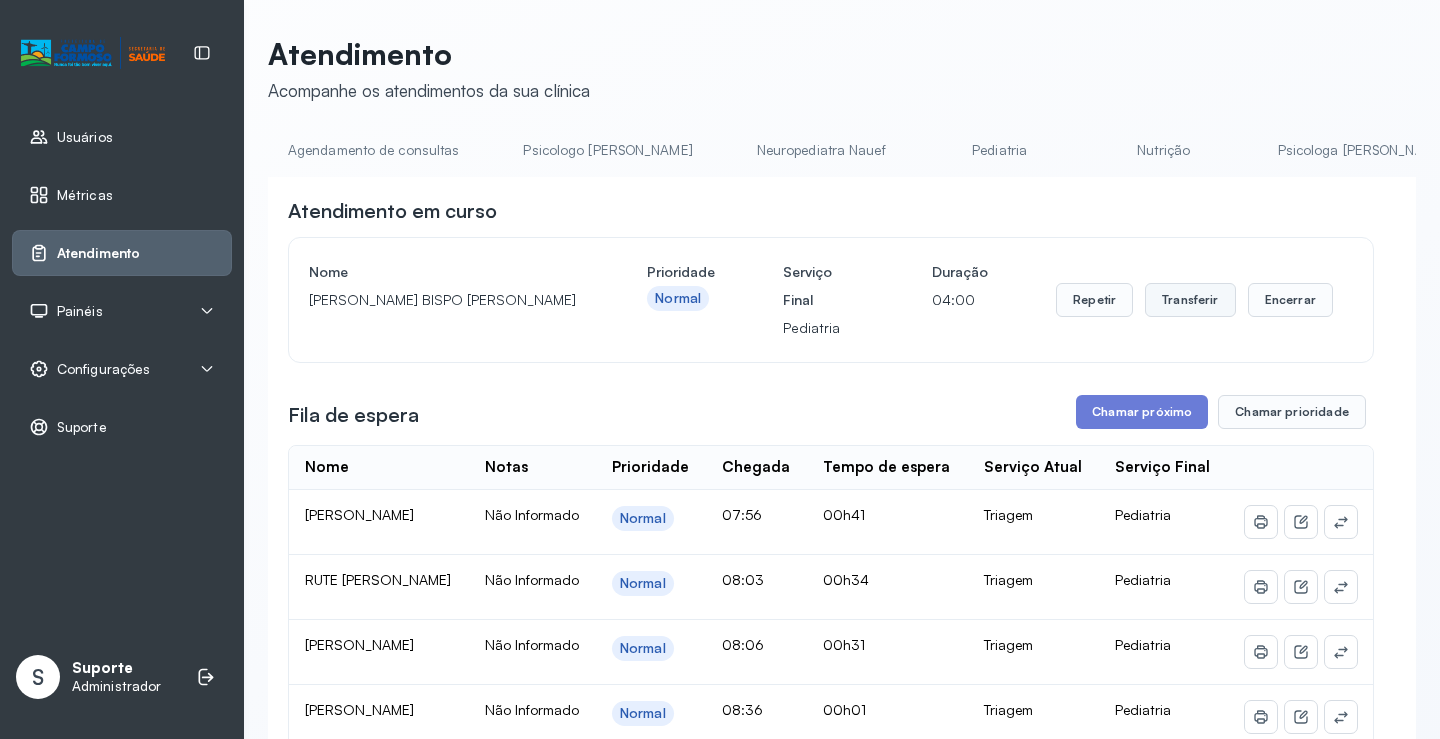 click on "Transferir" at bounding box center (1190, 300) 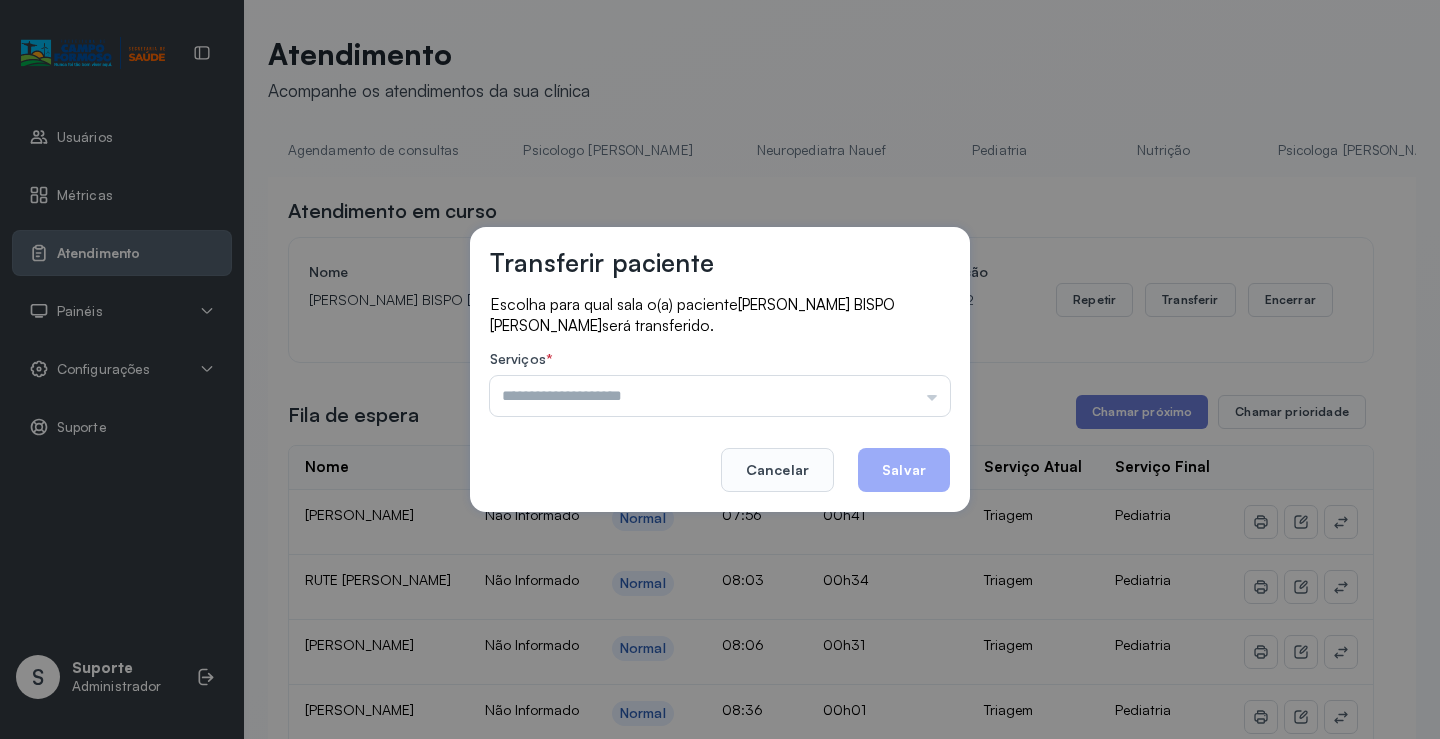 click at bounding box center [720, 396] 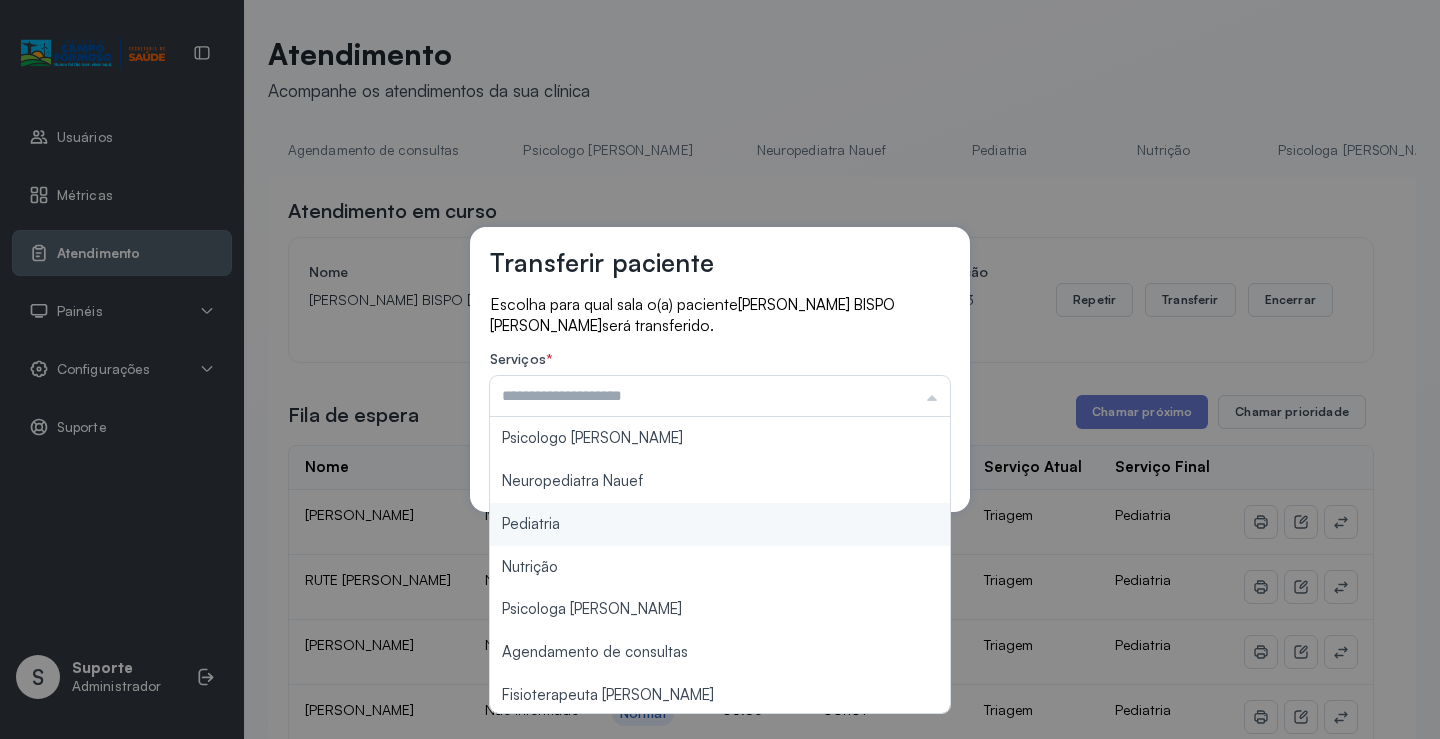 type on "*********" 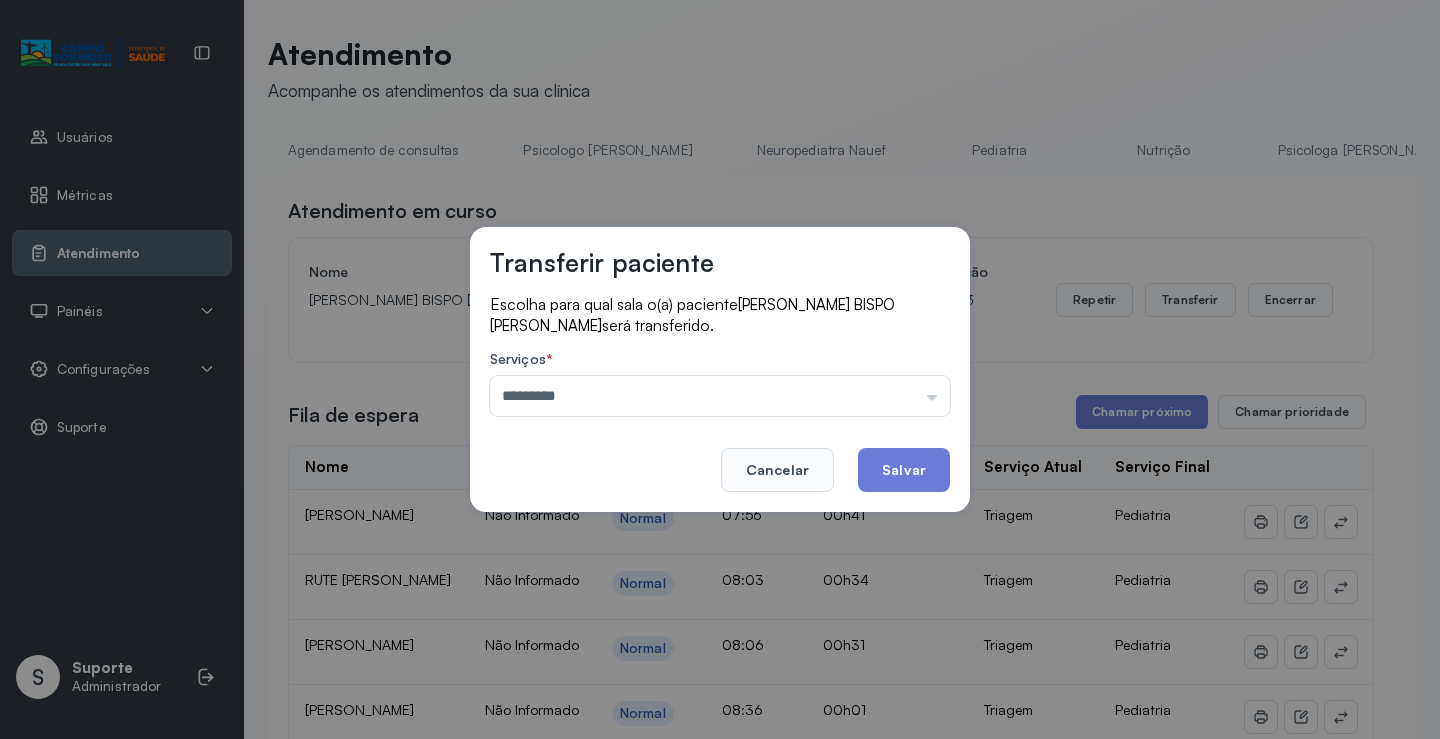 click on "Transferir paciente Escolha para qual sala o(a) paciente  AYLA VITORIA BISPO DIAS  será transferido.  Serviços  *  ********* Psicologo Pedro Neuropediatra Nauef Pediatria Nutrição Psicologa Alana Agendamento de consultas Fisioterapeuta Janusia Coordenadora Solange Consultório 2 Assistente Social Psiquiatra Fisioterapeuta Francyne Fisioterapeuta Morgana Neuropediatra João Cancelar Salvar" at bounding box center [720, 369] 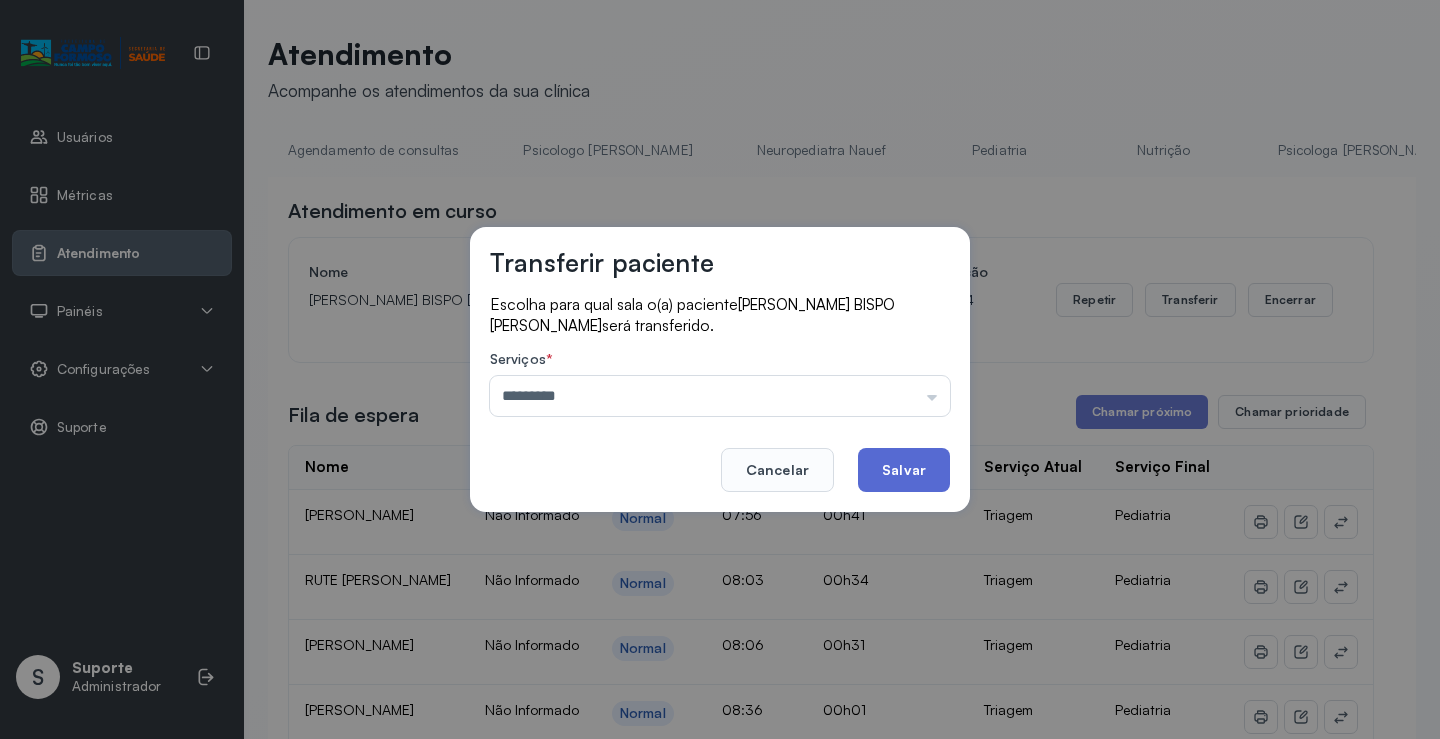 click on "Salvar" 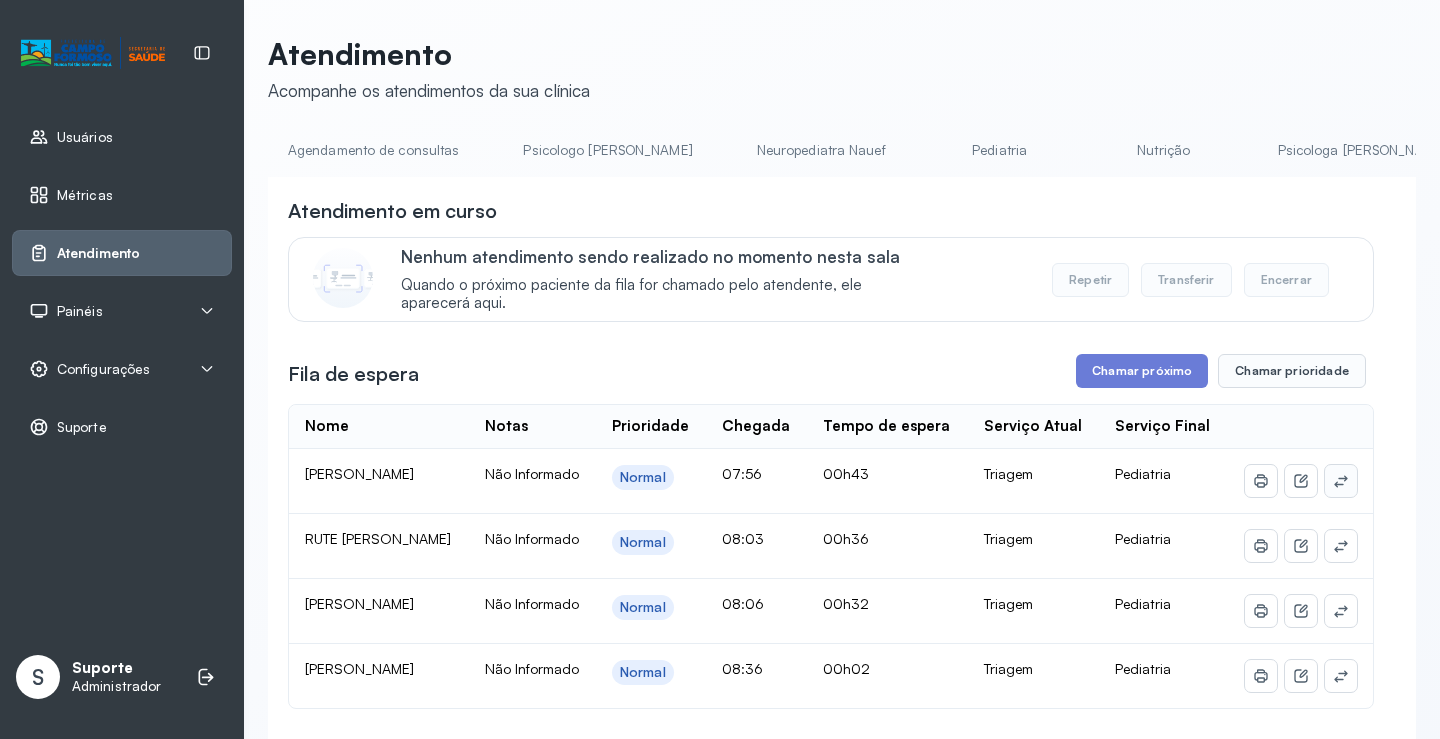 click 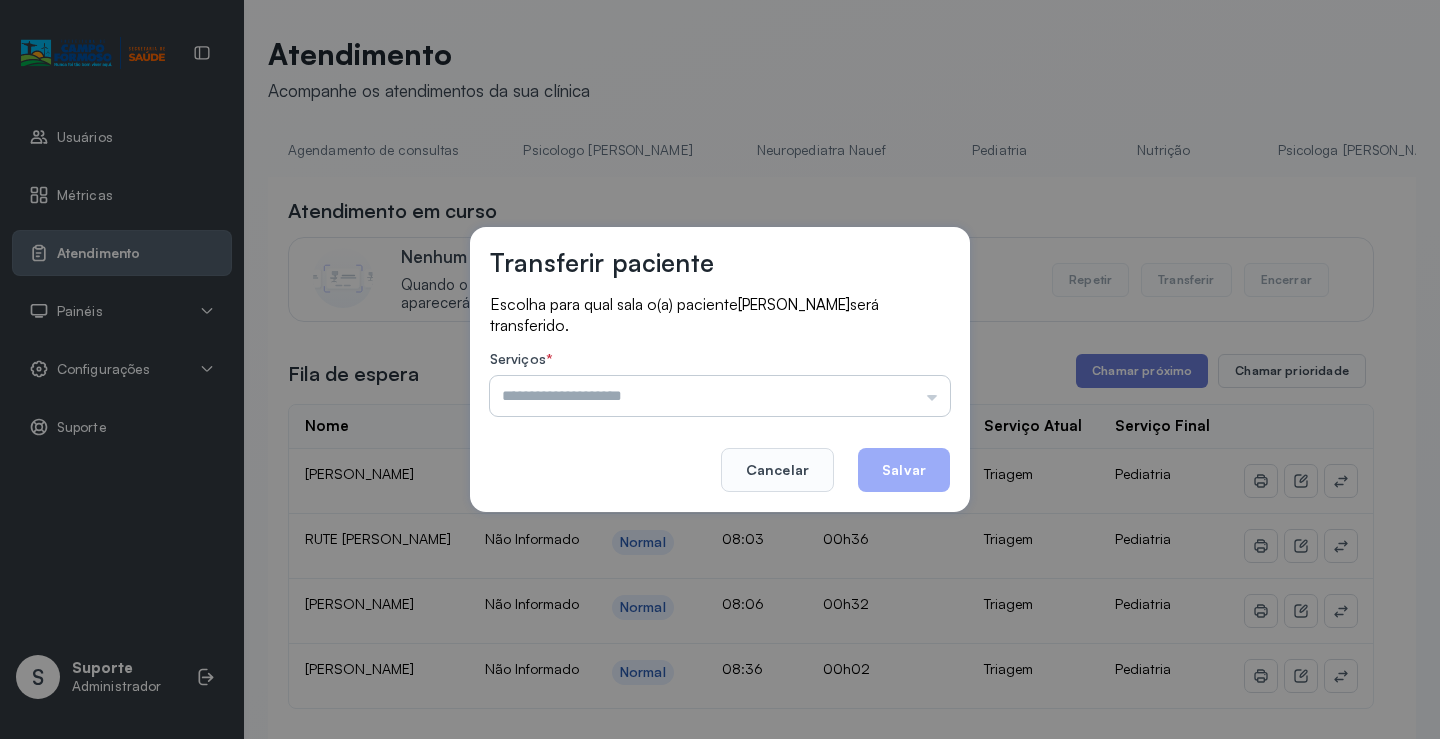 click at bounding box center [720, 396] 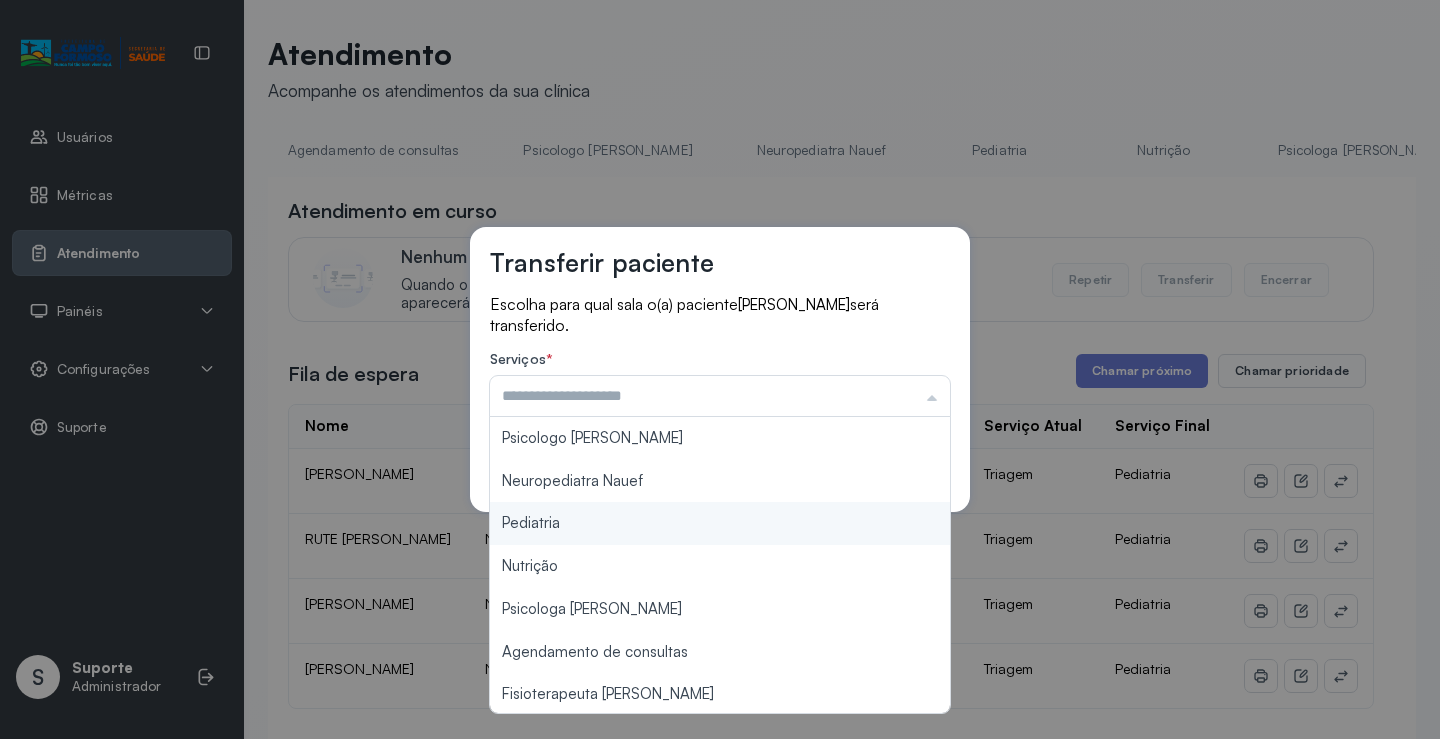 type on "*********" 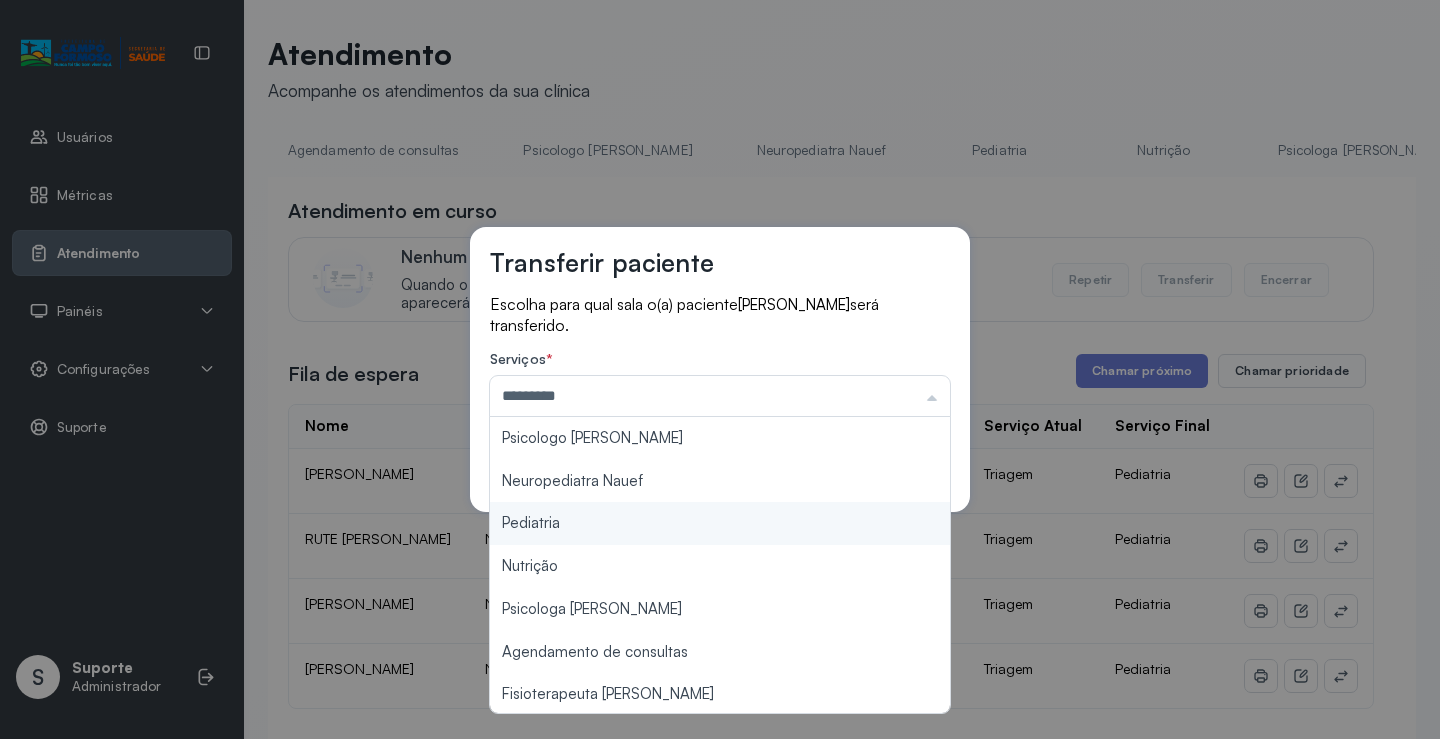 click on "Transferir paciente Escolha para qual sala o(a) paciente  ALICE VITORIA BISPO DIAS  será transferido.  Serviços  *  ********* Psicologo Pedro Neuropediatra Nauef Pediatria Nutrição Psicologa Alana Agendamento de consultas Fisioterapeuta Janusia Coordenadora Solange Consultório 2 Assistente Social Psiquiatra Fisioterapeuta Francyne Fisioterapeuta Morgana Neuropediatra João Cancelar Salvar" at bounding box center [720, 369] 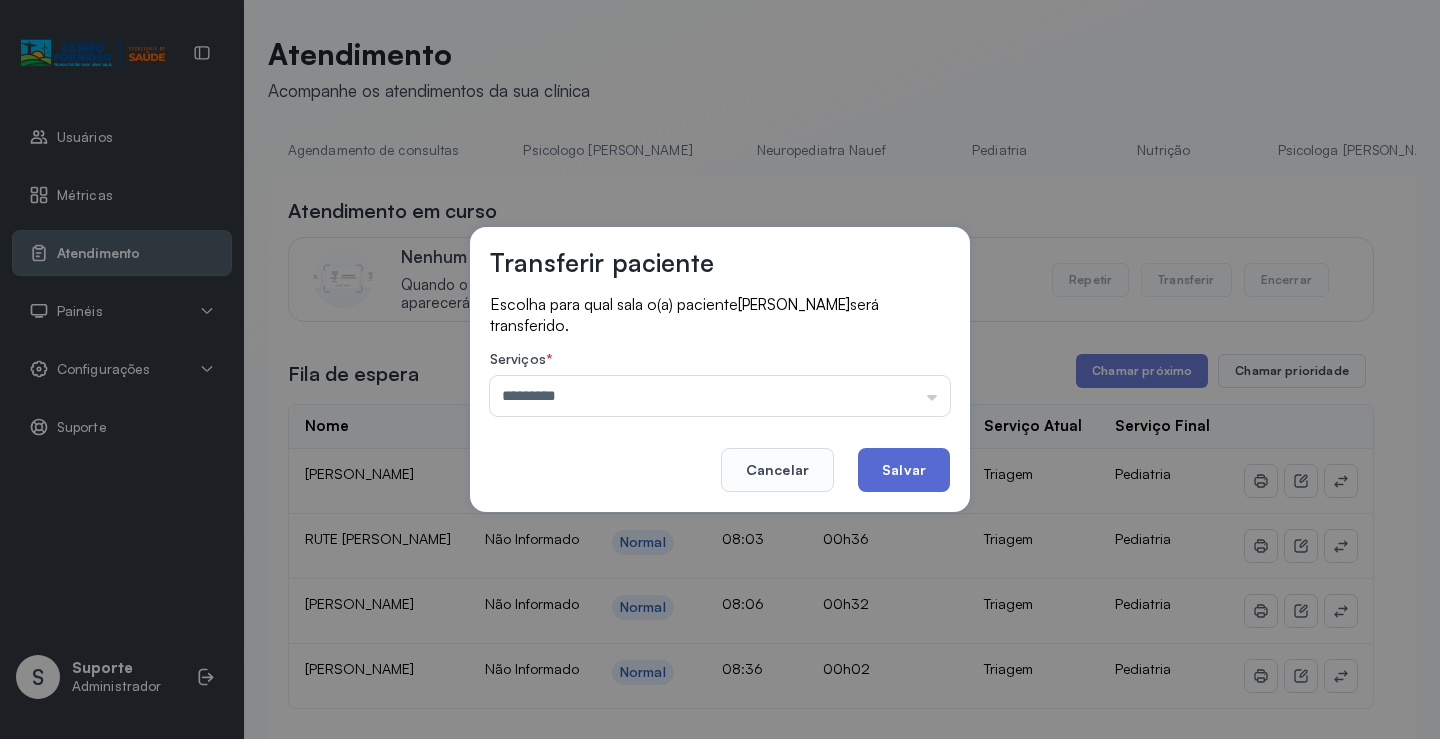 click on "Salvar" 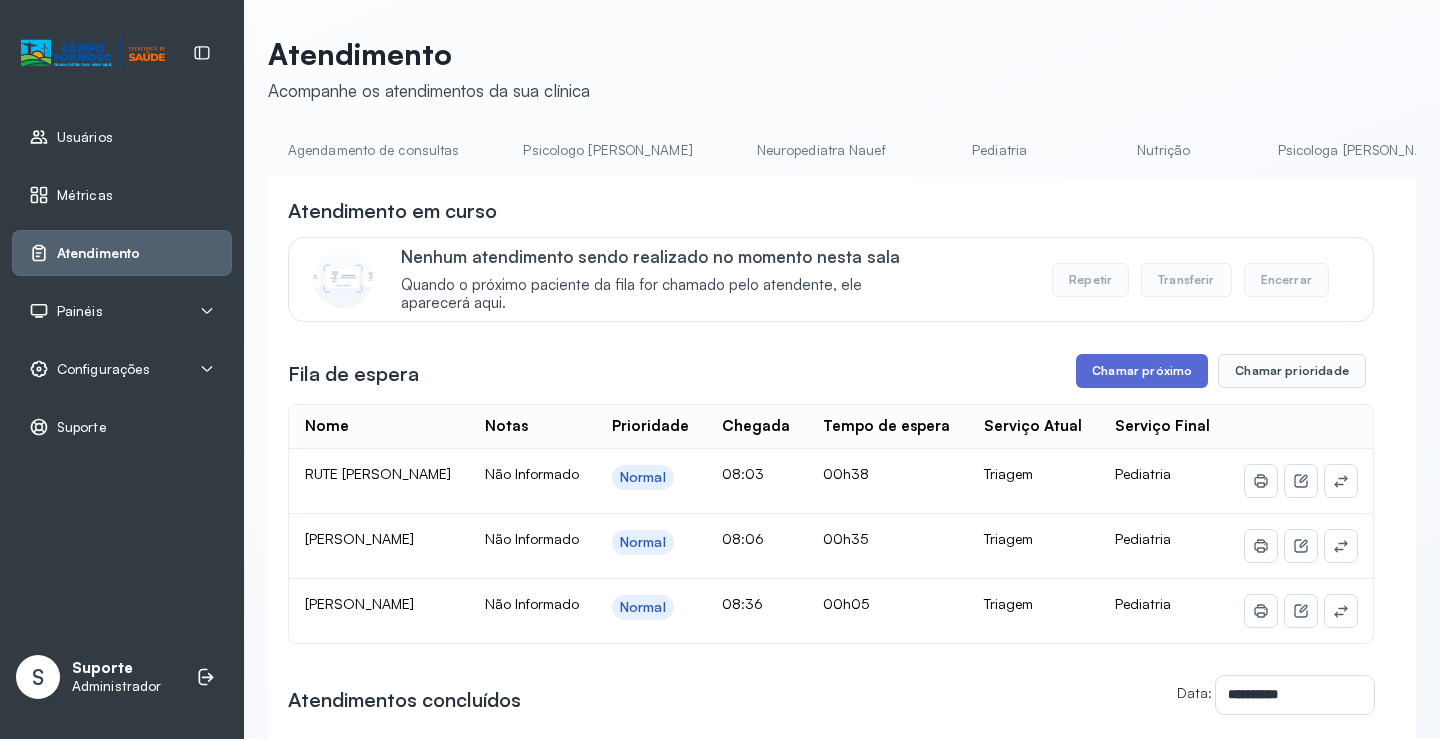 click on "Chamar próximo" at bounding box center (1142, 371) 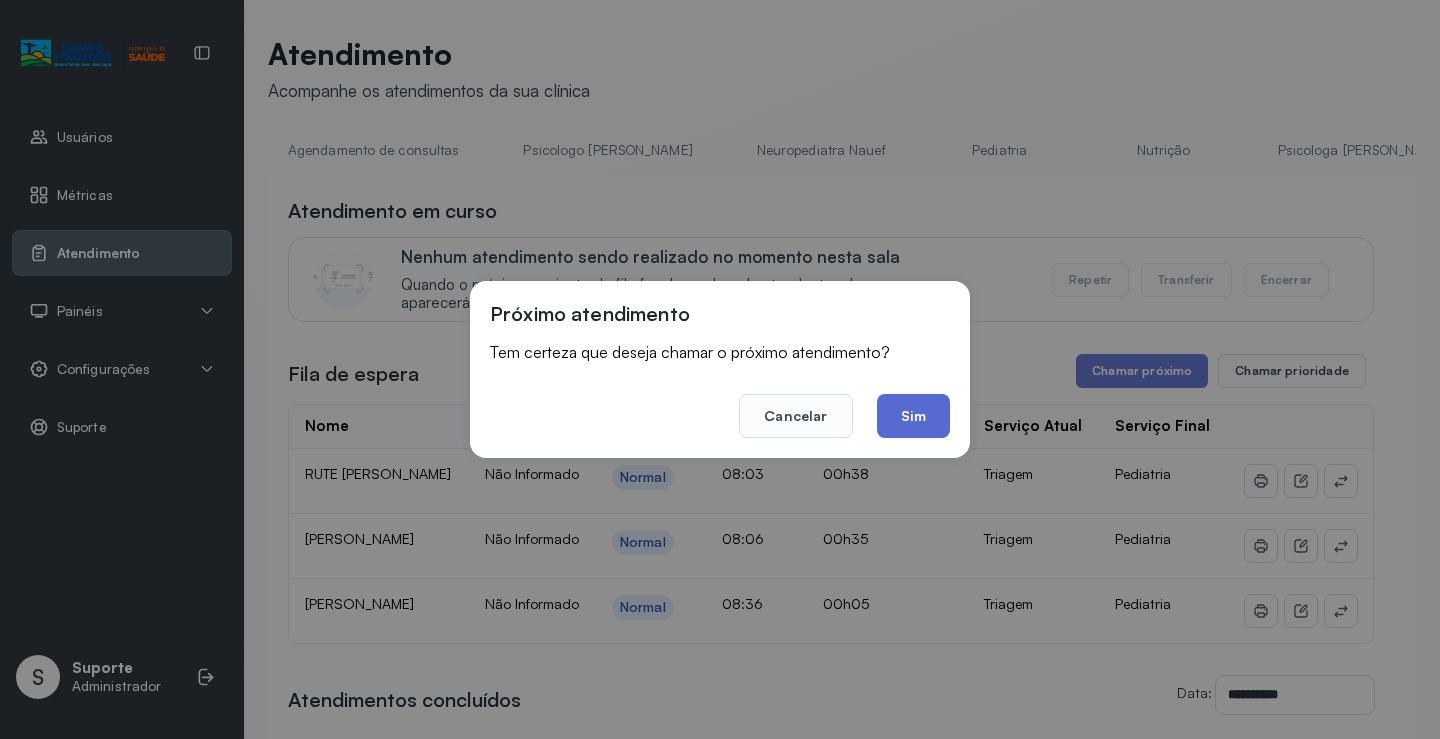 click on "Sim" 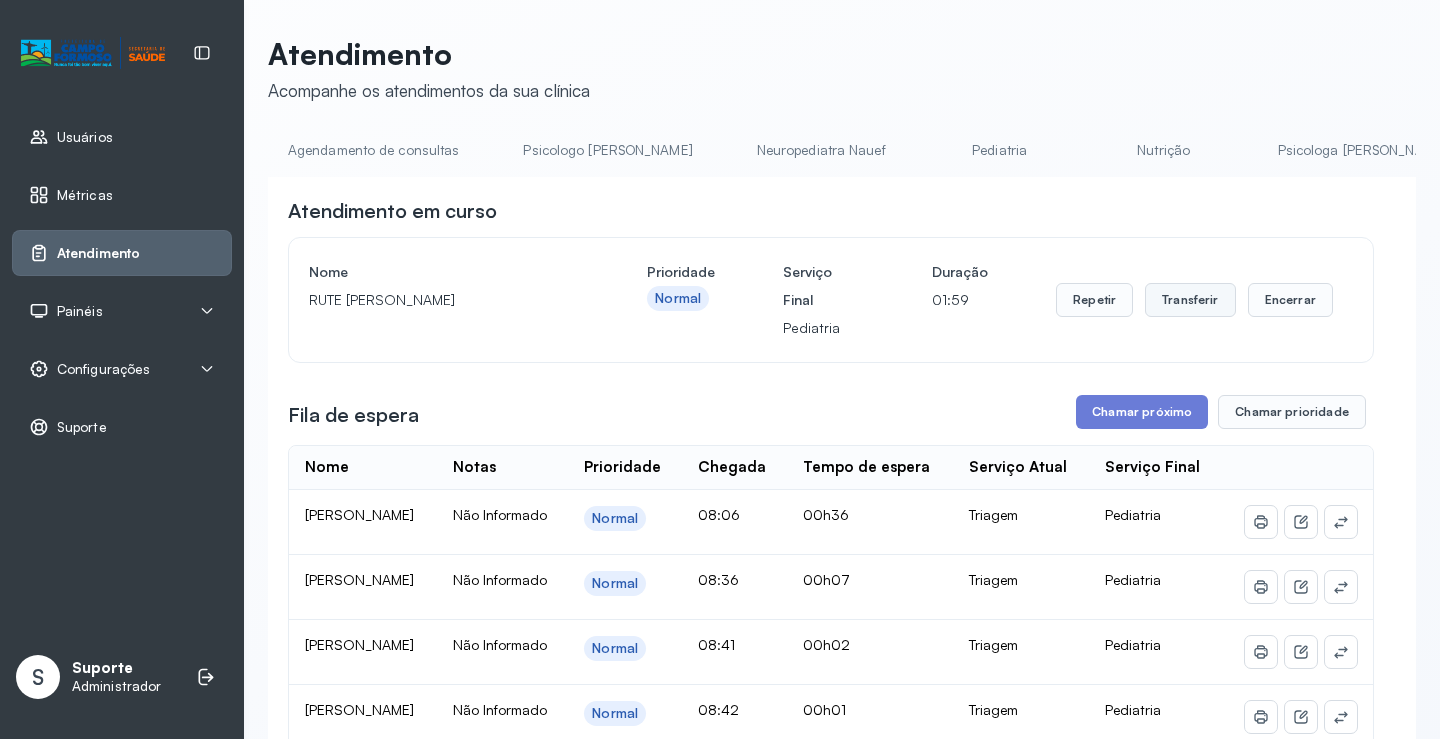click on "Transferir" at bounding box center [1190, 300] 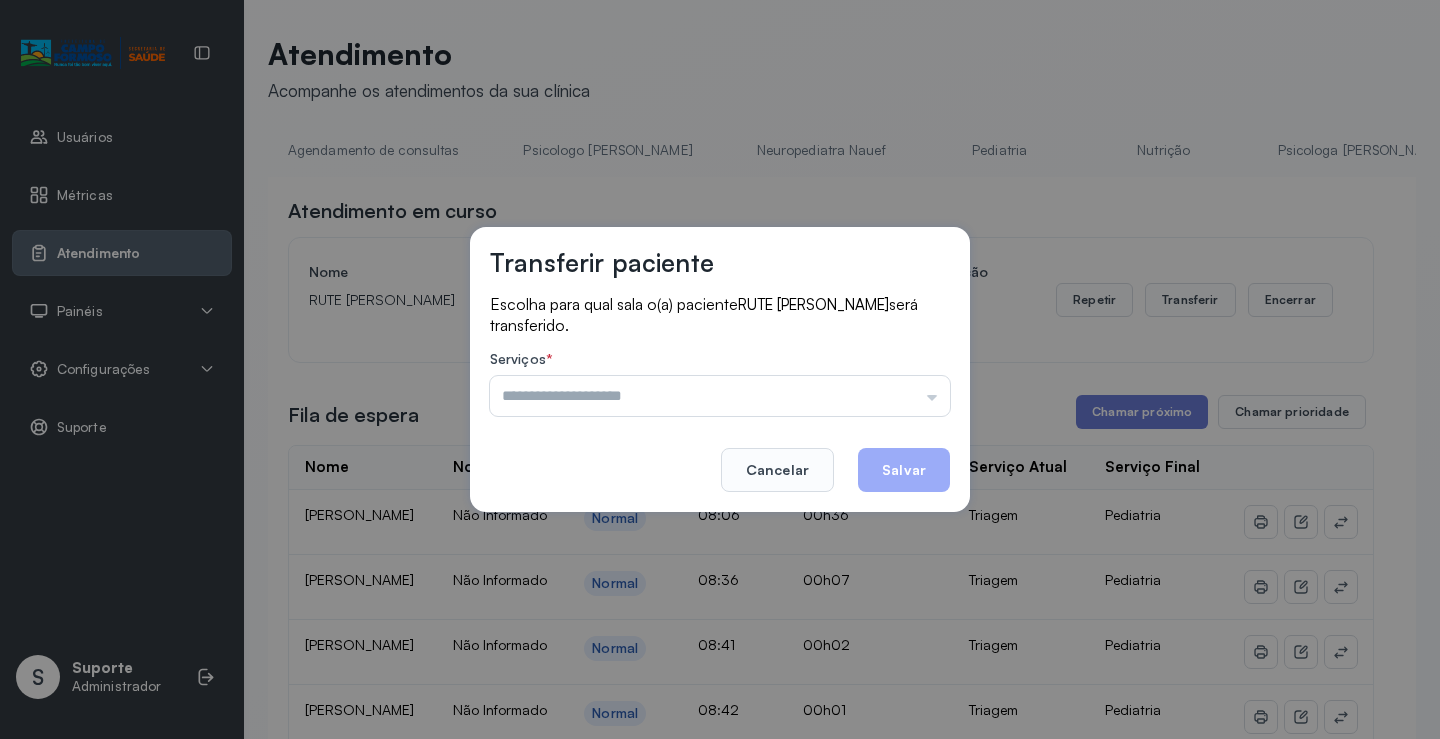 drag, startPoint x: 642, startPoint y: 384, endPoint x: 626, endPoint y: 424, distance: 43.081318 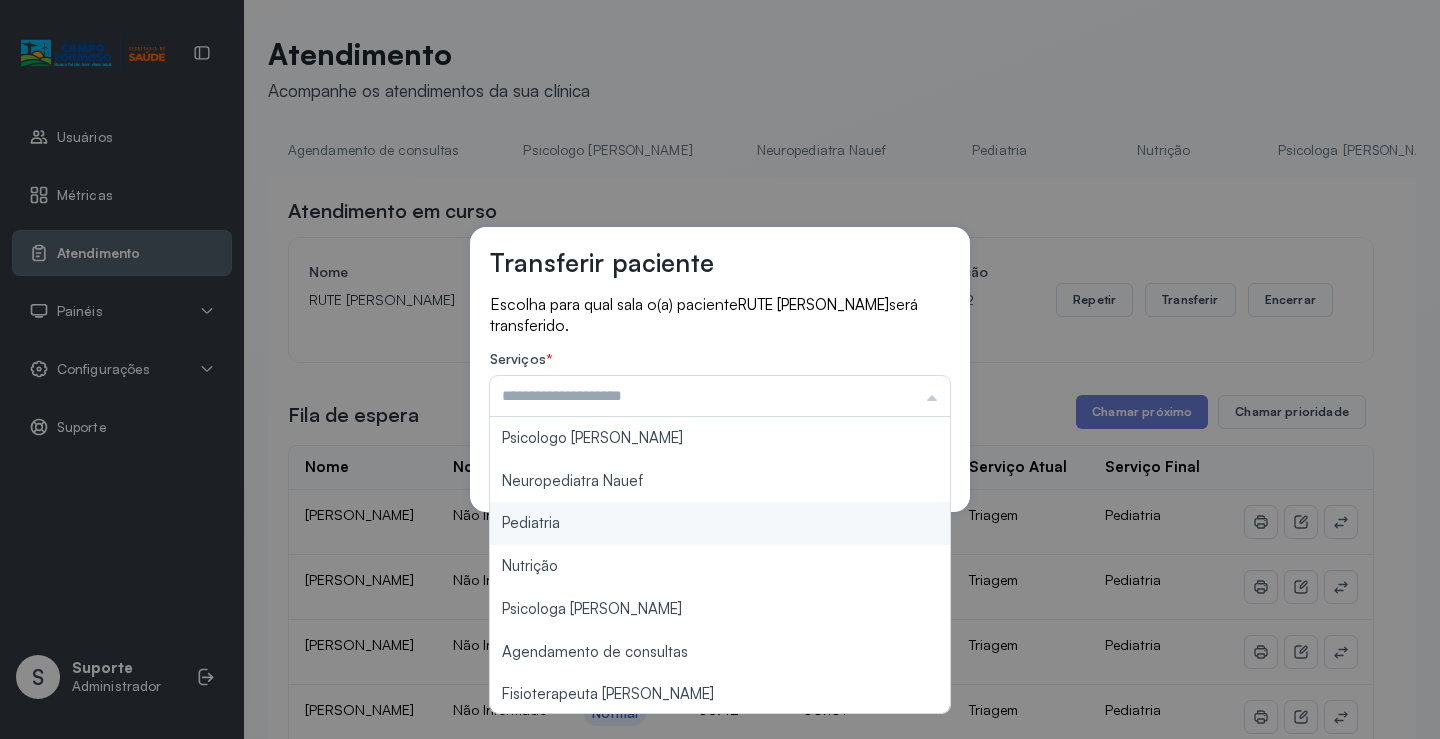 type on "*********" 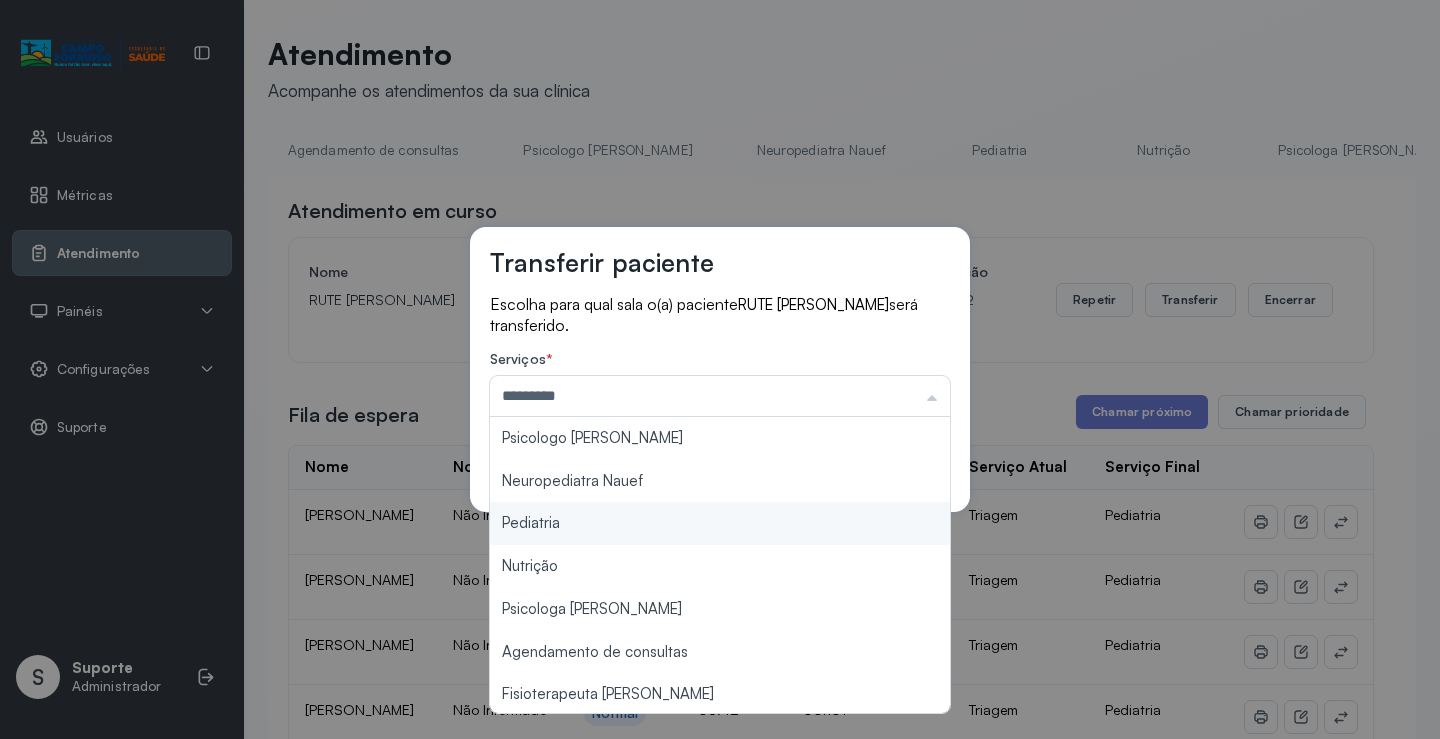 click on "Transferir paciente Escolha para qual sala o(a) paciente  RUTE FERNANDA DOS SANTOS MACEDO  será transferido.  Serviços  *  ********* Psicologo Pedro Neuropediatra Nauef Pediatria Nutrição Psicologa Alana Agendamento de consultas Fisioterapeuta Janusia Coordenadora Solange Consultório 2 Assistente Social Psiquiatra Fisioterapeuta Francyne Fisioterapeuta Morgana Neuropediatra João Cancelar Salvar" at bounding box center [720, 369] 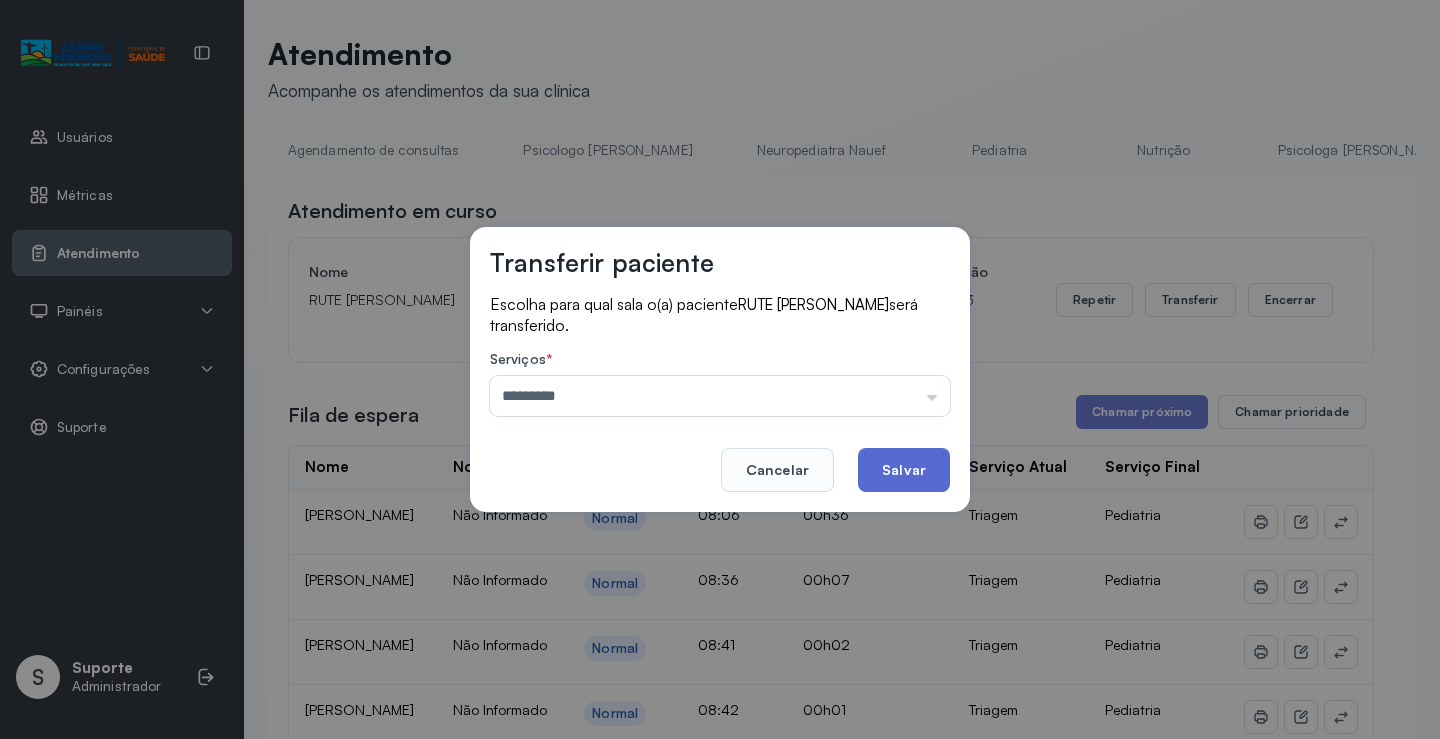 click on "Salvar" 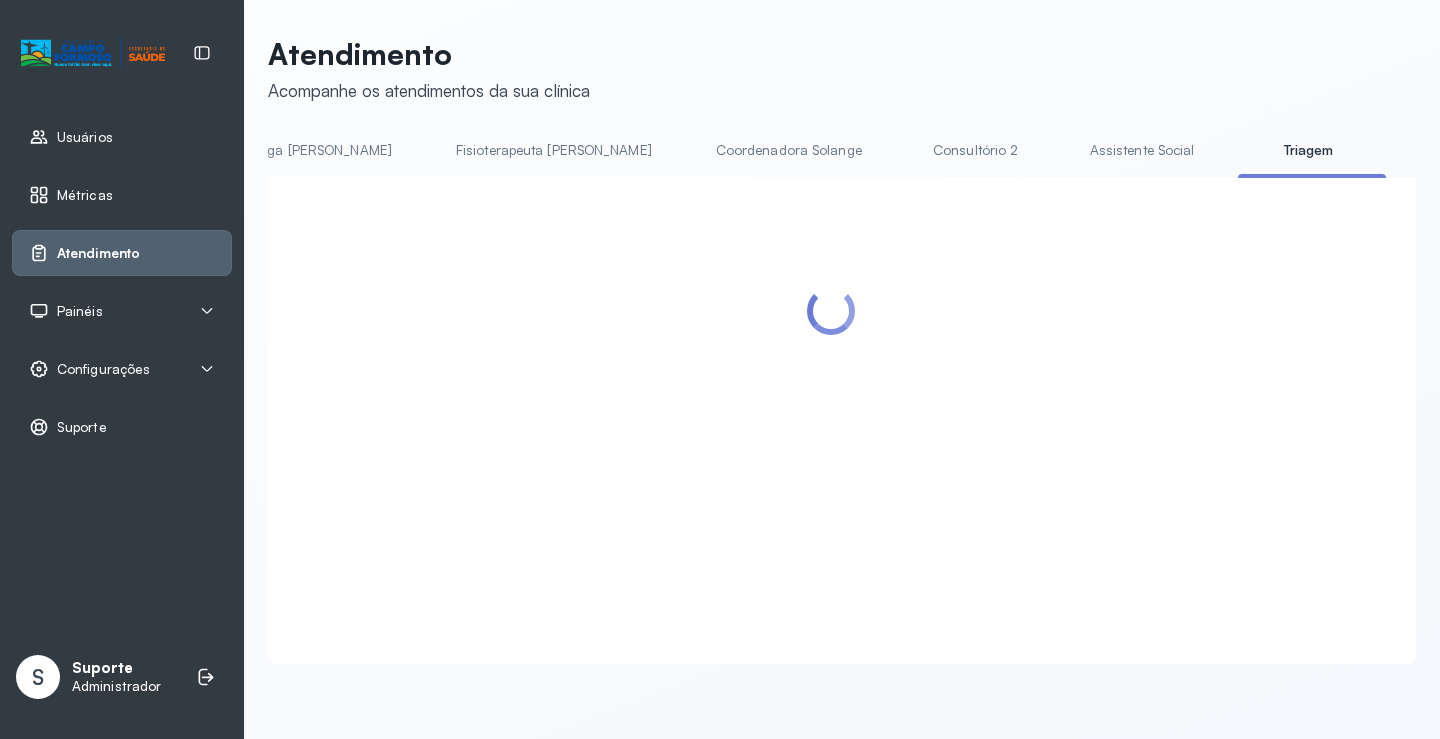 scroll, scrollTop: 0, scrollLeft: 1065, axis: horizontal 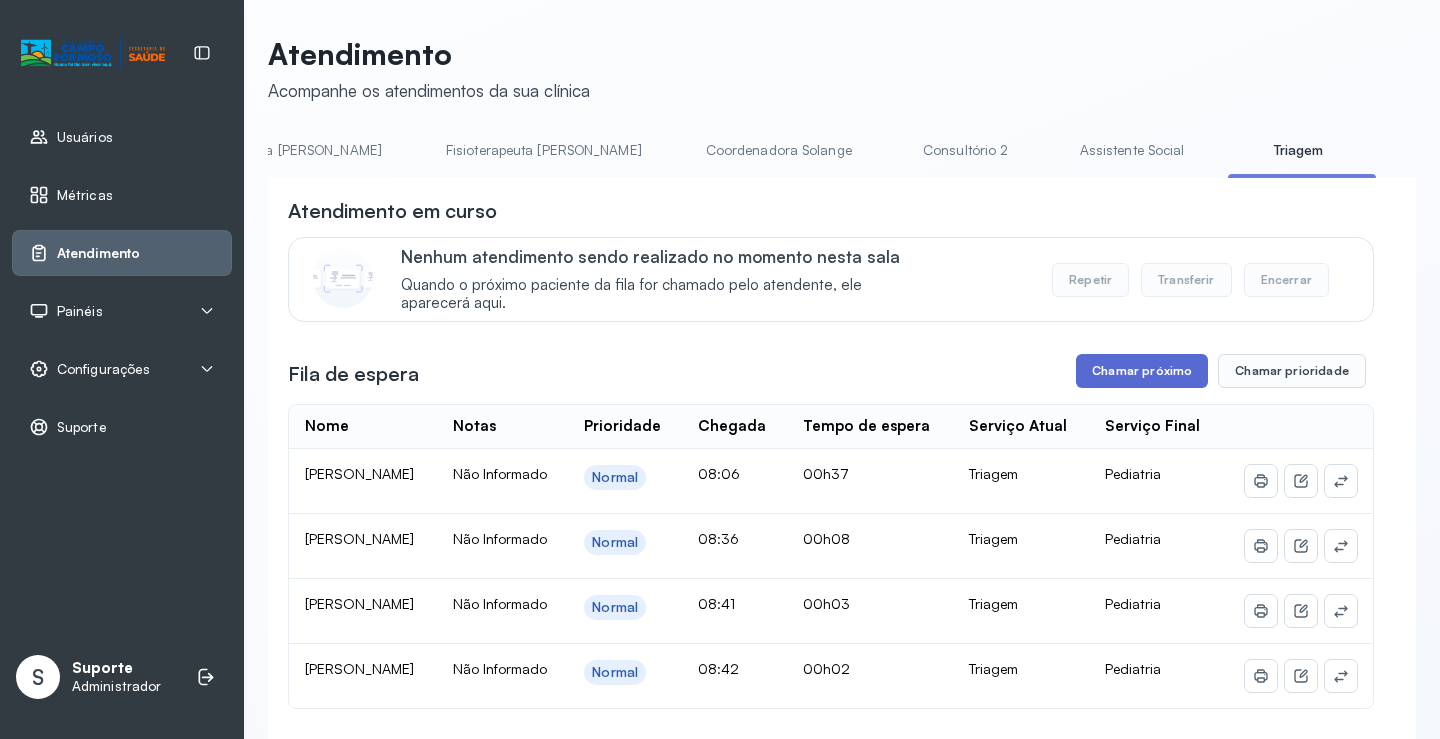 click on "Chamar próximo" at bounding box center [1142, 371] 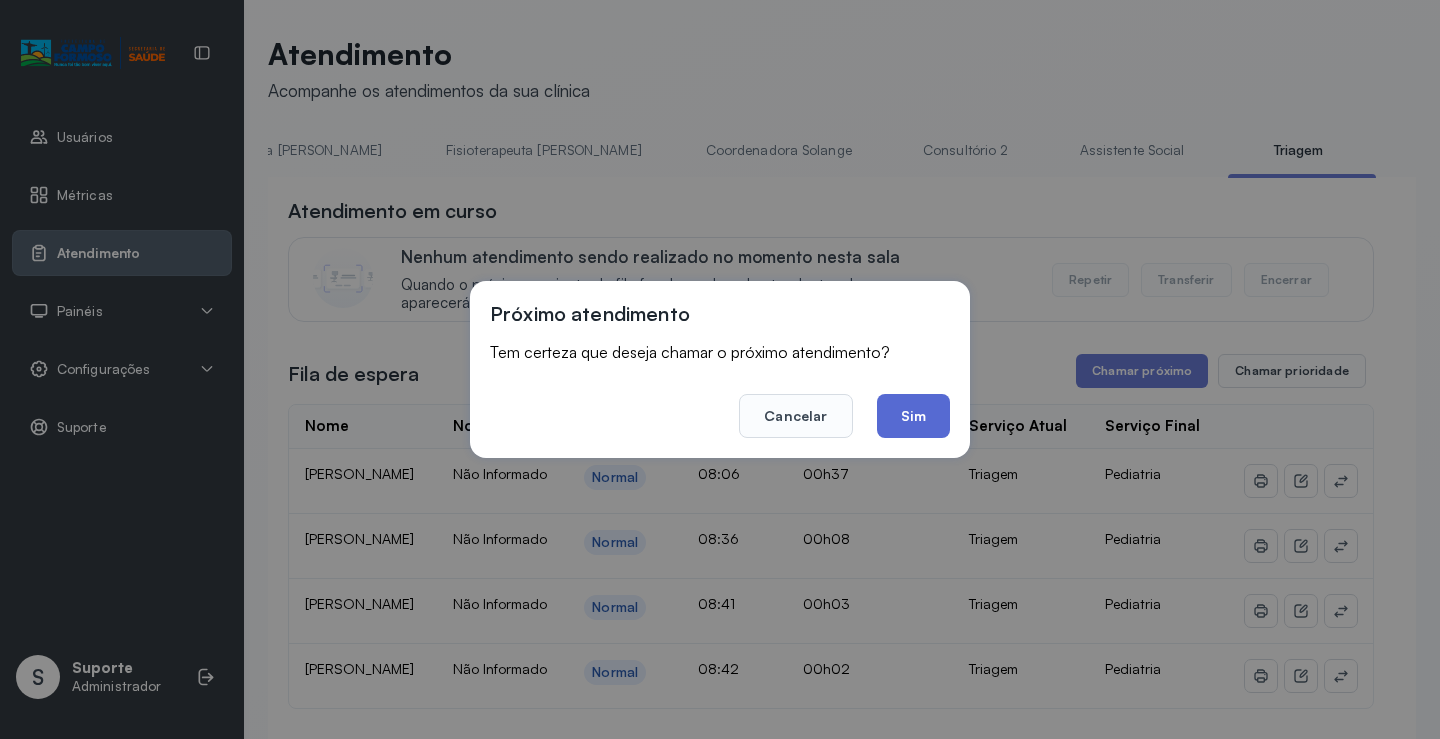 click on "Sim" 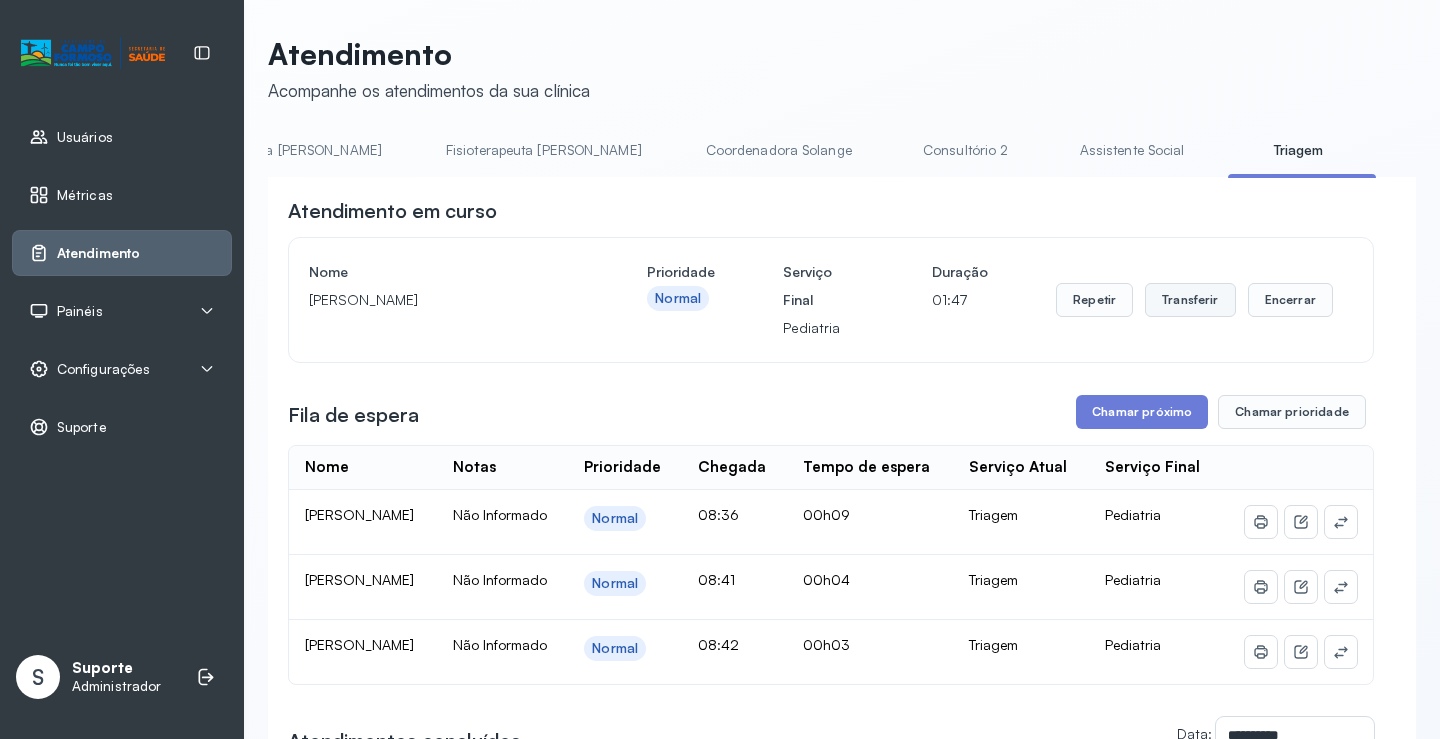 click on "Transferir" at bounding box center [1190, 300] 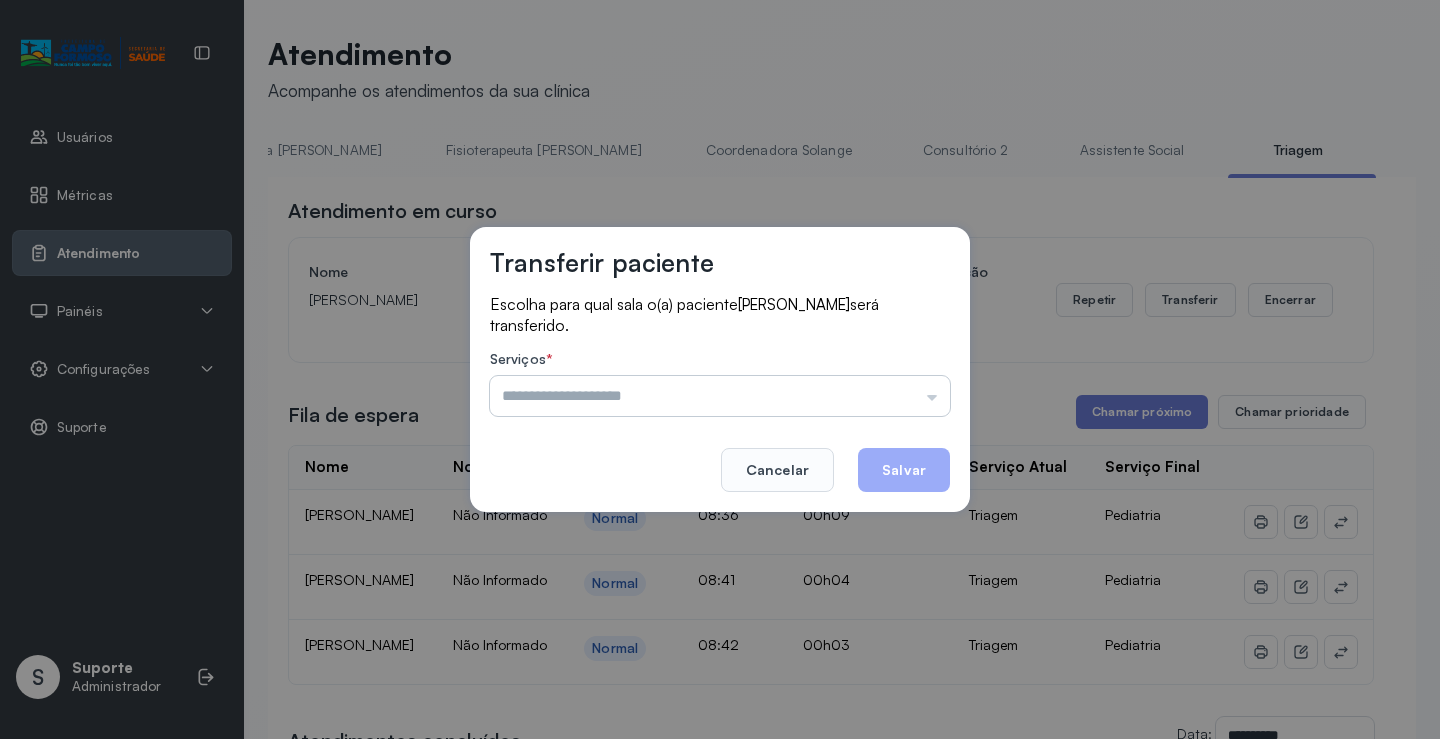 click at bounding box center [720, 396] 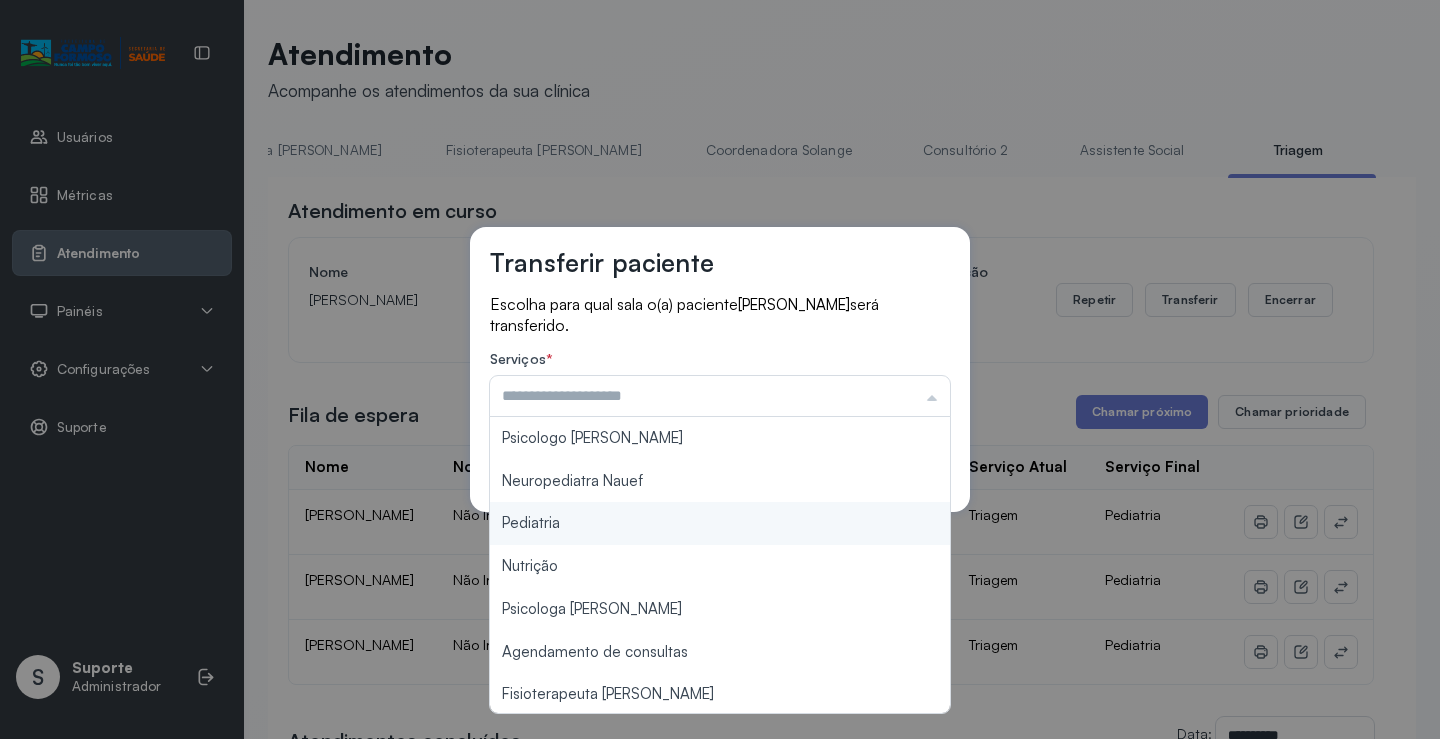 type on "*********" 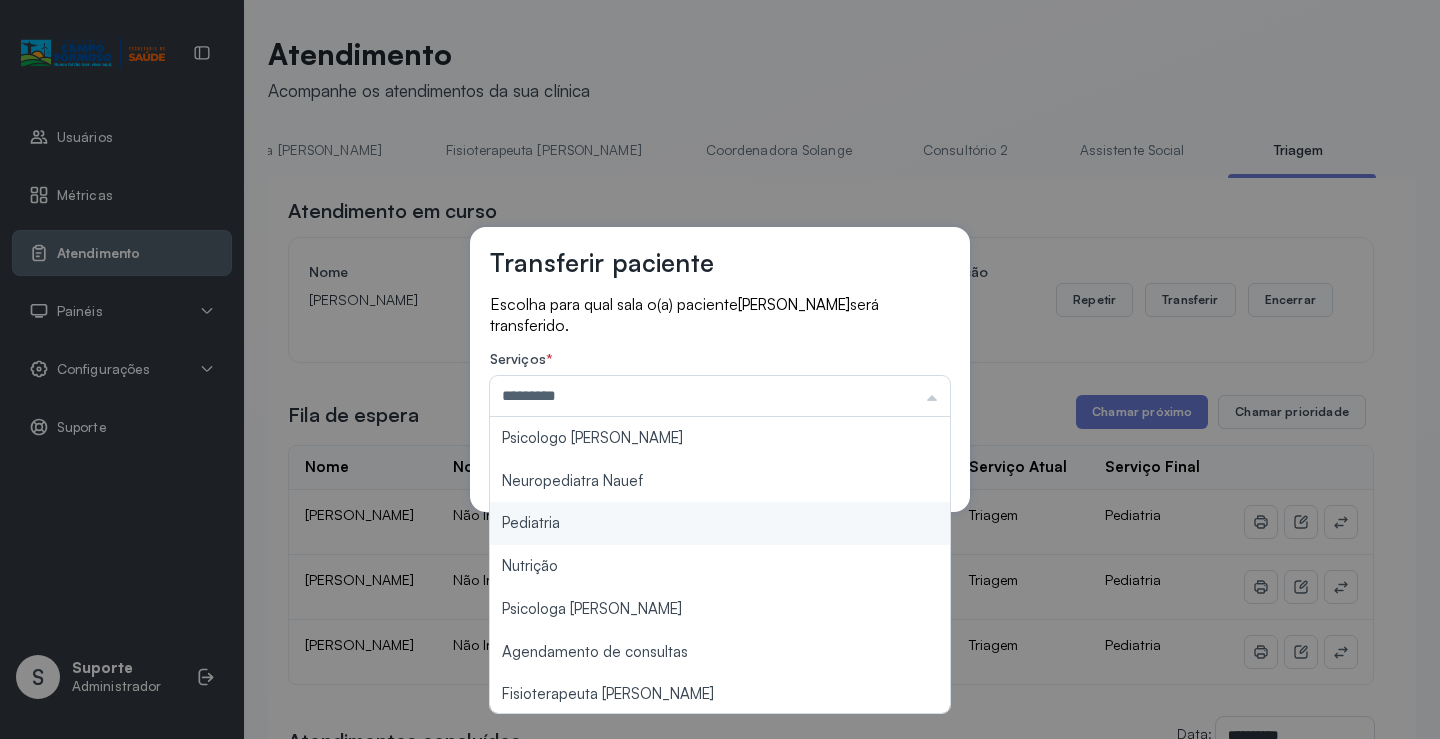 click on "Transferir paciente Escolha para qual sala o(a) paciente  GUILHERME CESARIO MIRANDA  será transferido.  Serviços  *  ********* Psicologo Pedro Neuropediatra Nauef Pediatria Nutrição Psicologa Alana Agendamento de consultas Fisioterapeuta Janusia Coordenadora Solange Consultório 2 Assistente Social Psiquiatra Fisioterapeuta Francyne Fisioterapeuta Morgana Neuropediatra João Cancelar Salvar" at bounding box center (720, 369) 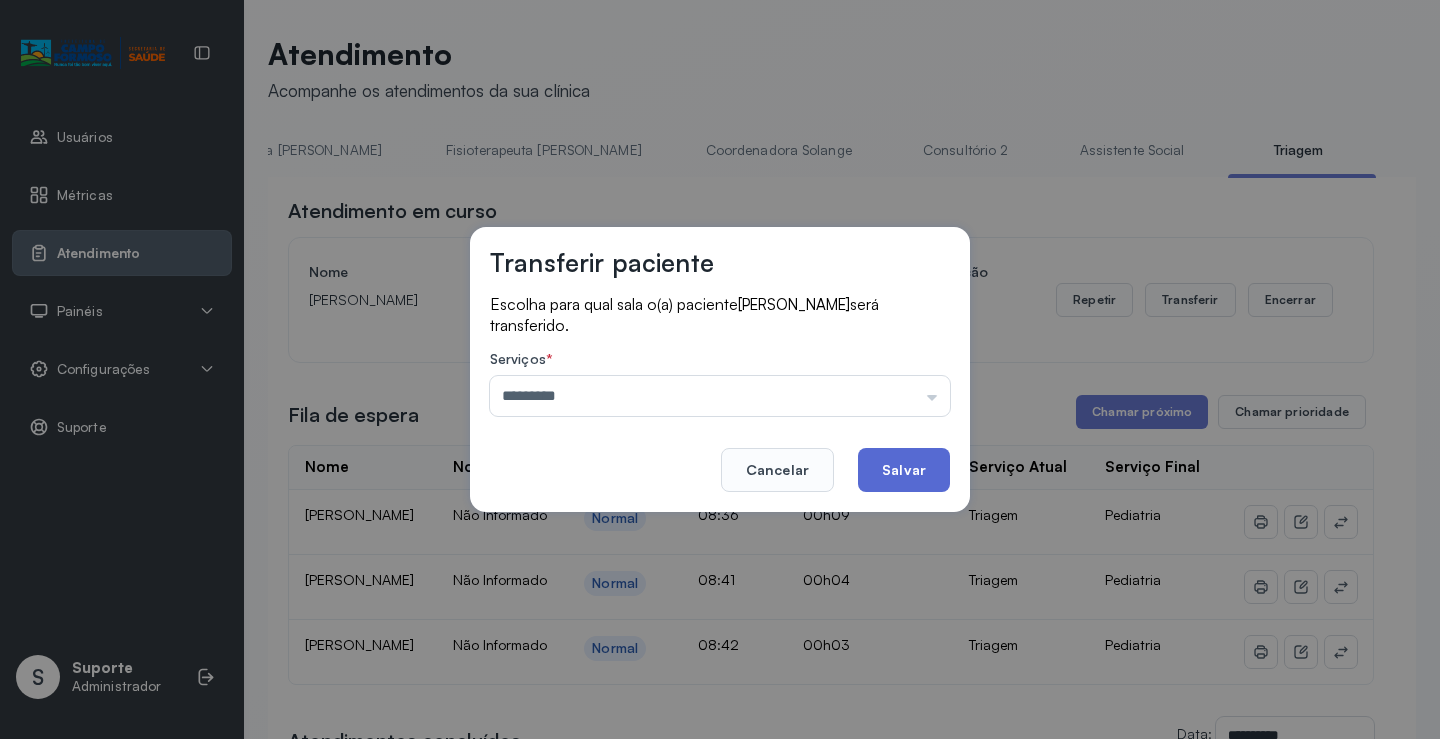 click on "Salvar" 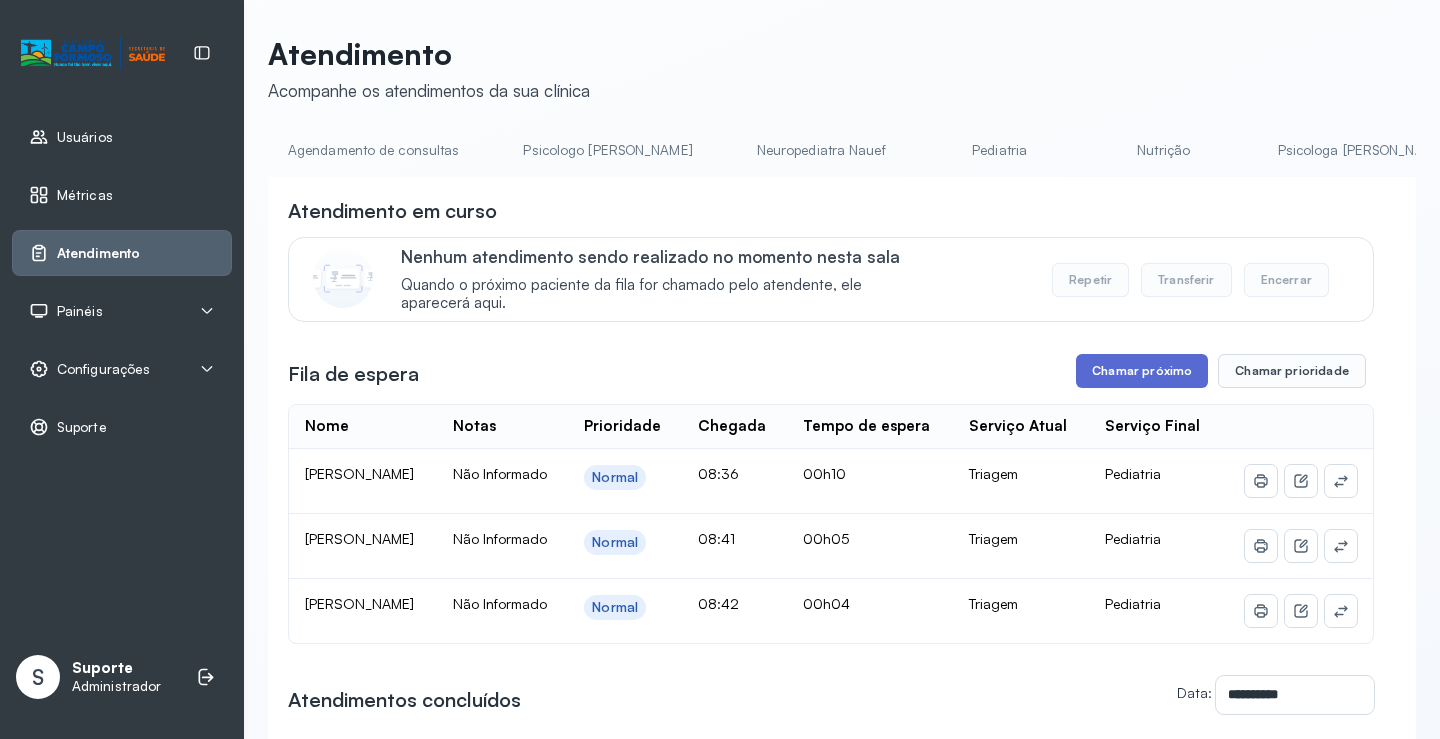 click on "Chamar próximo" at bounding box center [1142, 371] 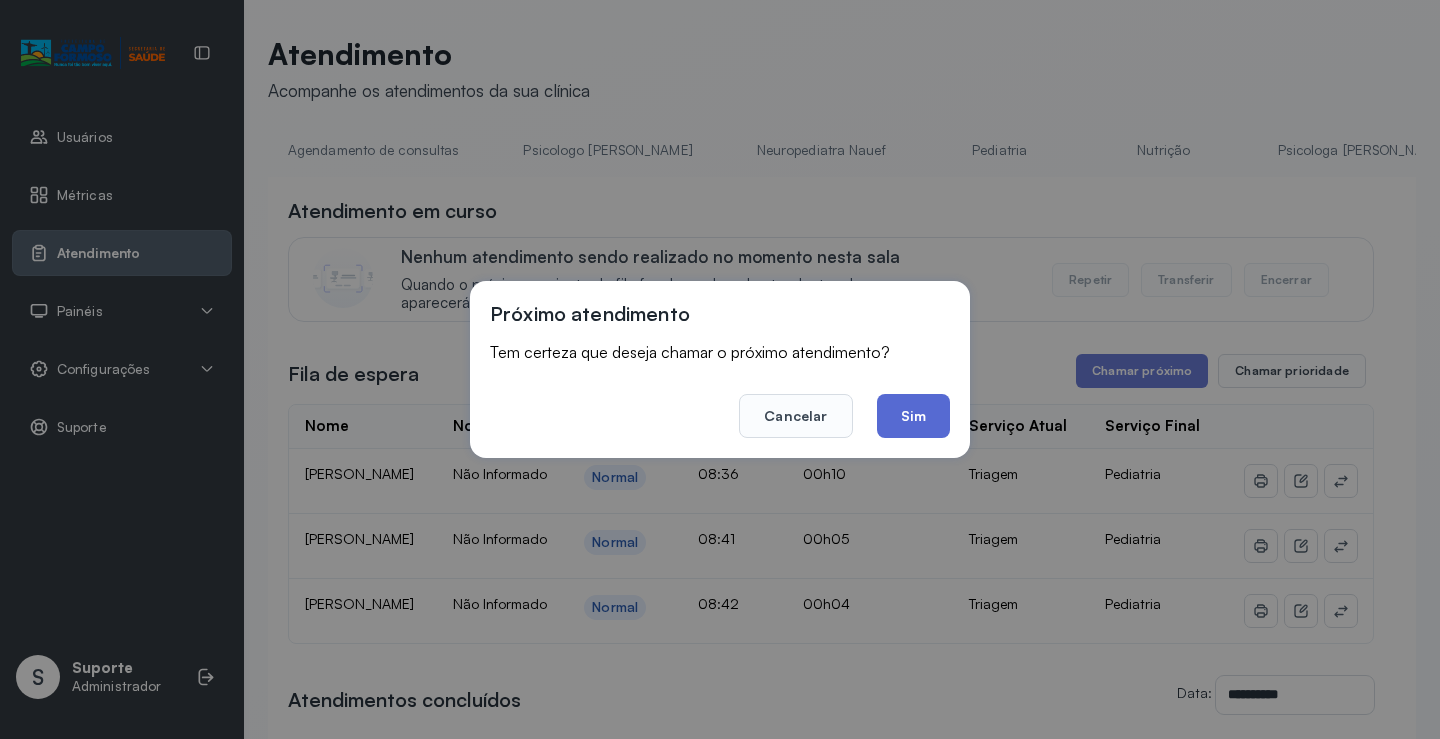 click on "Sim" 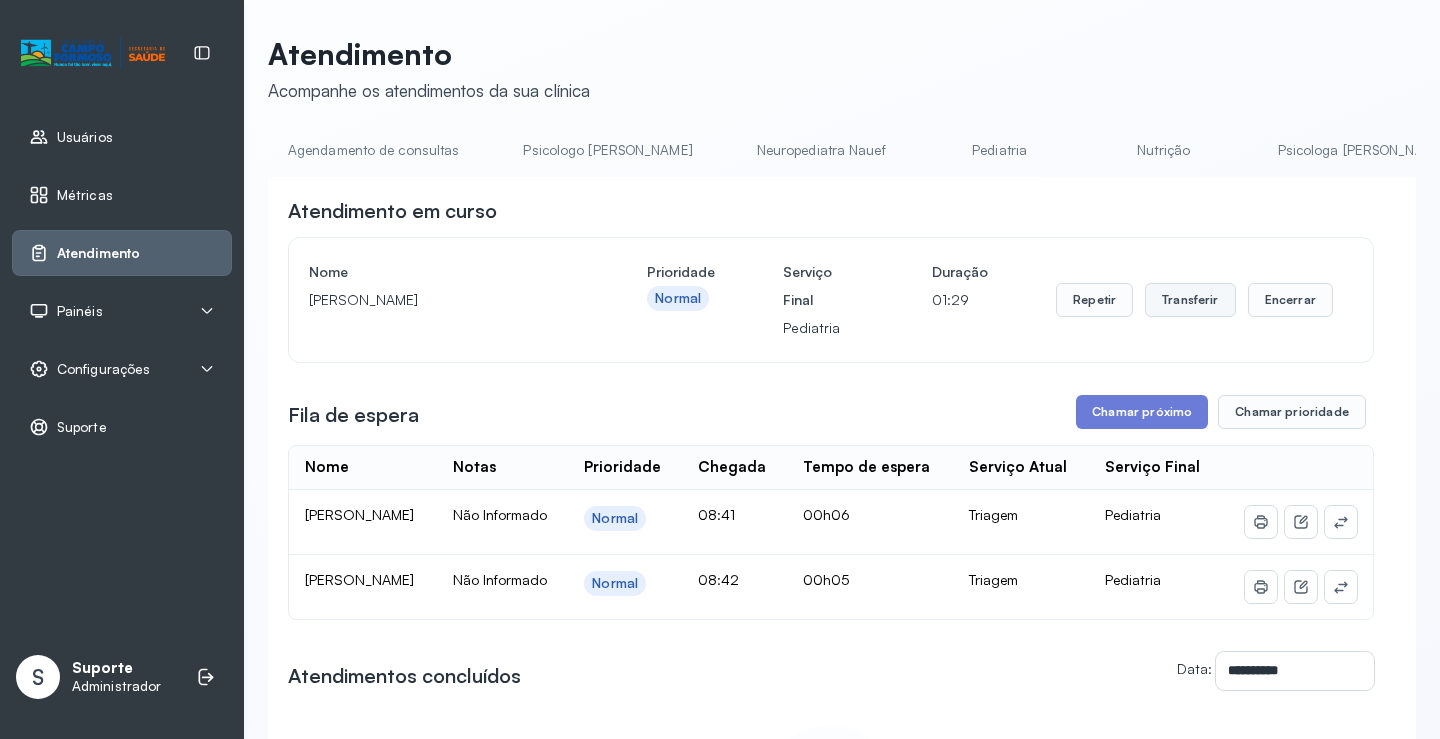 click on "Transferir" at bounding box center [1190, 300] 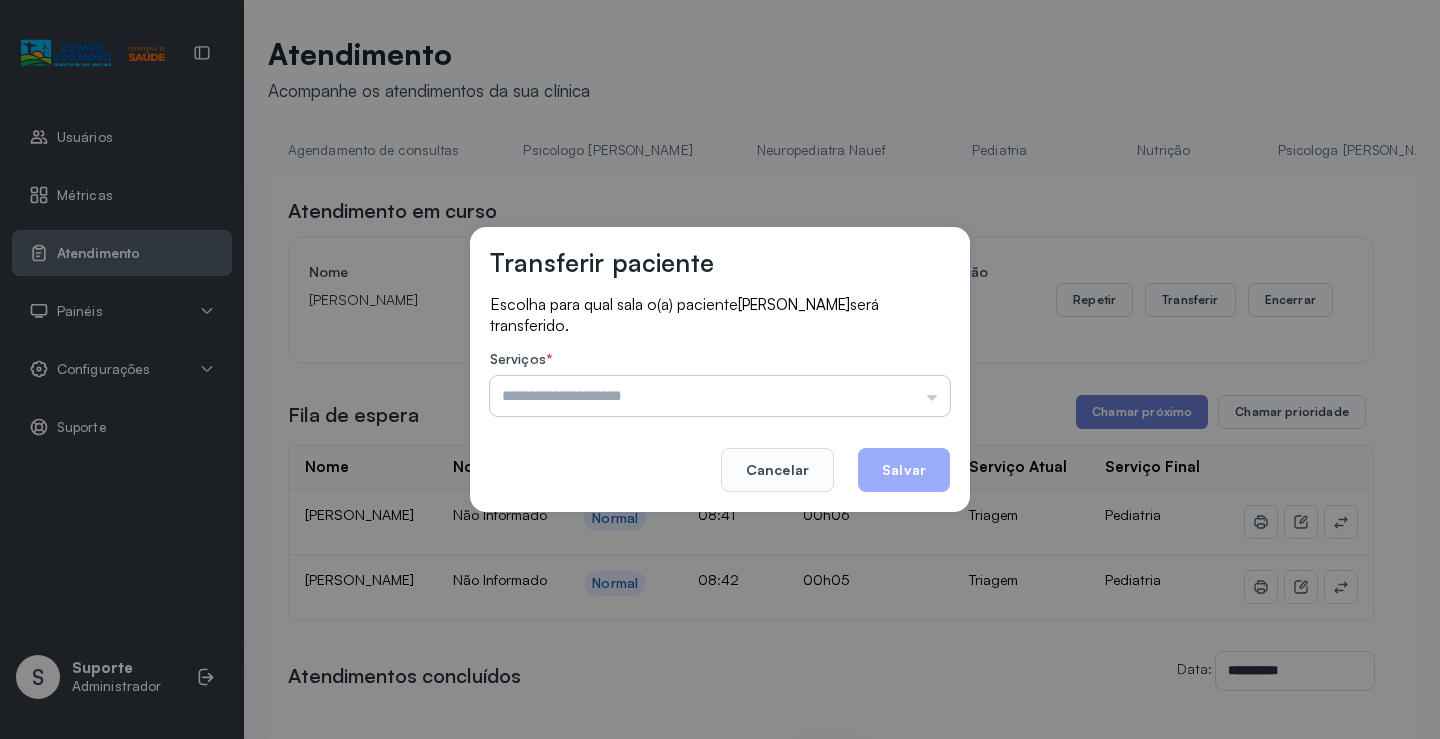 click at bounding box center [720, 396] 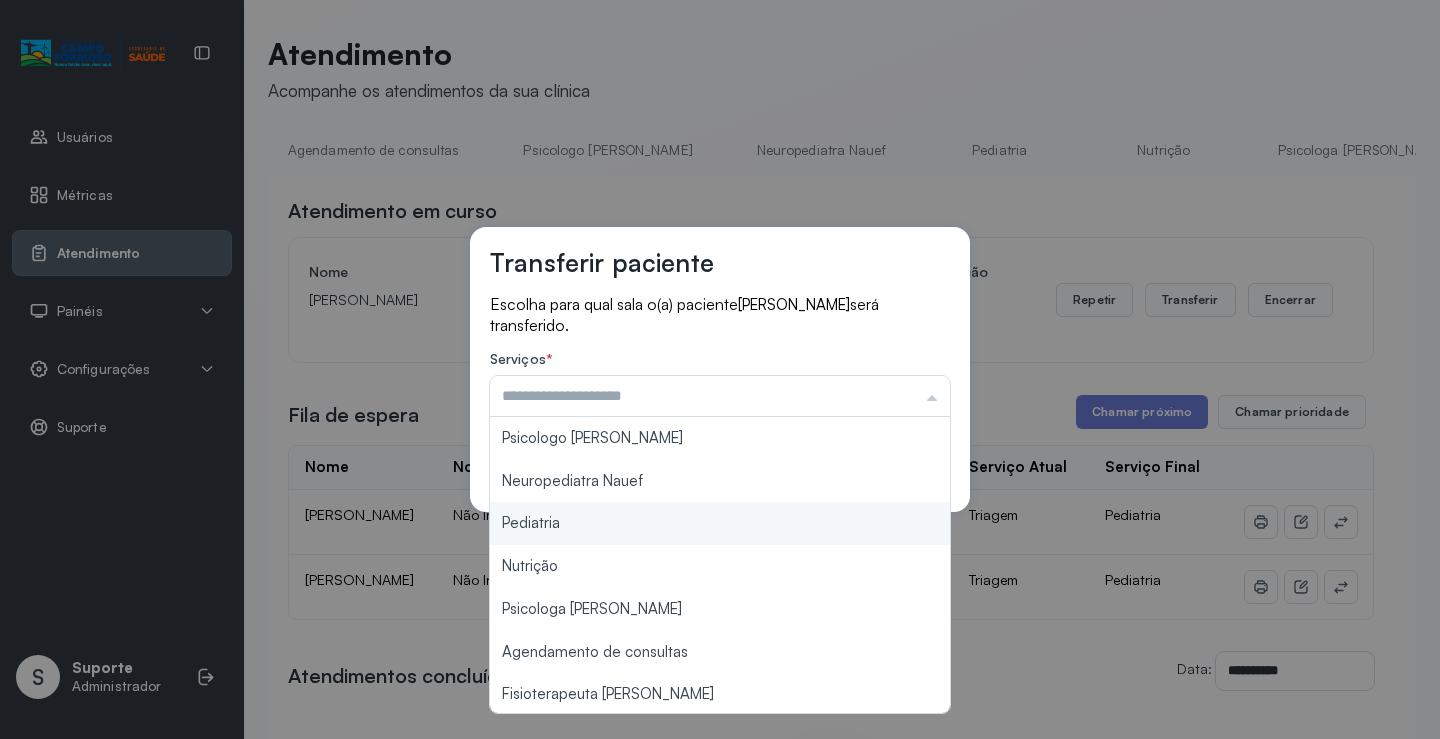 type on "*********" 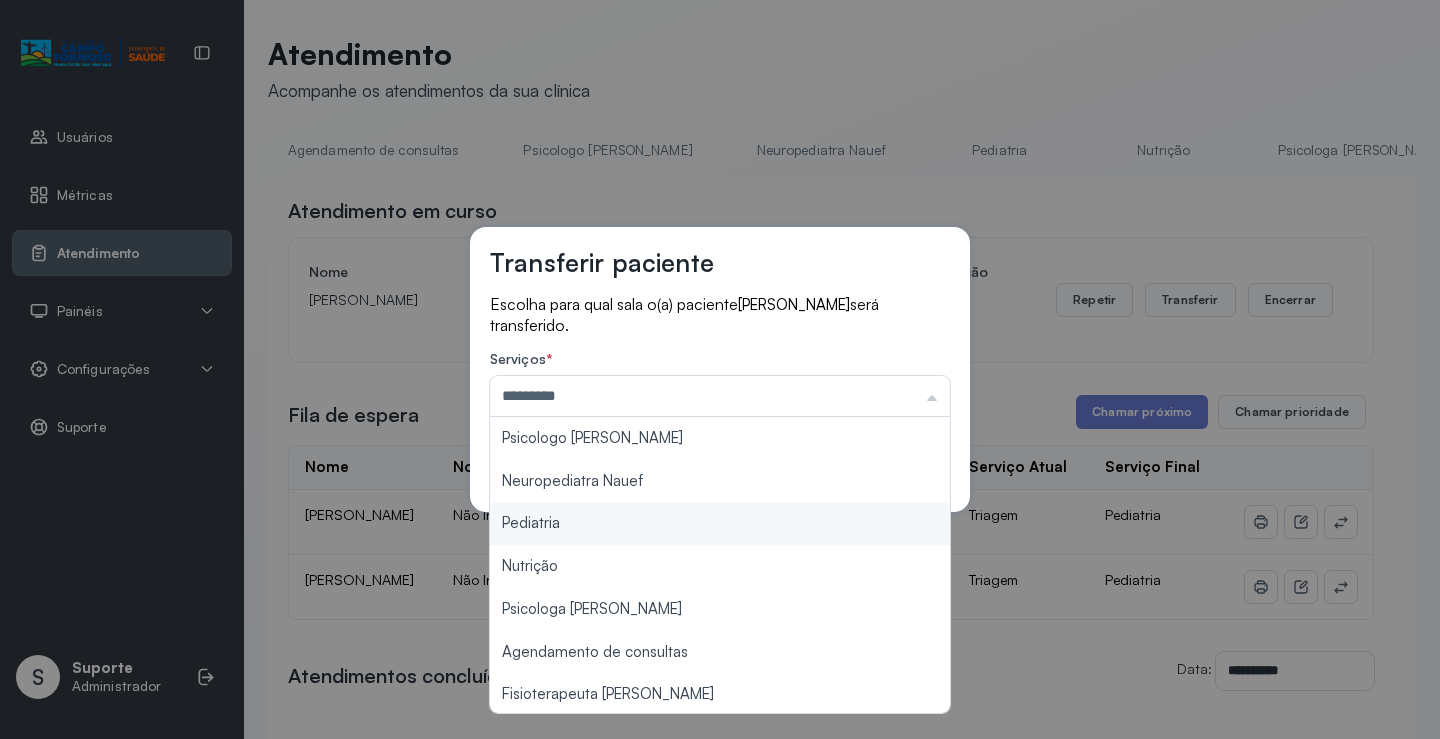 drag, startPoint x: 566, startPoint y: 520, endPoint x: 634, endPoint y: 520, distance: 68 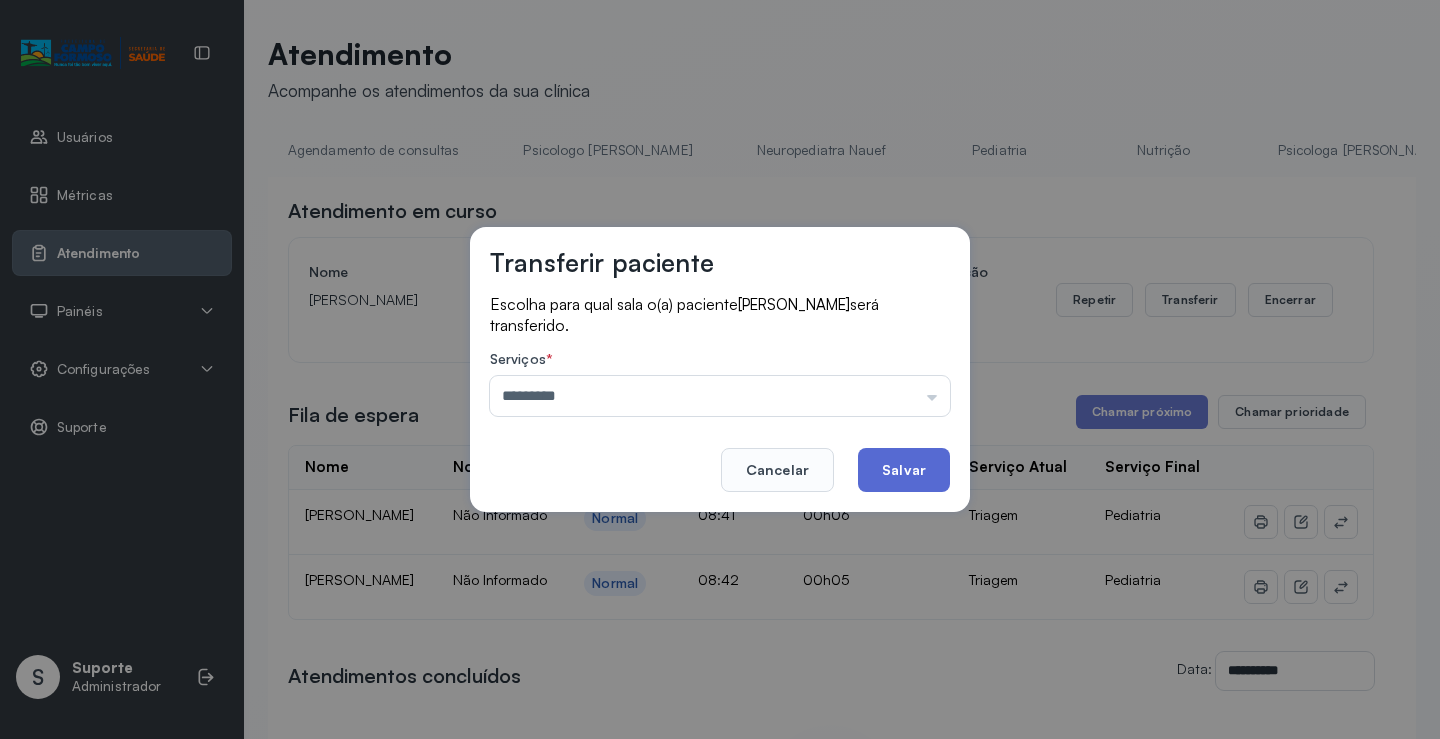 click on "Salvar" 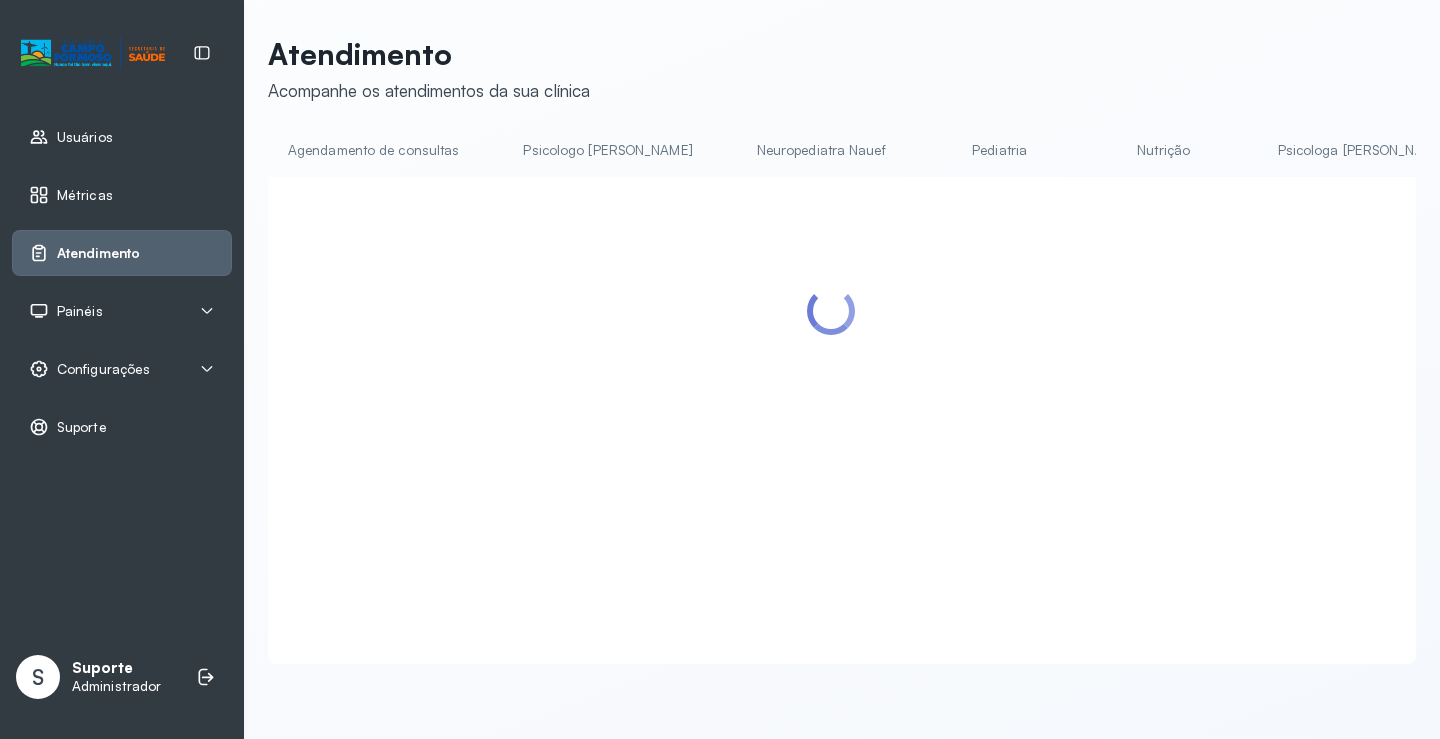 drag, startPoint x: 770, startPoint y: 183, endPoint x: 920, endPoint y: 205, distance: 151.60475 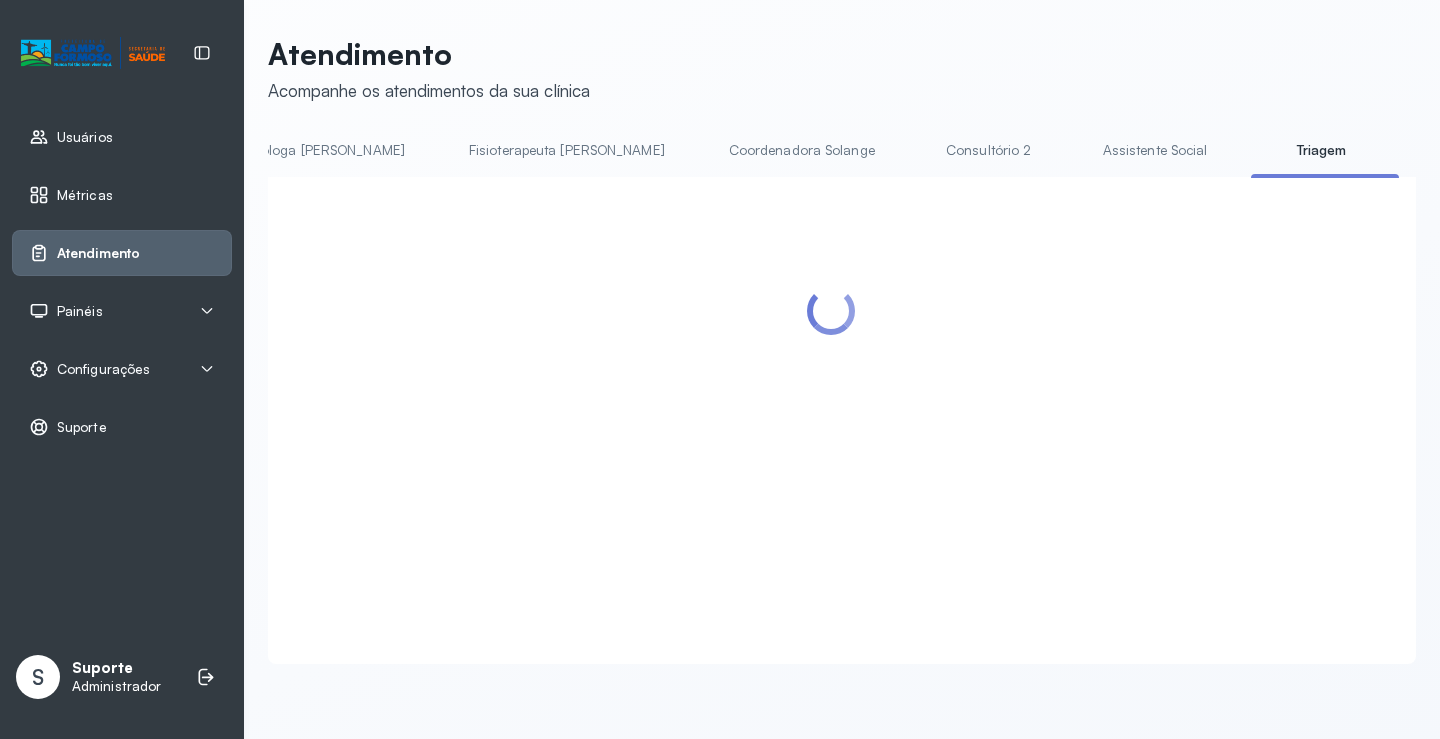 scroll, scrollTop: 0, scrollLeft: 1055, axis: horizontal 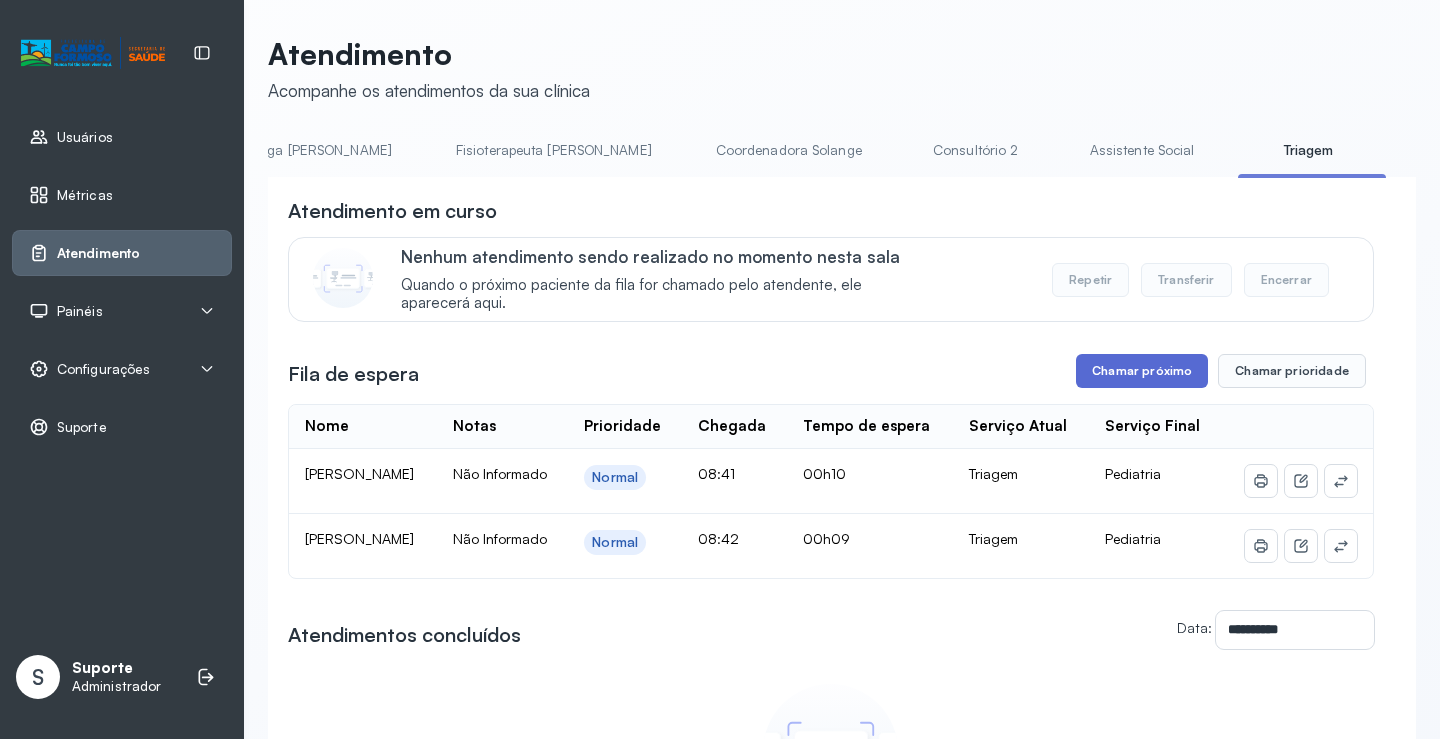click on "Chamar próximo" at bounding box center (1142, 371) 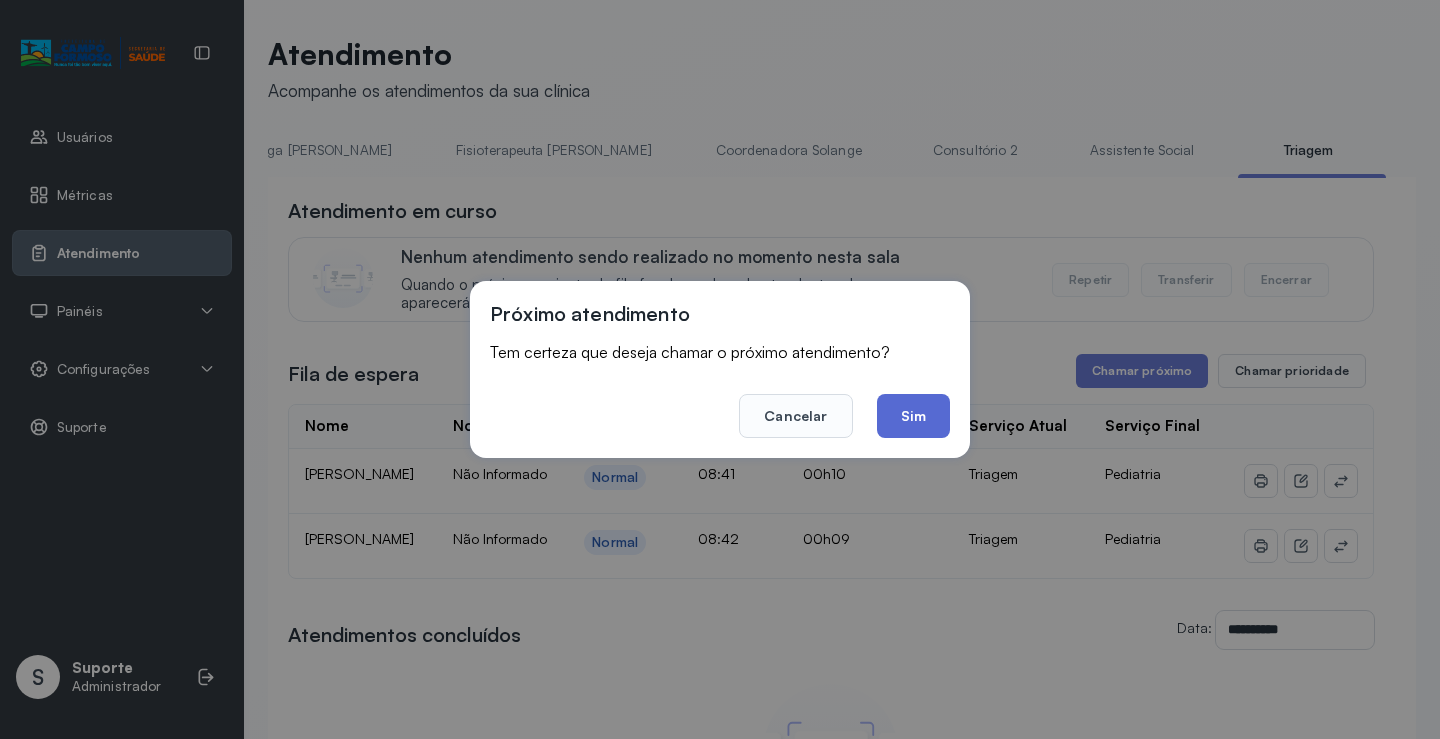 click on "Sim" 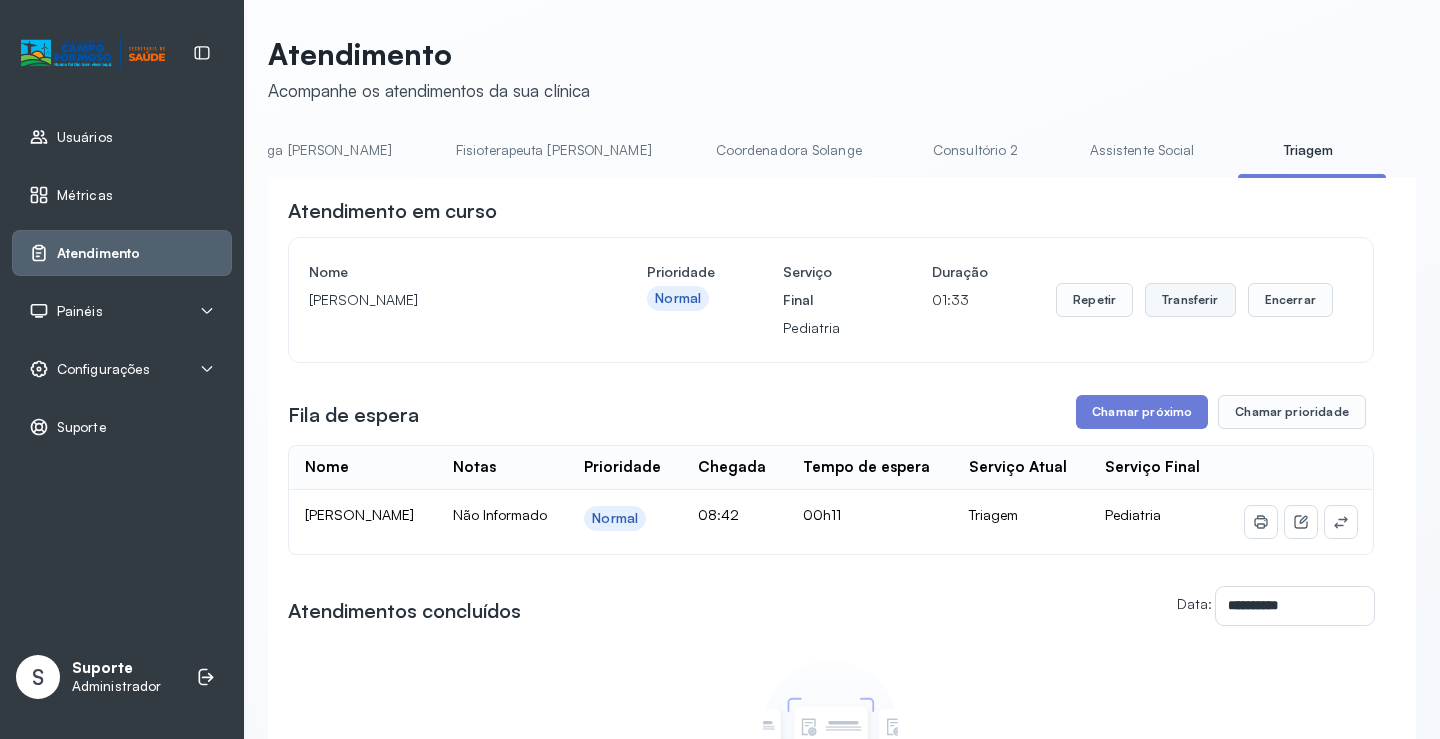 click on "Transferir" at bounding box center [1190, 300] 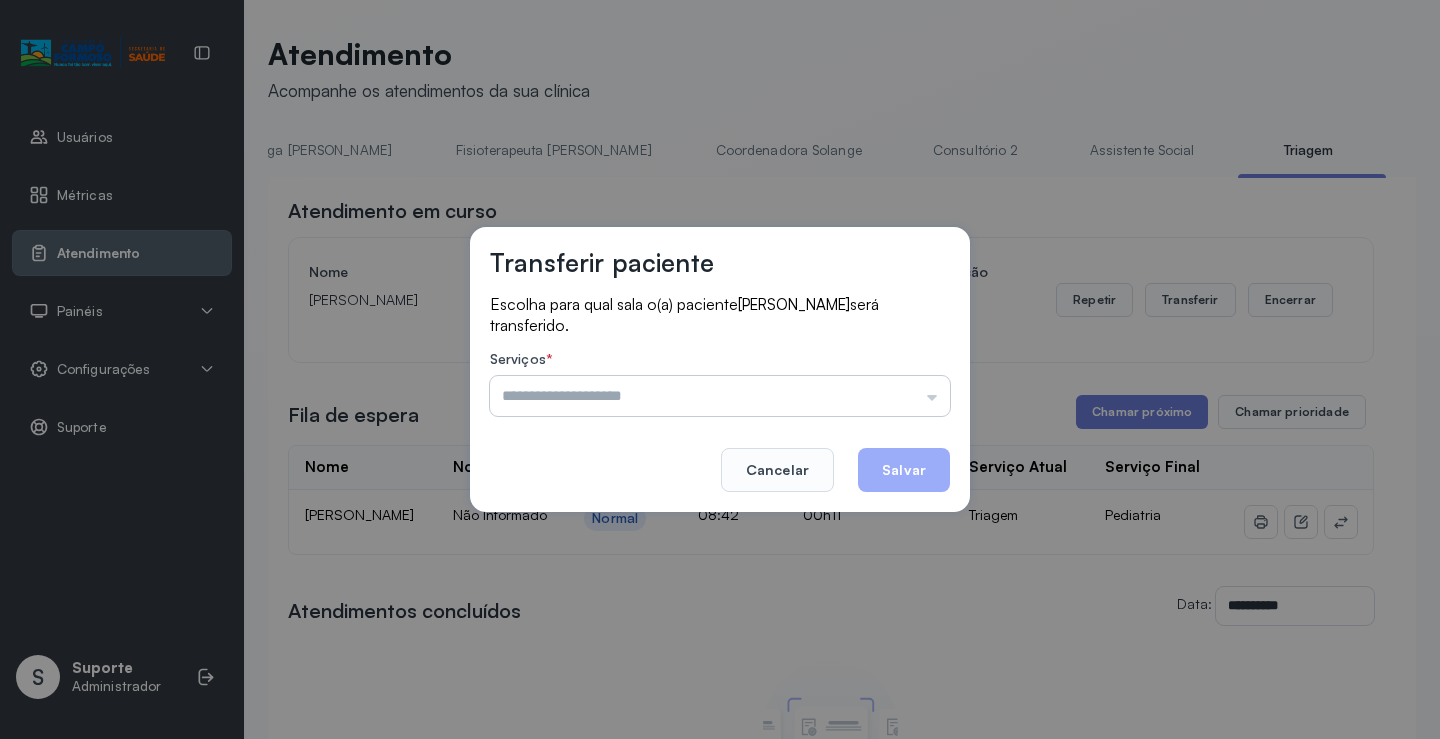 drag, startPoint x: 731, startPoint y: 385, endPoint x: 691, endPoint y: 425, distance: 56.568542 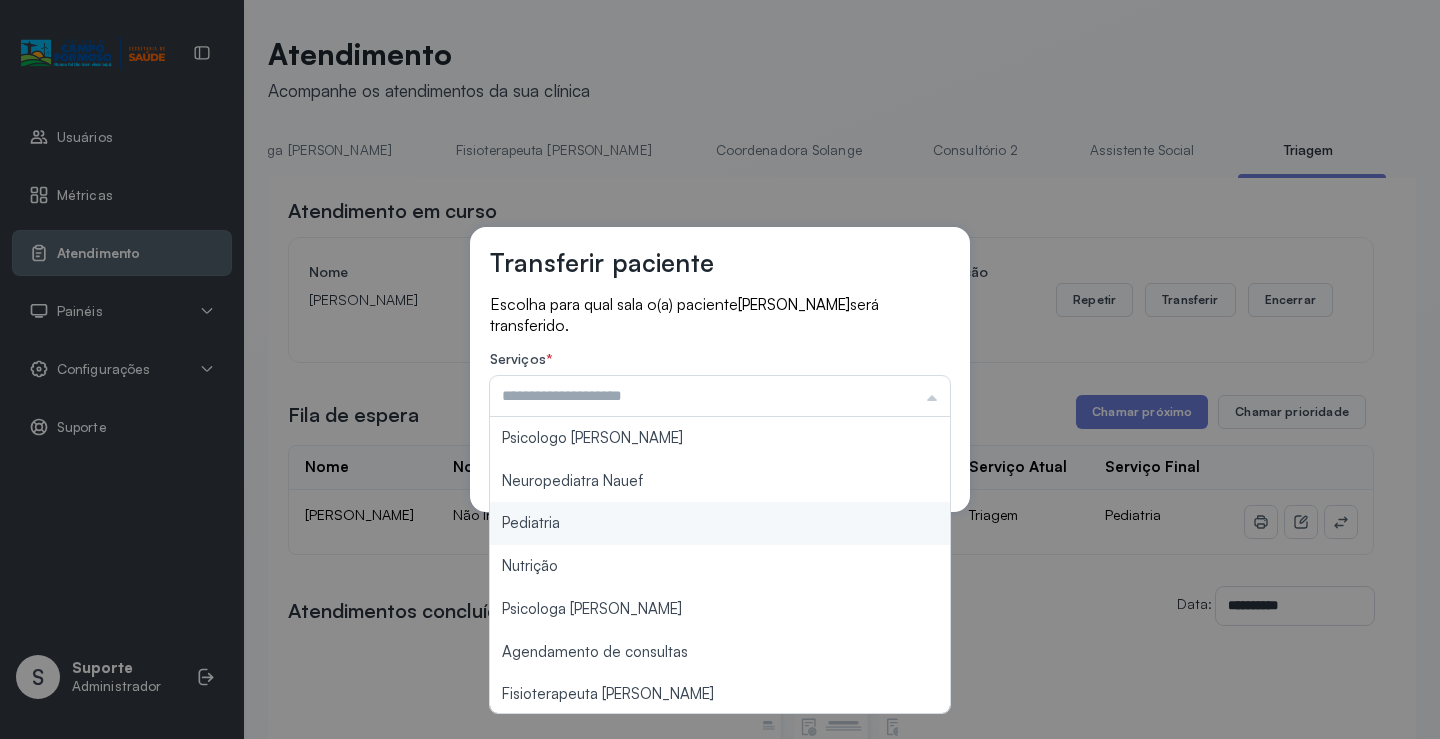 type on "*********" 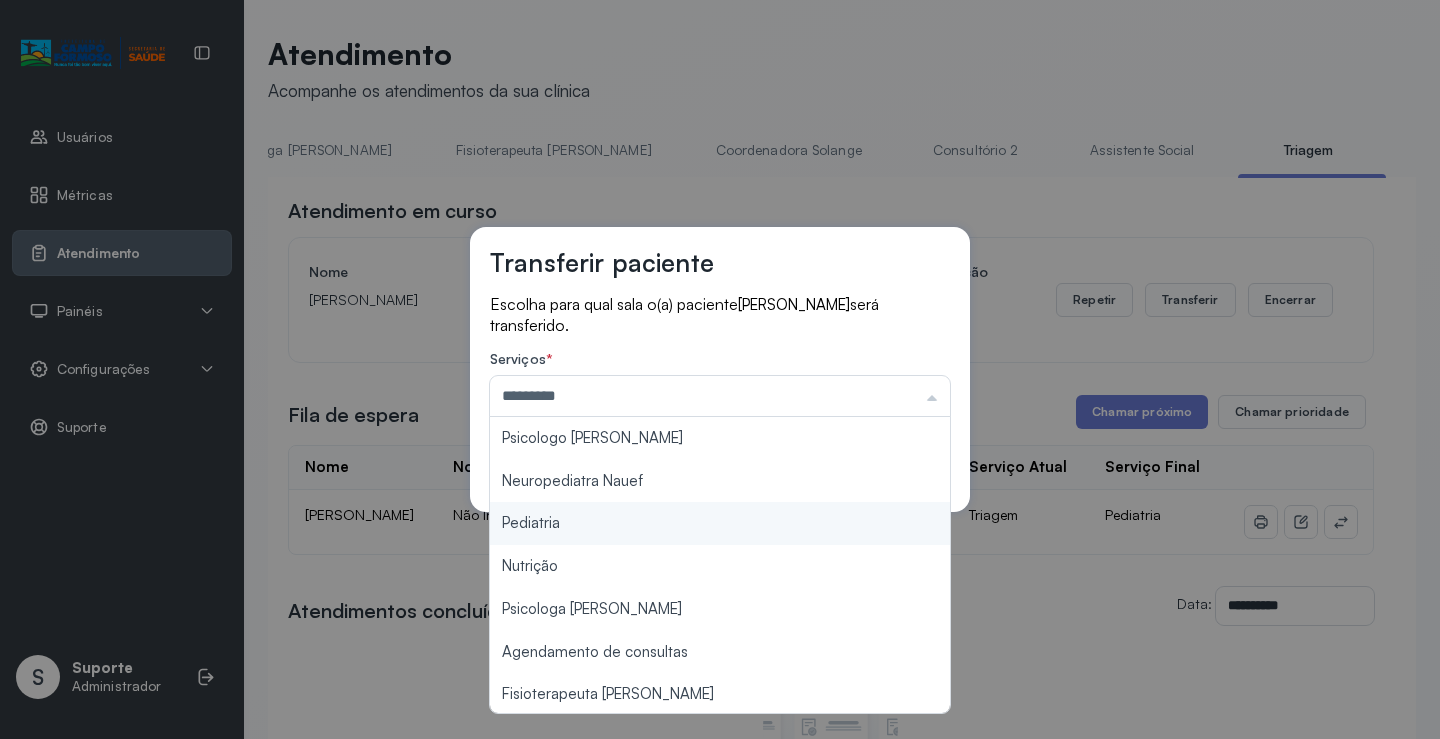 click on "Transferir paciente Escolha para qual sala o(a) paciente  JAMILE DOS SANTOS SILVA  será transferido.  Serviços  *  ********* Psicologo Pedro Neuropediatra Nauef Pediatria Nutrição Psicologa Alana Agendamento de consultas Fisioterapeuta Janusia Coordenadora Solange Consultório 2 Assistente Social Psiquiatra Fisioterapeuta Francyne Fisioterapeuta Morgana Neuropediatra João Cancelar Salvar" at bounding box center [720, 369] 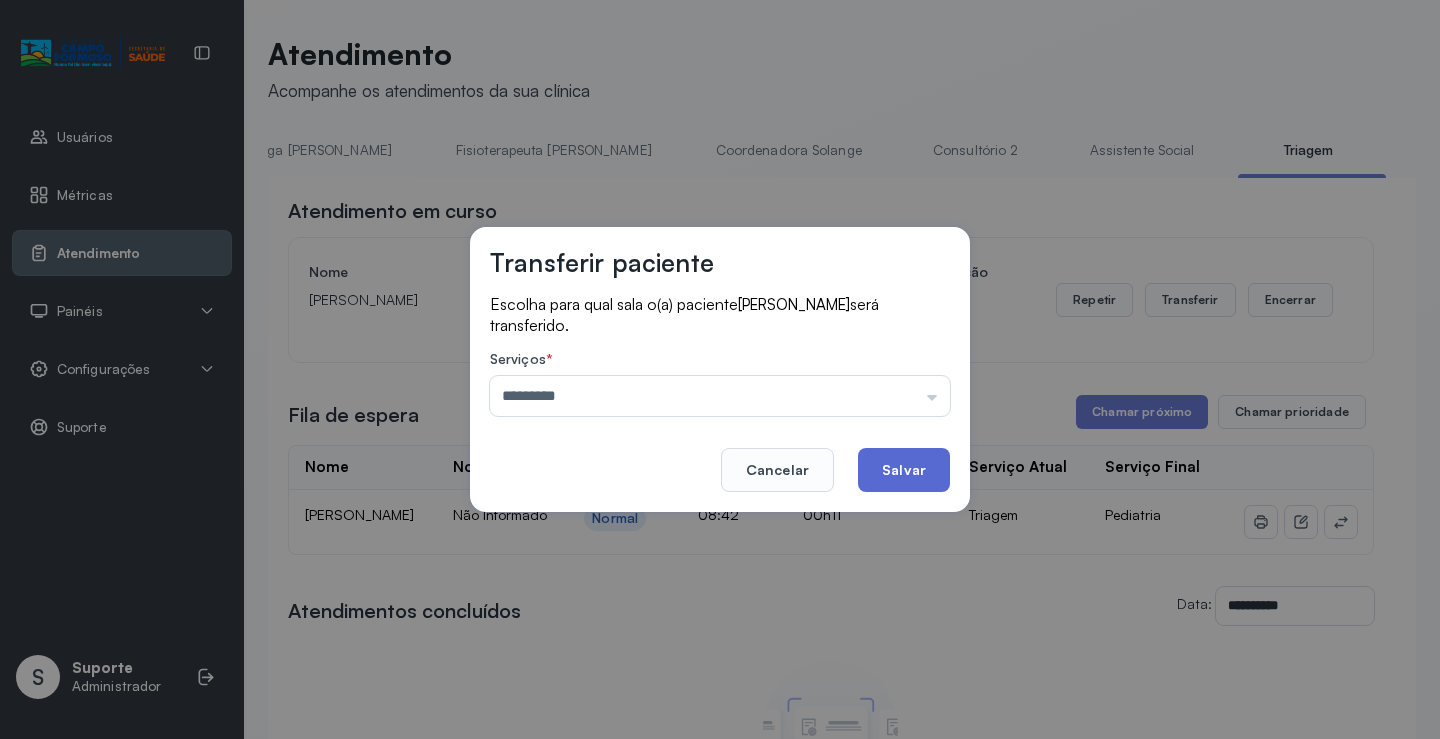 click on "Salvar" 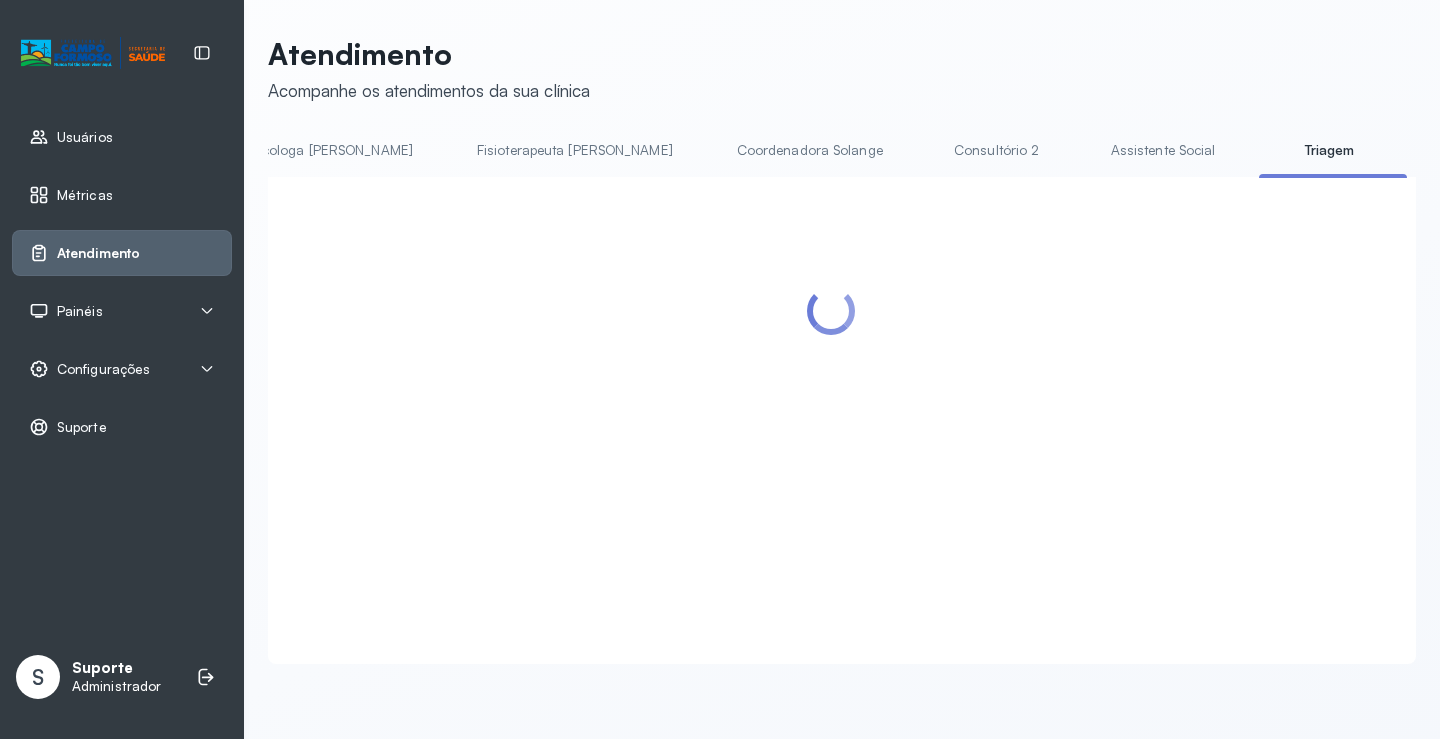 scroll, scrollTop: 0, scrollLeft: 1049, axis: horizontal 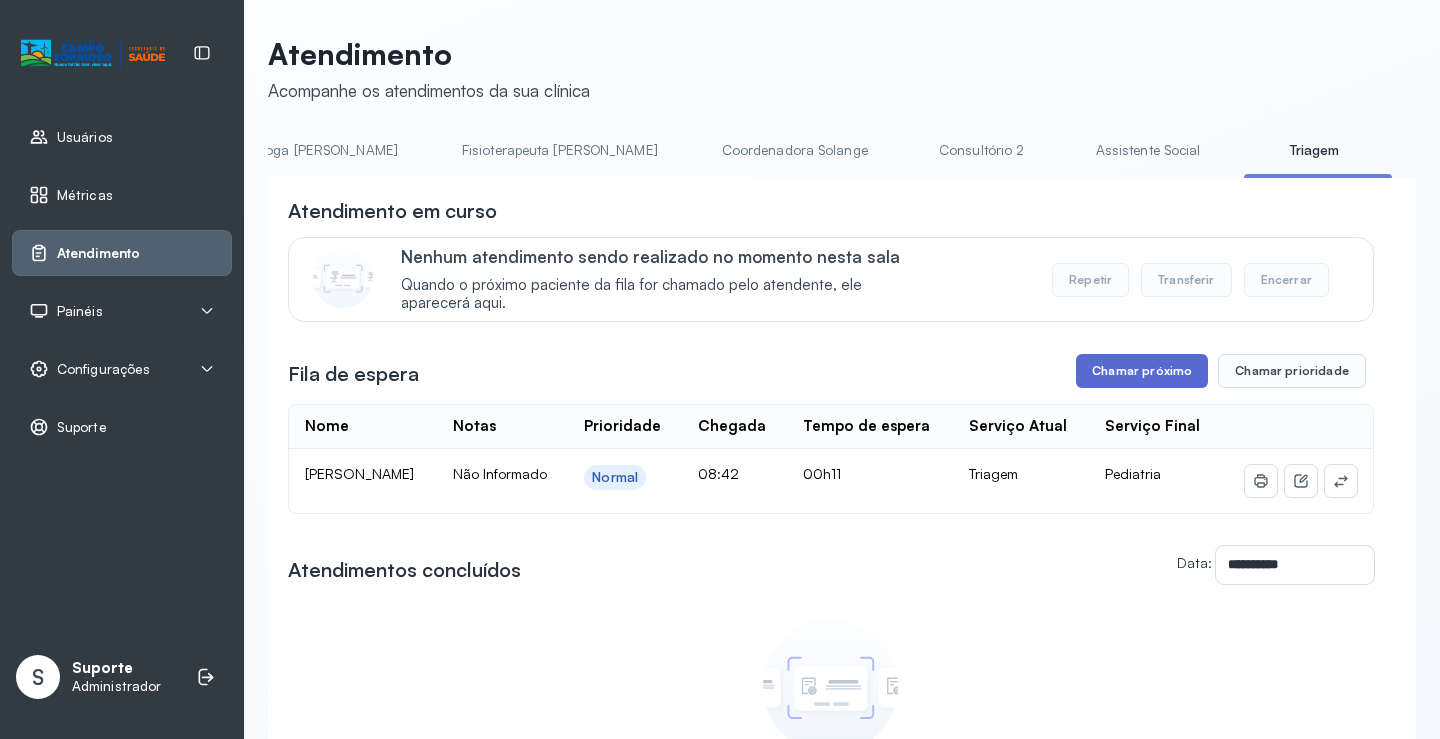 click on "Chamar próximo" at bounding box center (1142, 371) 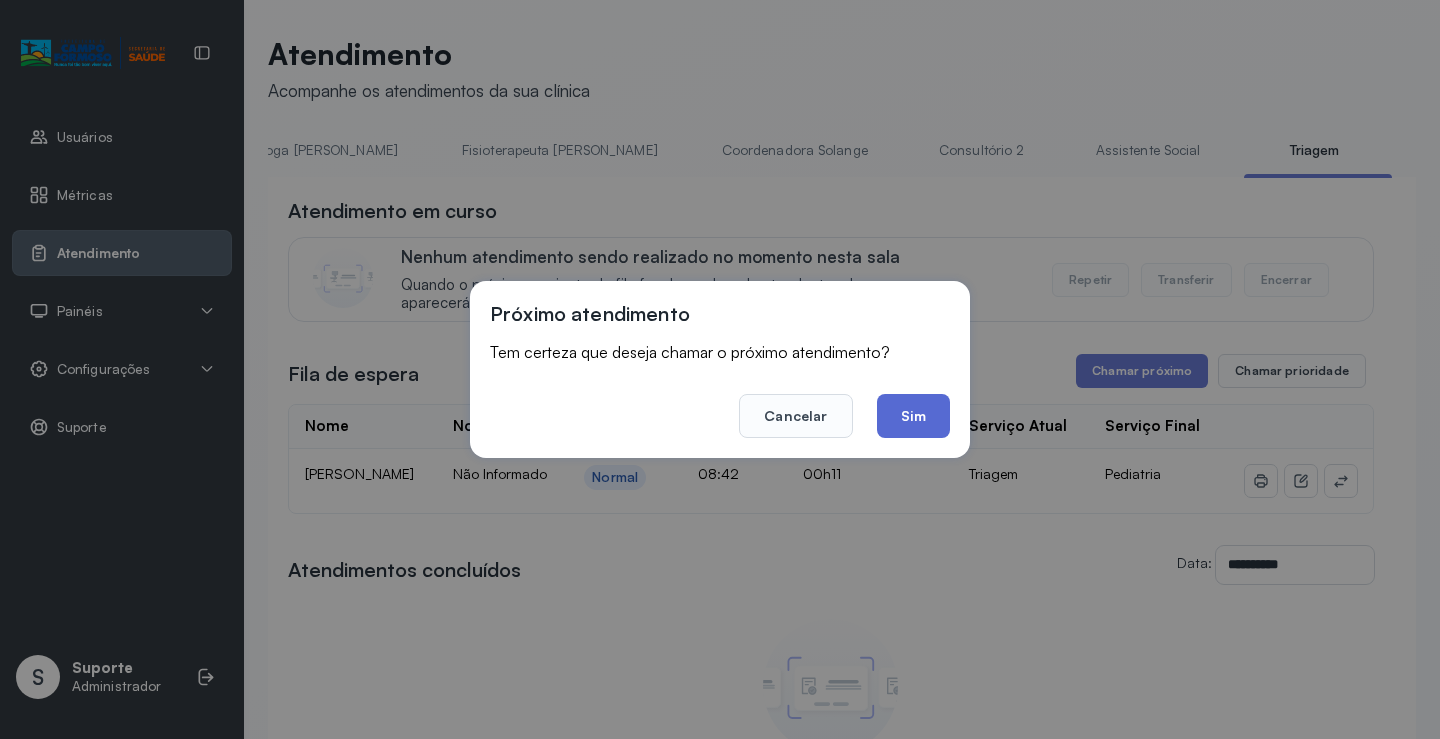 click on "Sim" 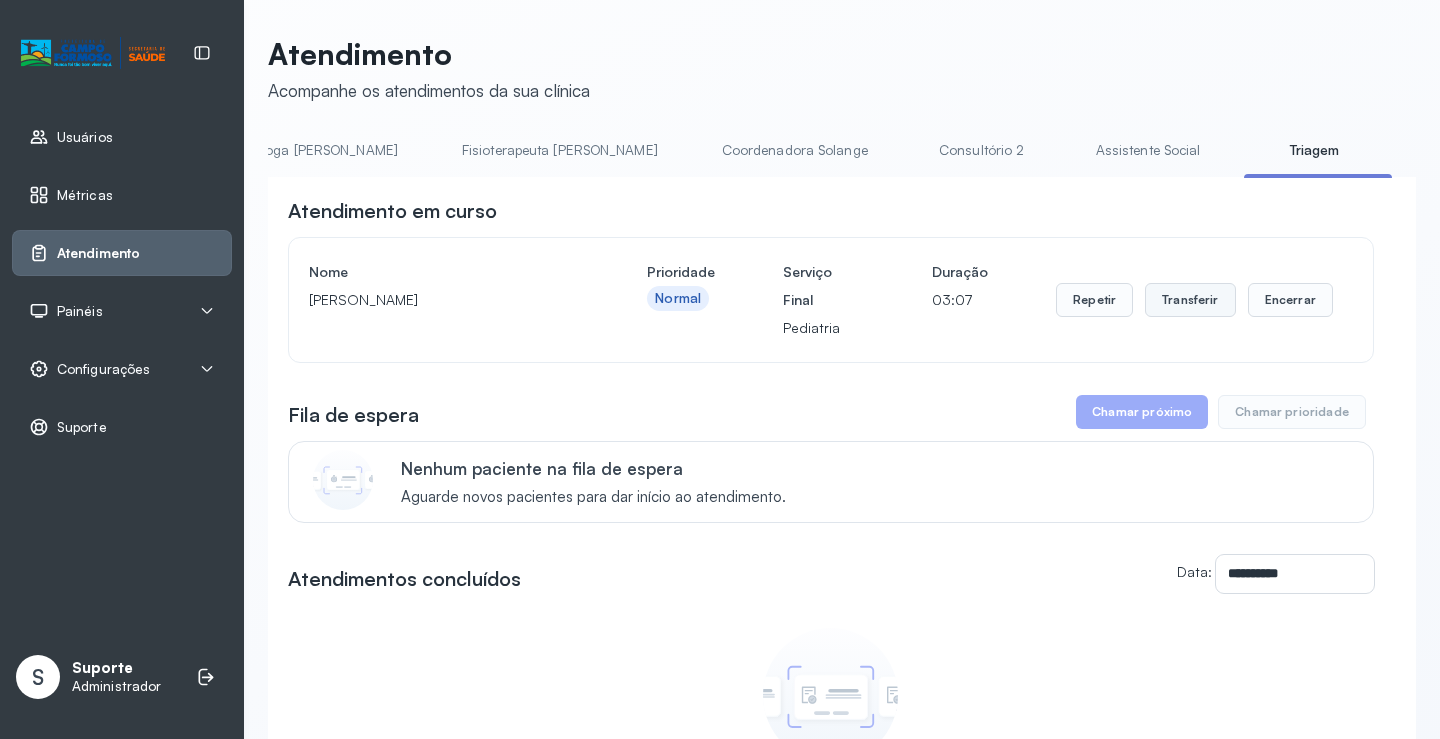 click on "Transferir" at bounding box center (1190, 300) 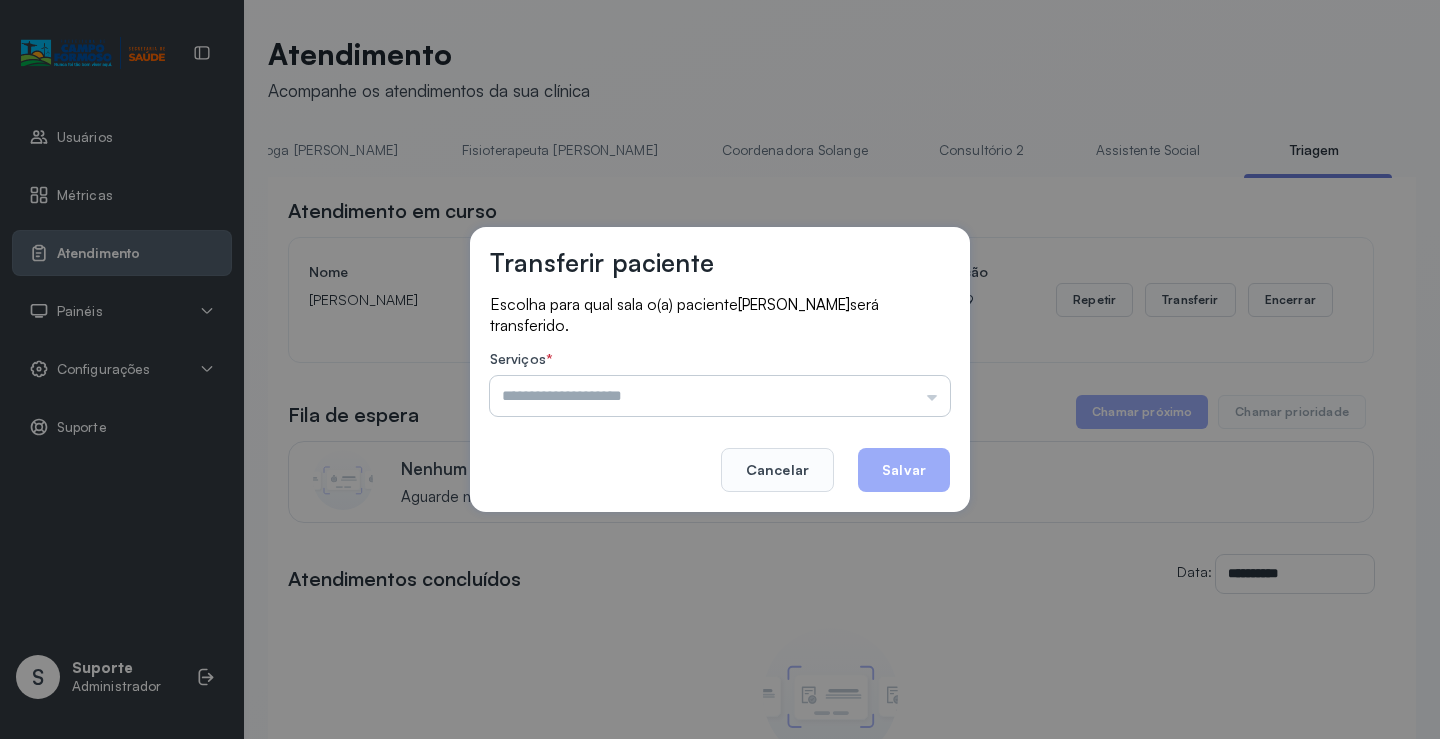 drag, startPoint x: 713, startPoint y: 386, endPoint x: 694, endPoint y: 397, distance: 21.954498 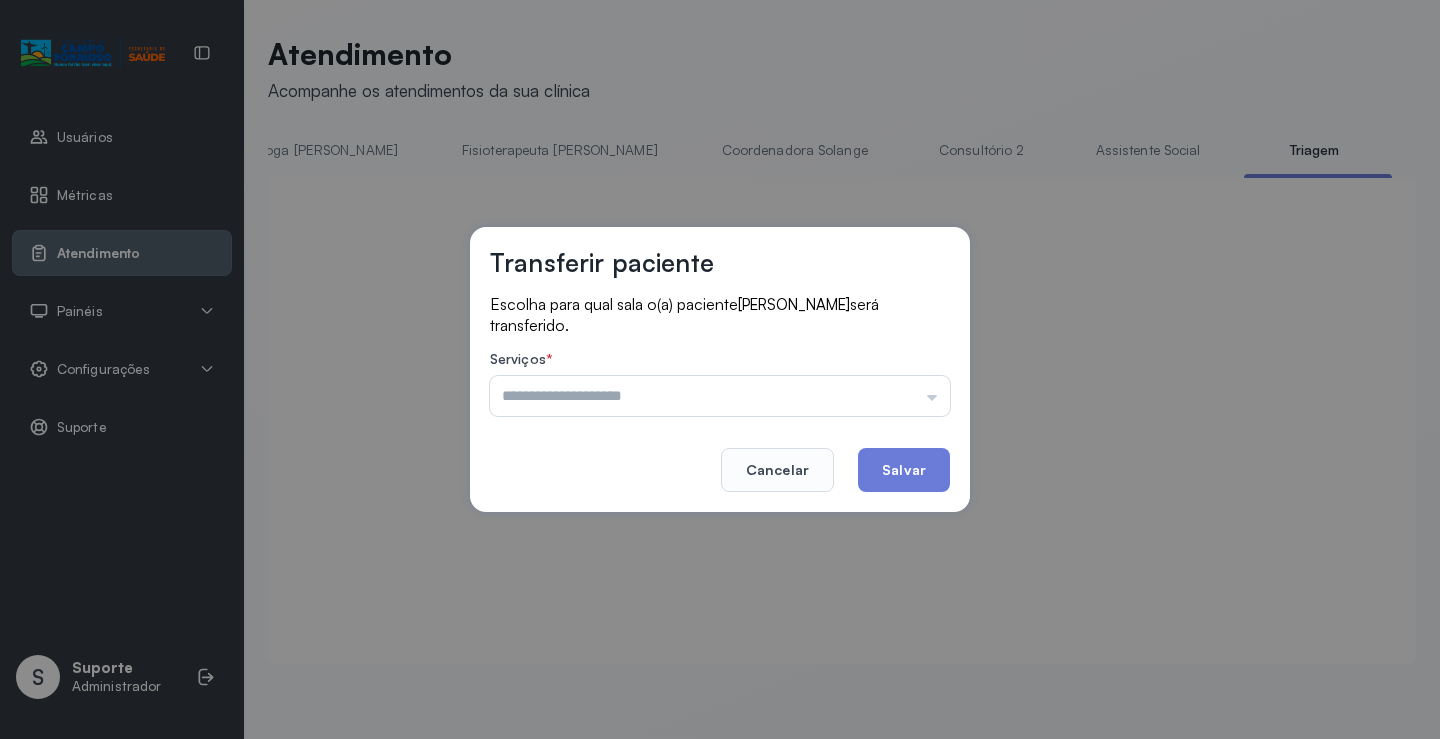 type on "*********" 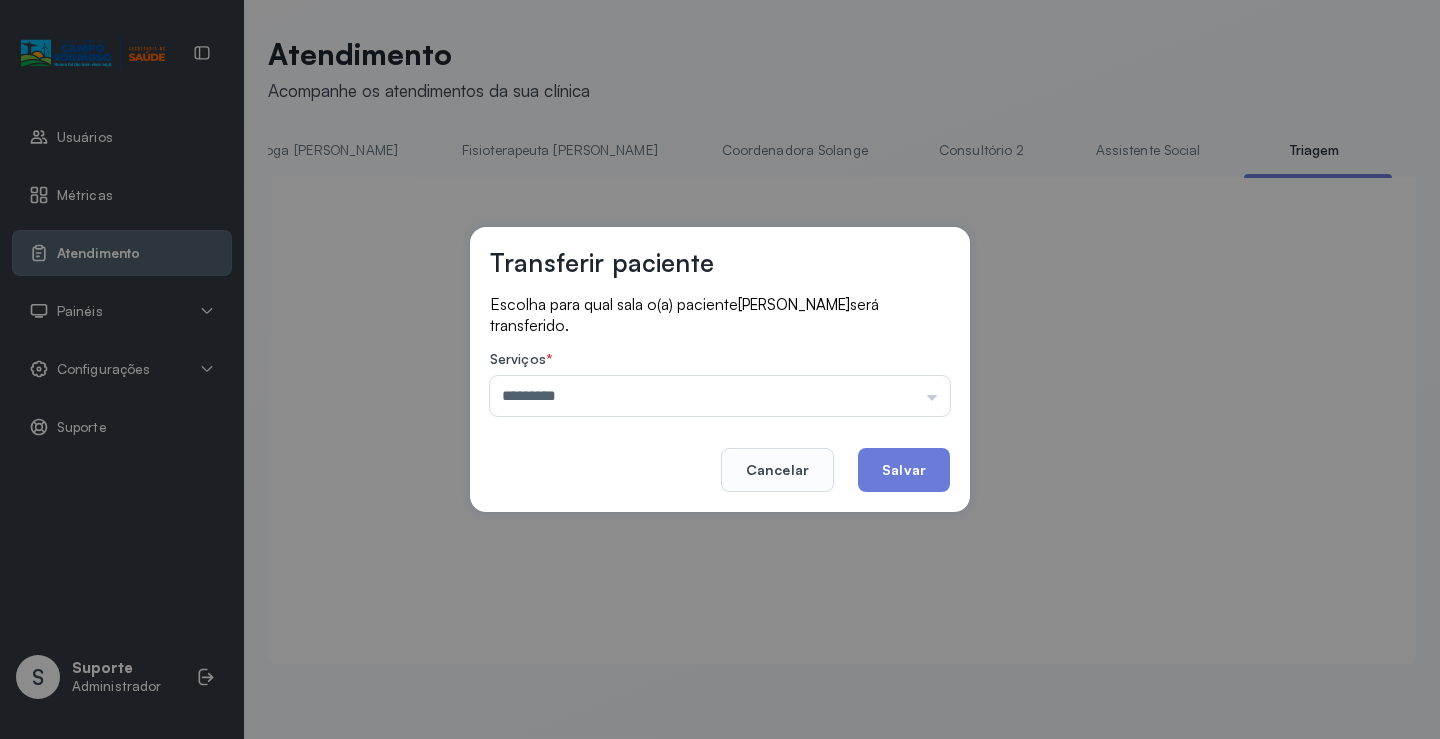 click on "Transferir paciente Escolha para qual sala o(a) paciente  BENICIO RIBEIRO DE SENA  será transferido.  Serviços  *  ********* Psicologo Pedro Neuropediatra Nauef Pediatria Nutrição Psicologa Alana Agendamento de consultas Fisioterapeuta Janusia Coordenadora Solange Consultório 2 Assistente Social Psiquiatra Fisioterapeuta Francyne Fisioterapeuta Morgana Neuropediatra João Cancelar Salvar" at bounding box center [720, 369] 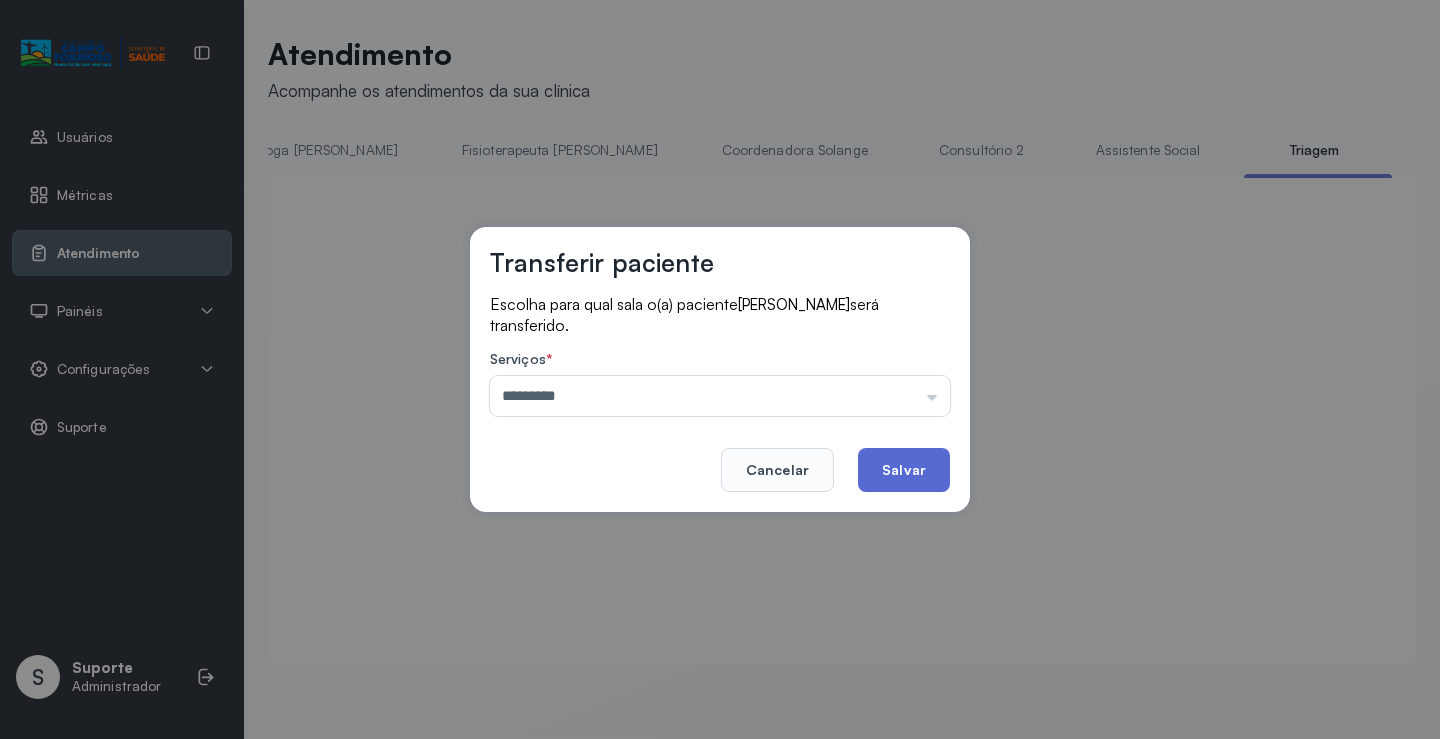 click on "Salvar" 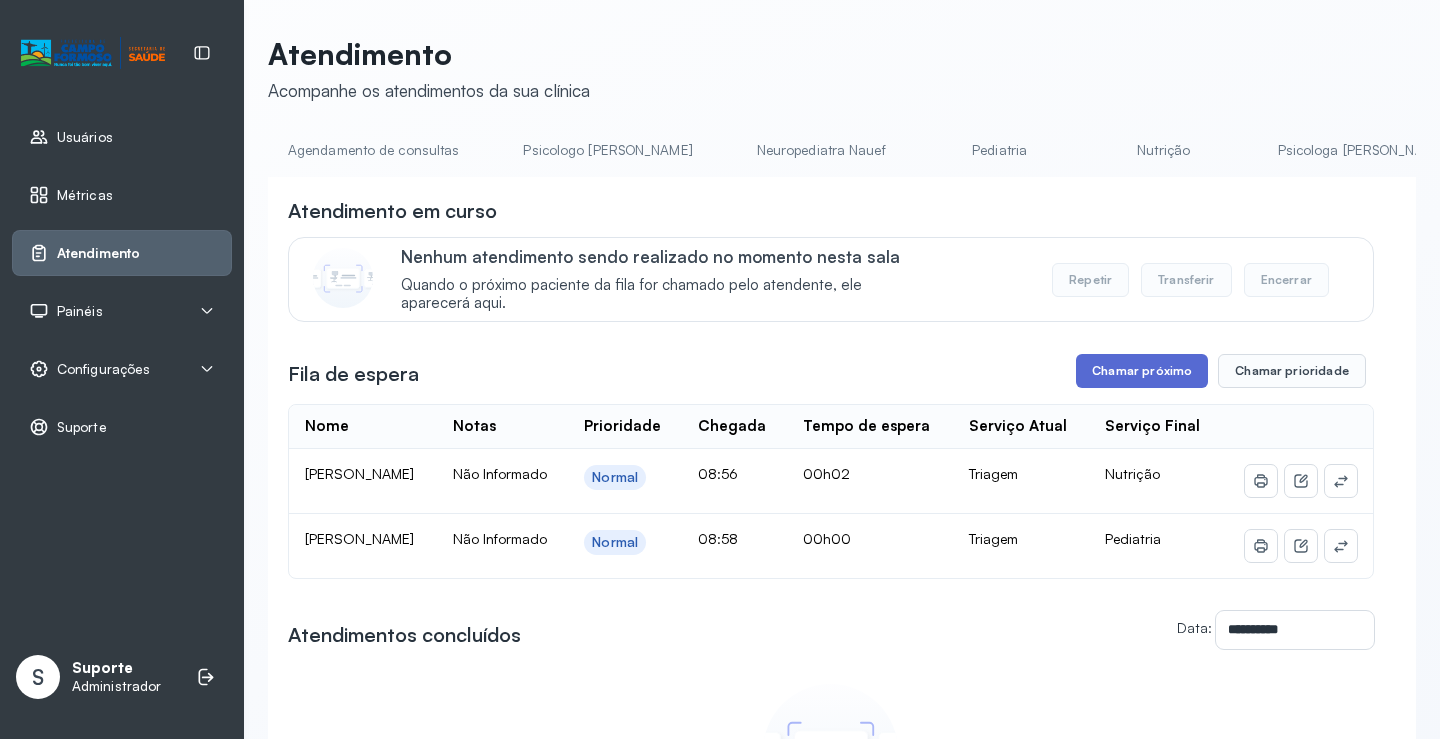 click on "Chamar próximo" at bounding box center [1142, 371] 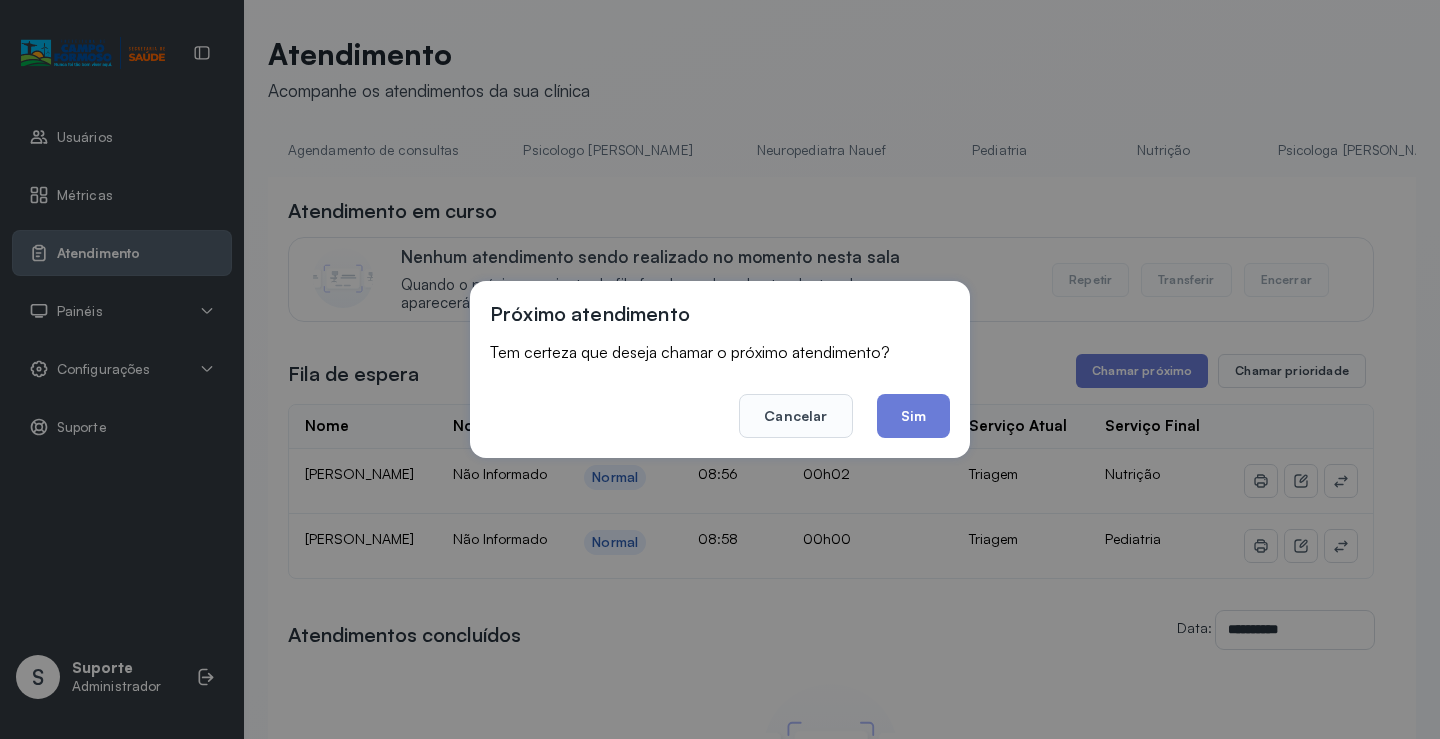 drag, startPoint x: 921, startPoint y: 415, endPoint x: 768, endPoint y: 236, distance: 235.47824 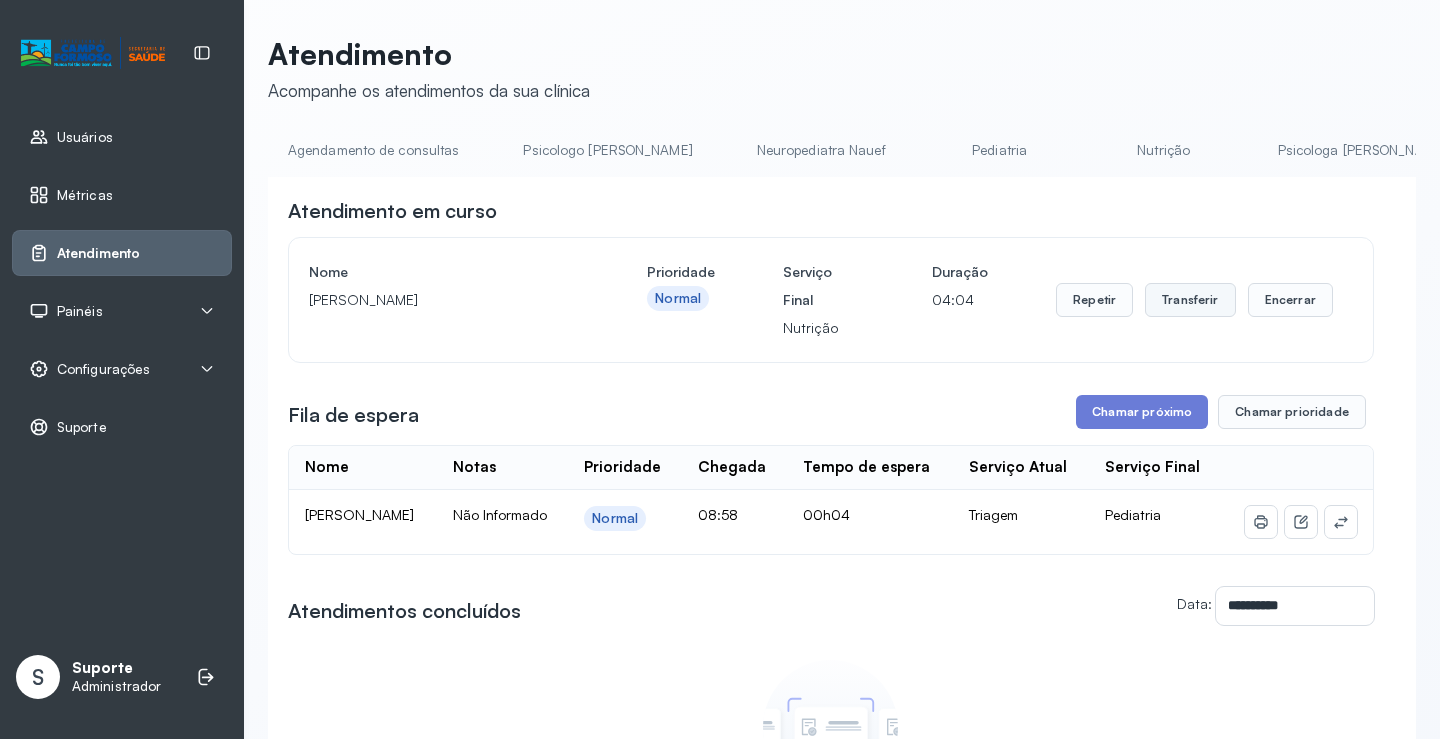 click on "Transferir" at bounding box center (1190, 300) 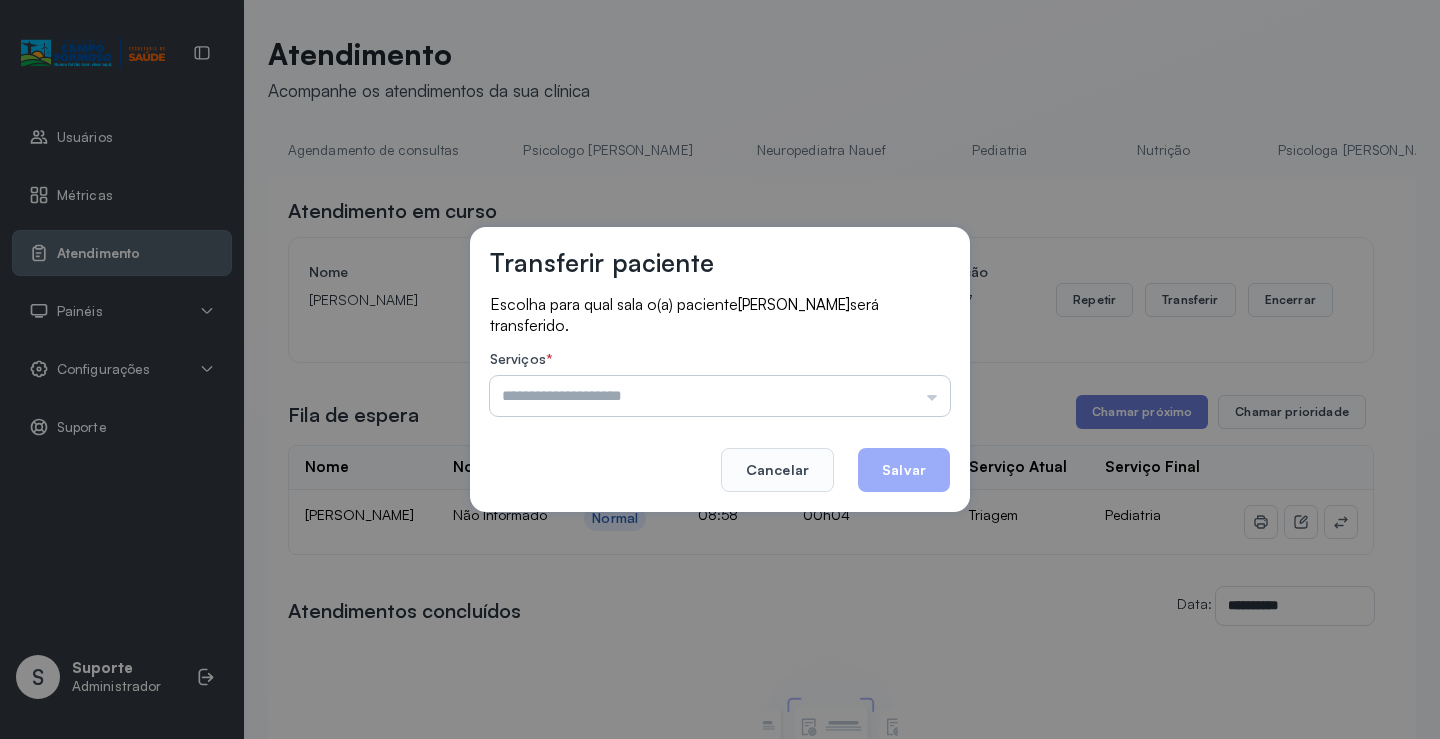 click at bounding box center [720, 396] 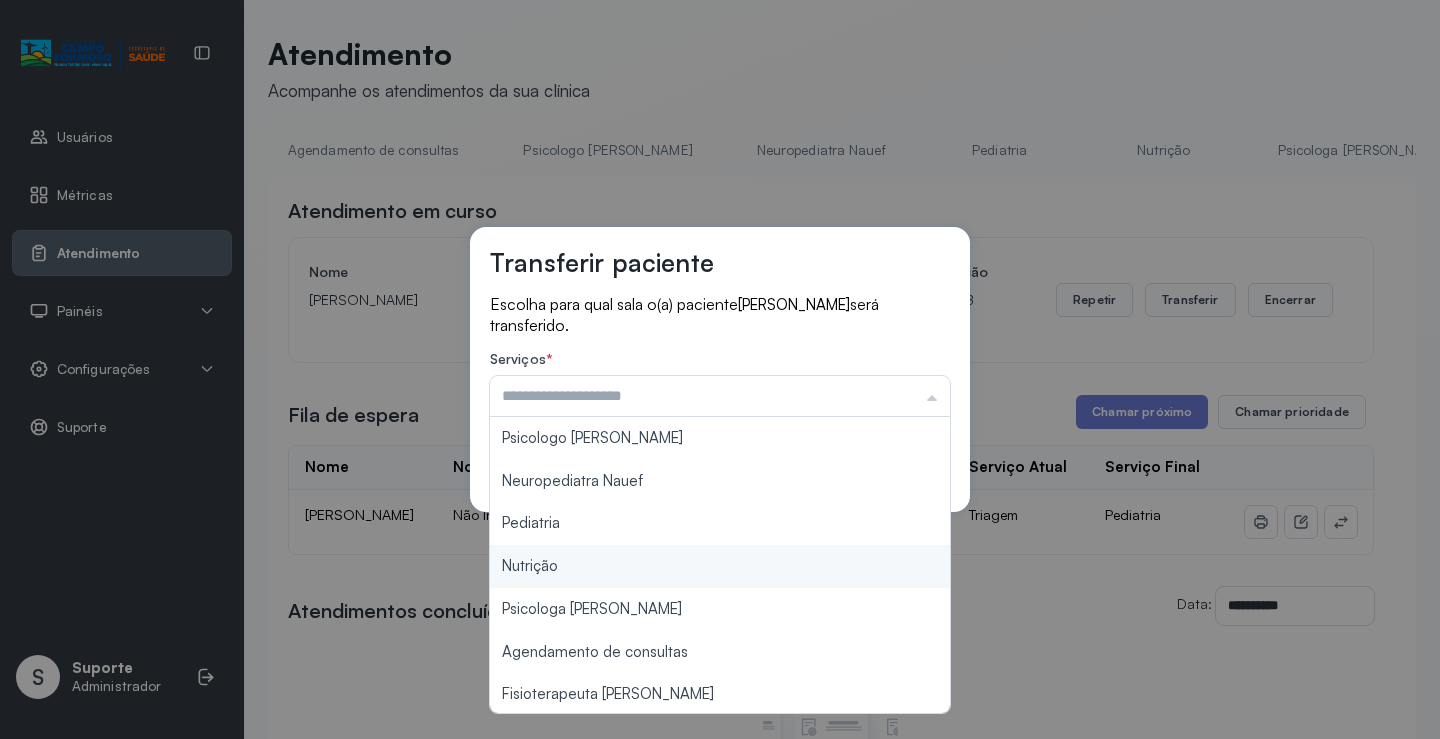 type on "********" 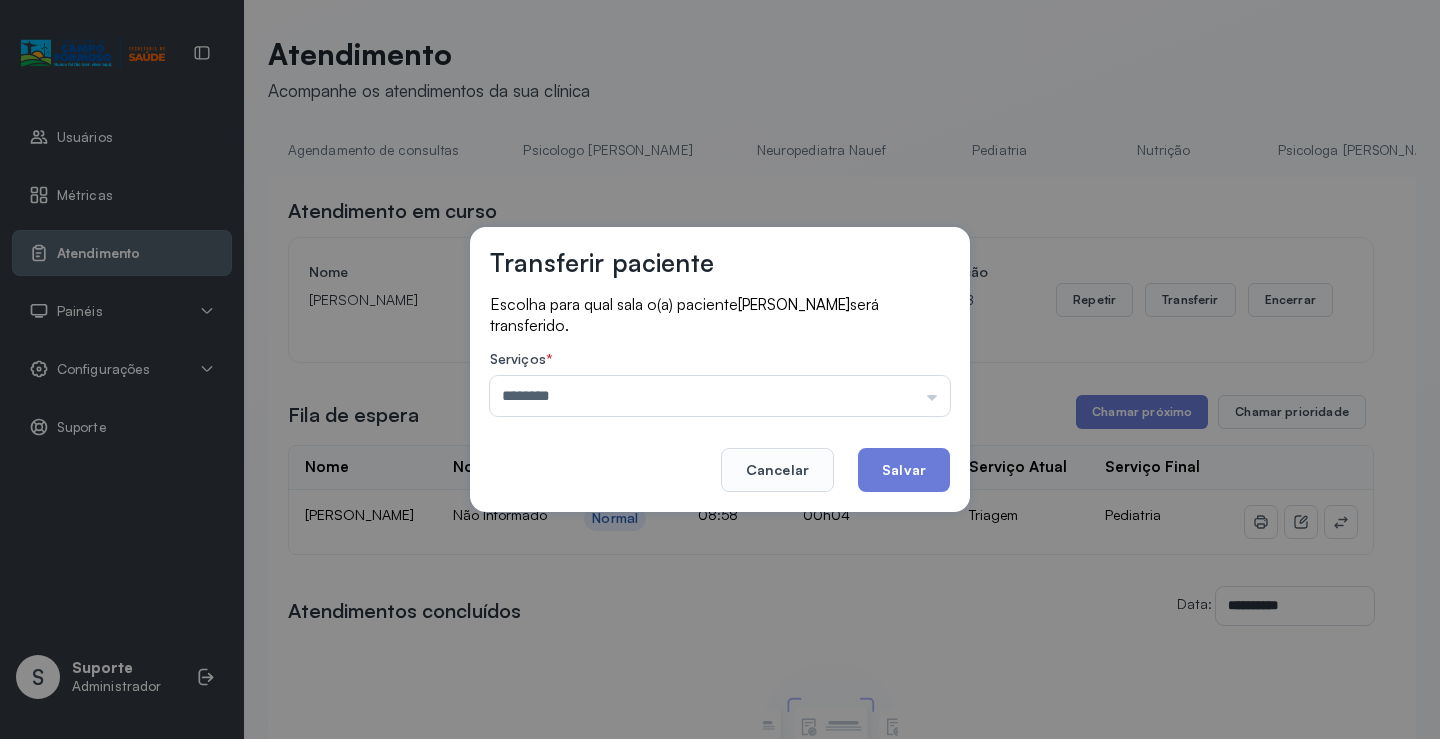 click on "Transferir paciente Escolha para qual sala o(a) paciente  Elisa Reis de Sousa Cavalcante  será transferido.  Serviços  *  ******** Psicologo Pedro Neuropediatra Nauef Pediatria Nutrição Psicologa Alana Agendamento de consultas Fisioterapeuta Janusia Coordenadora Solange Consultório 2 Assistente Social Psiquiatra Fisioterapeuta Francyne Fisioterapeuta Morgana Neuropediatra João Cancelar Salvar" at bounding box center (720, 369) 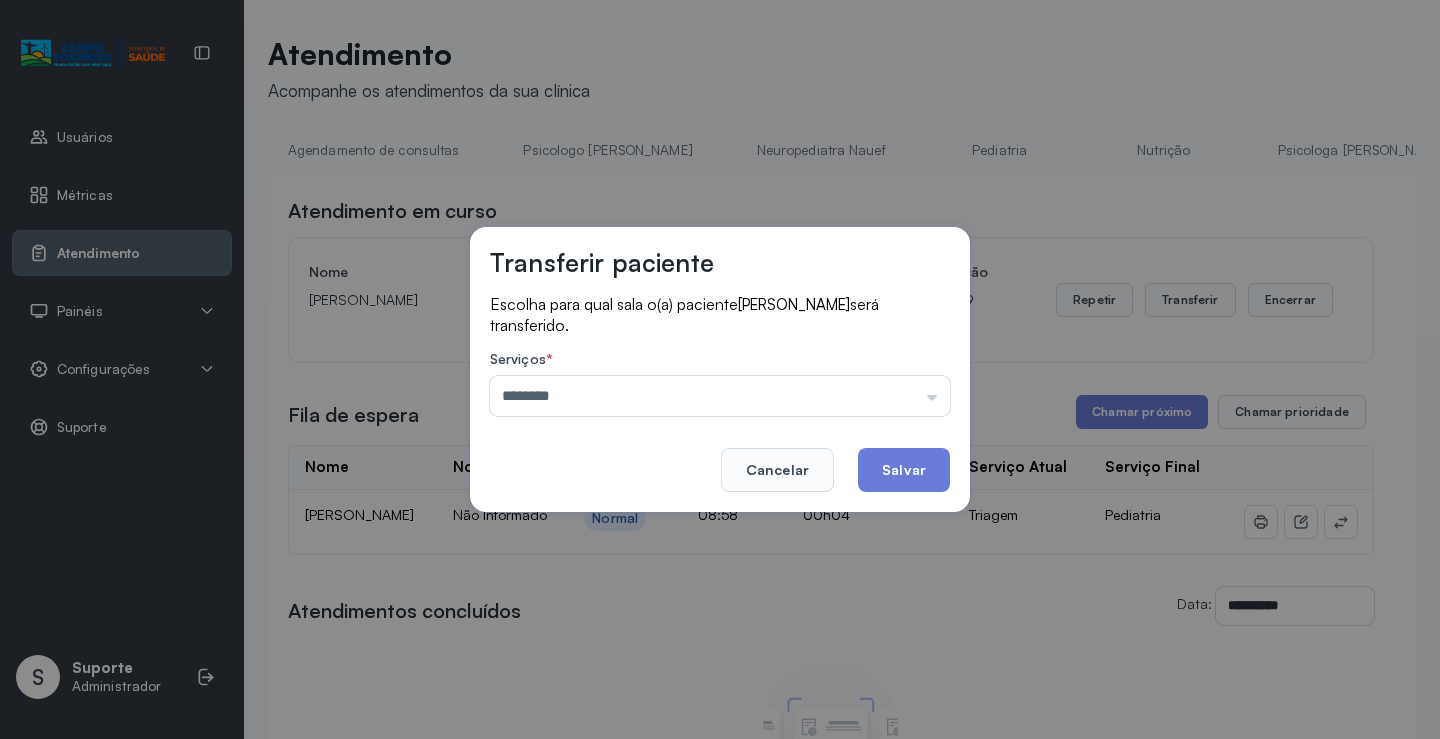 click on "Salvar" 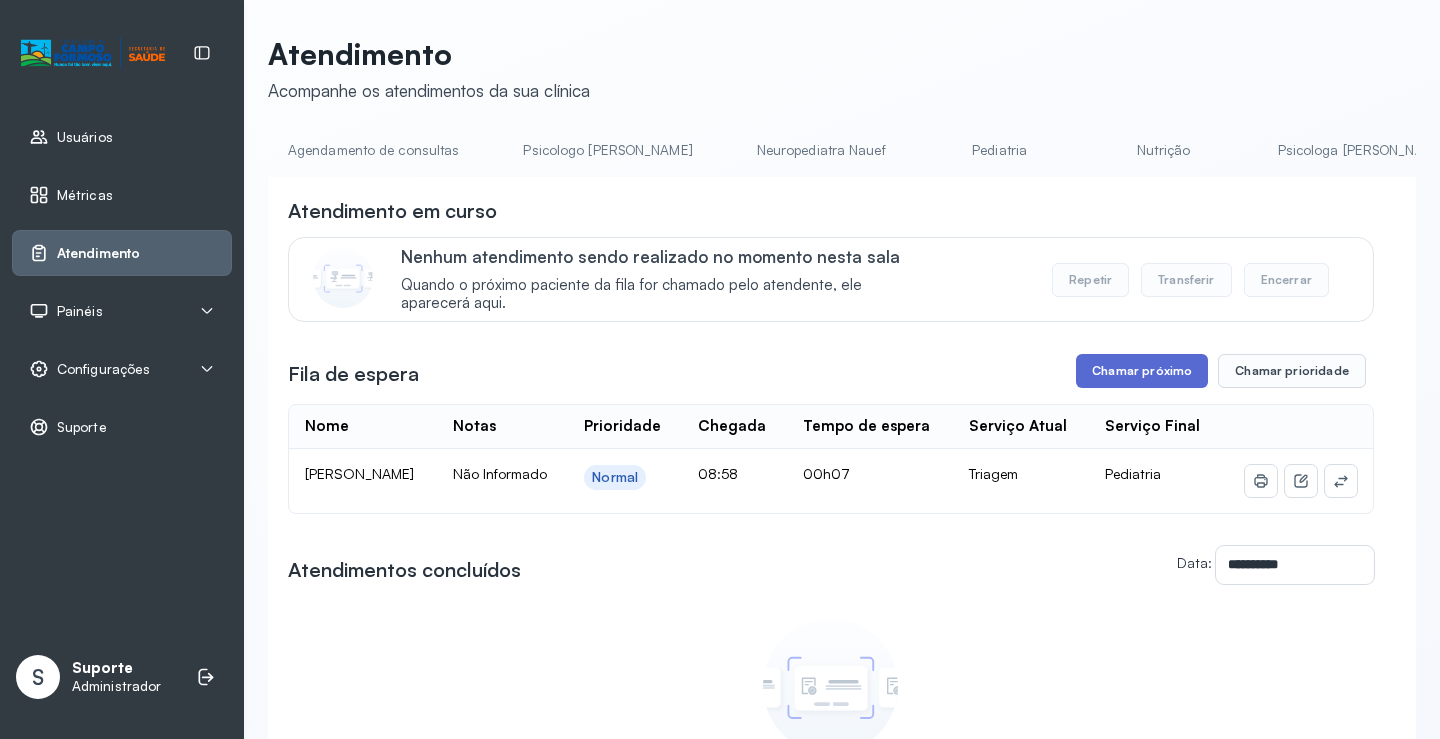 click on "Chamar próximo" at bounding box center (1142, 371) 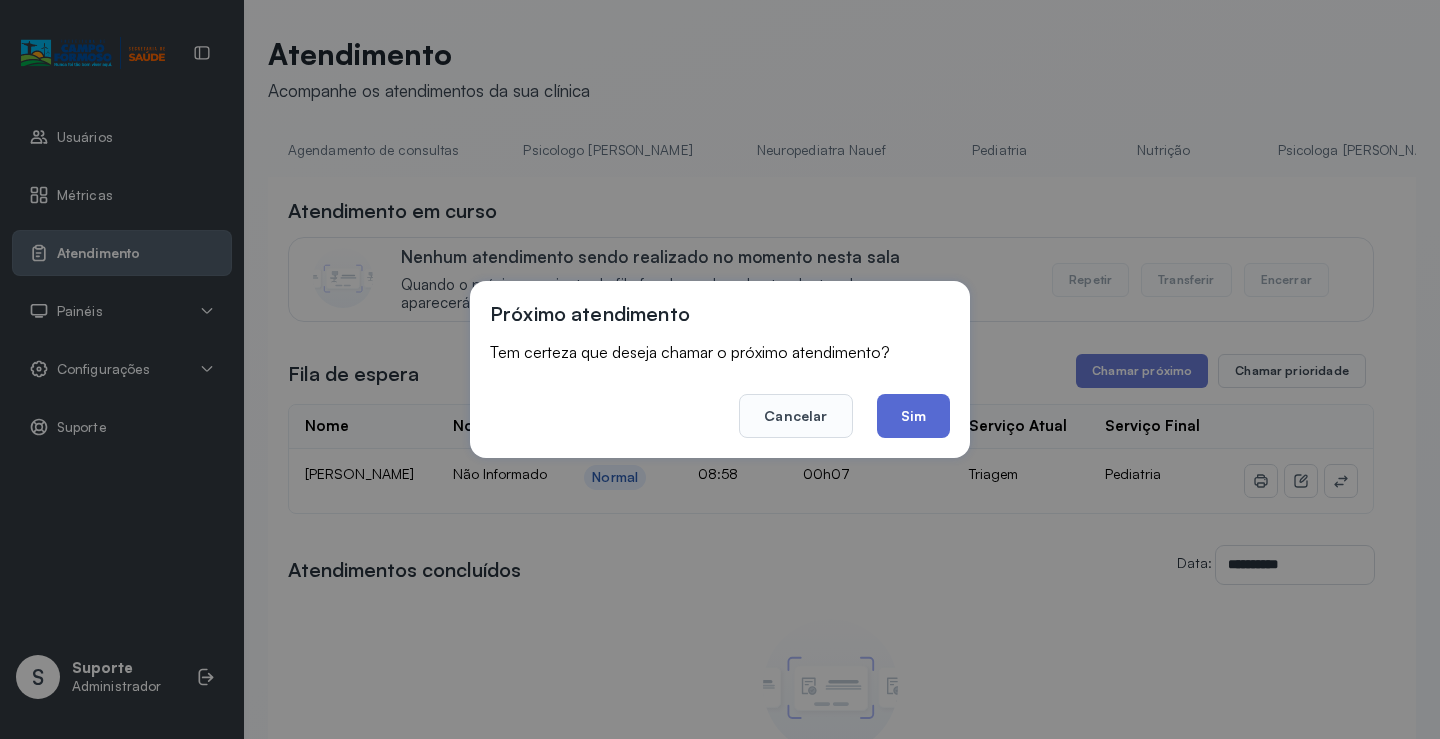 click on "Sim" 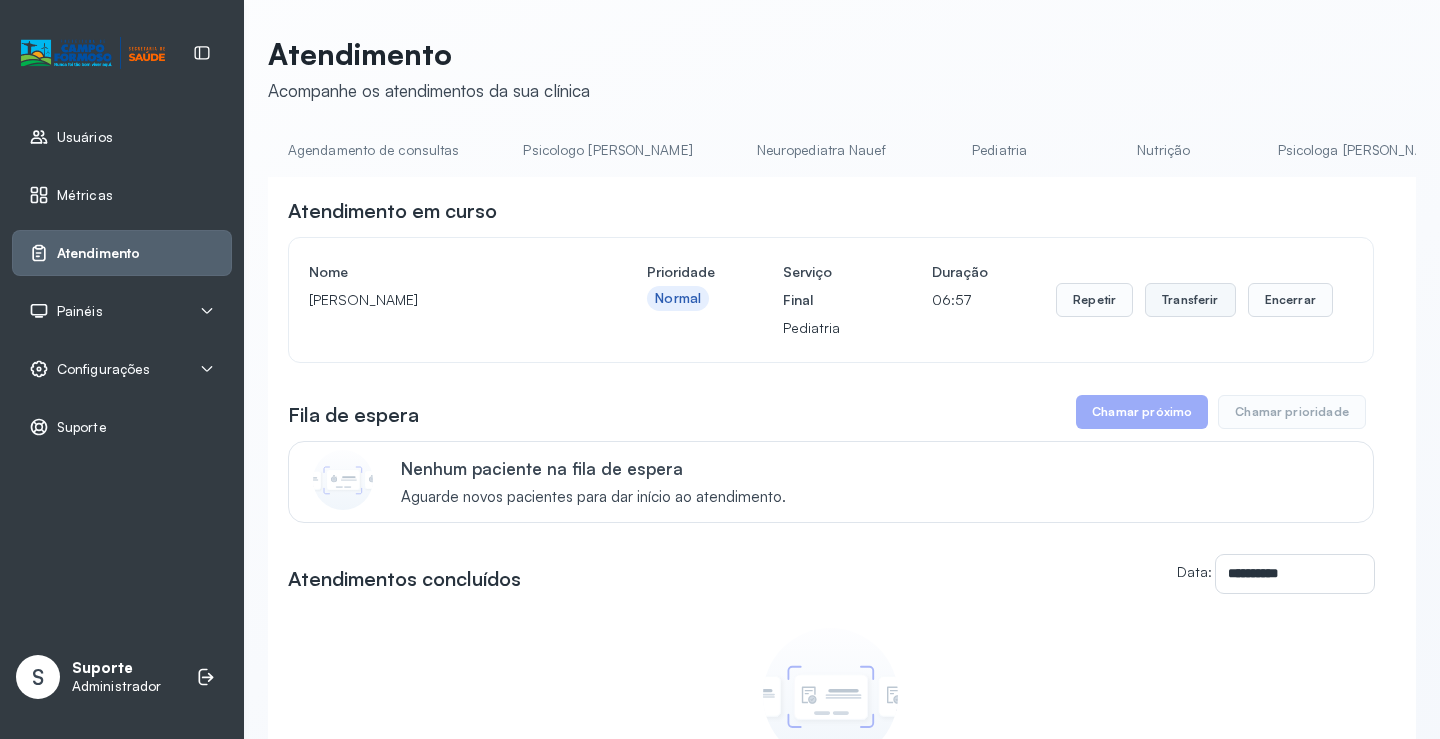 click on "Transferir" at bounding box center [1190, 300] 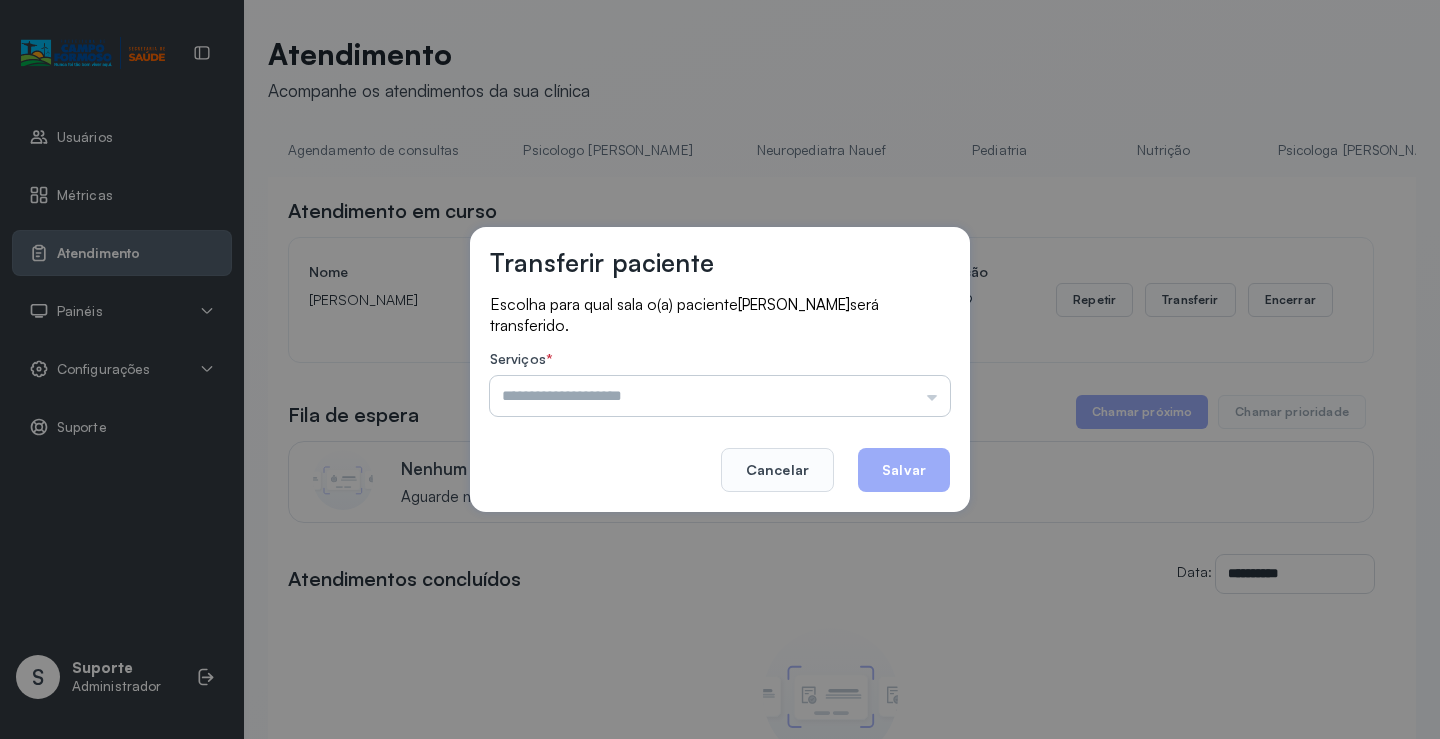 click at bounding box center (720, 396) 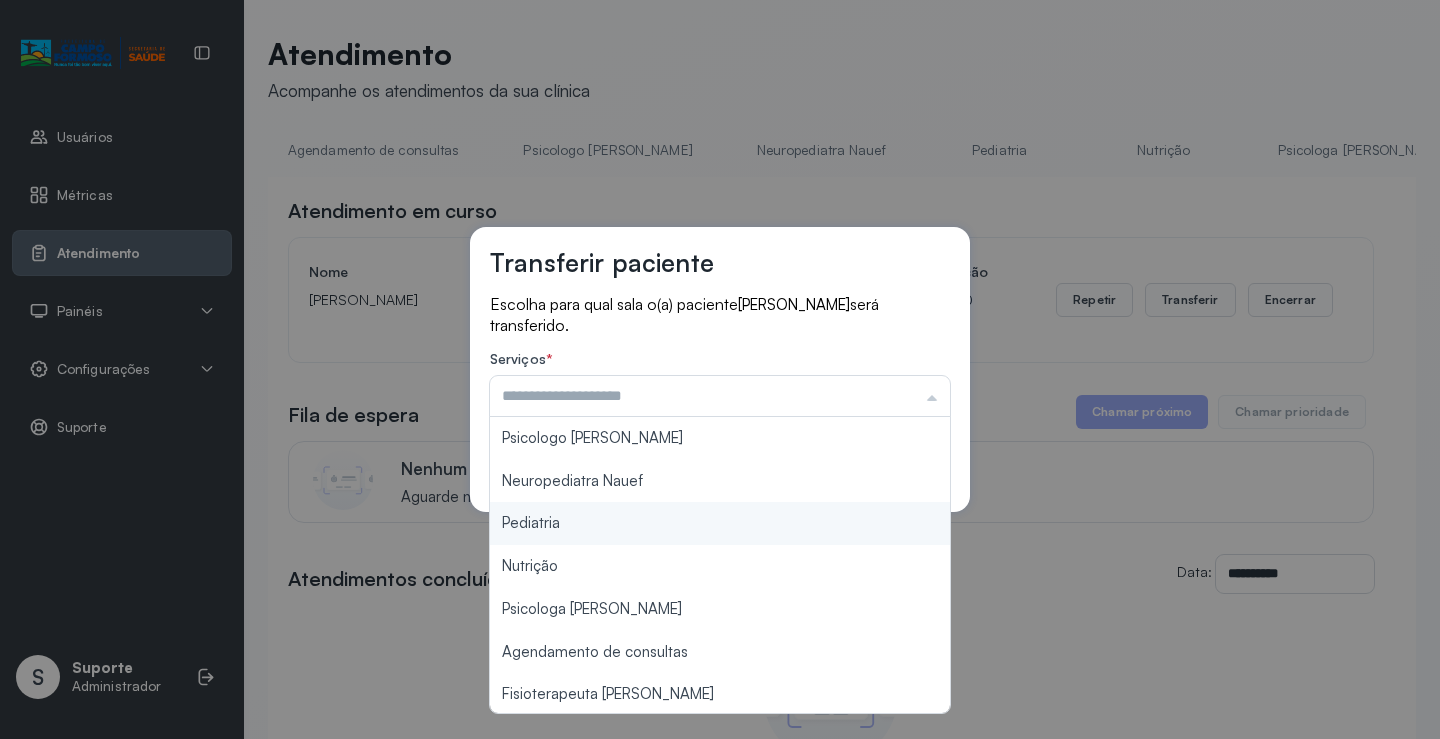 type on "*********" 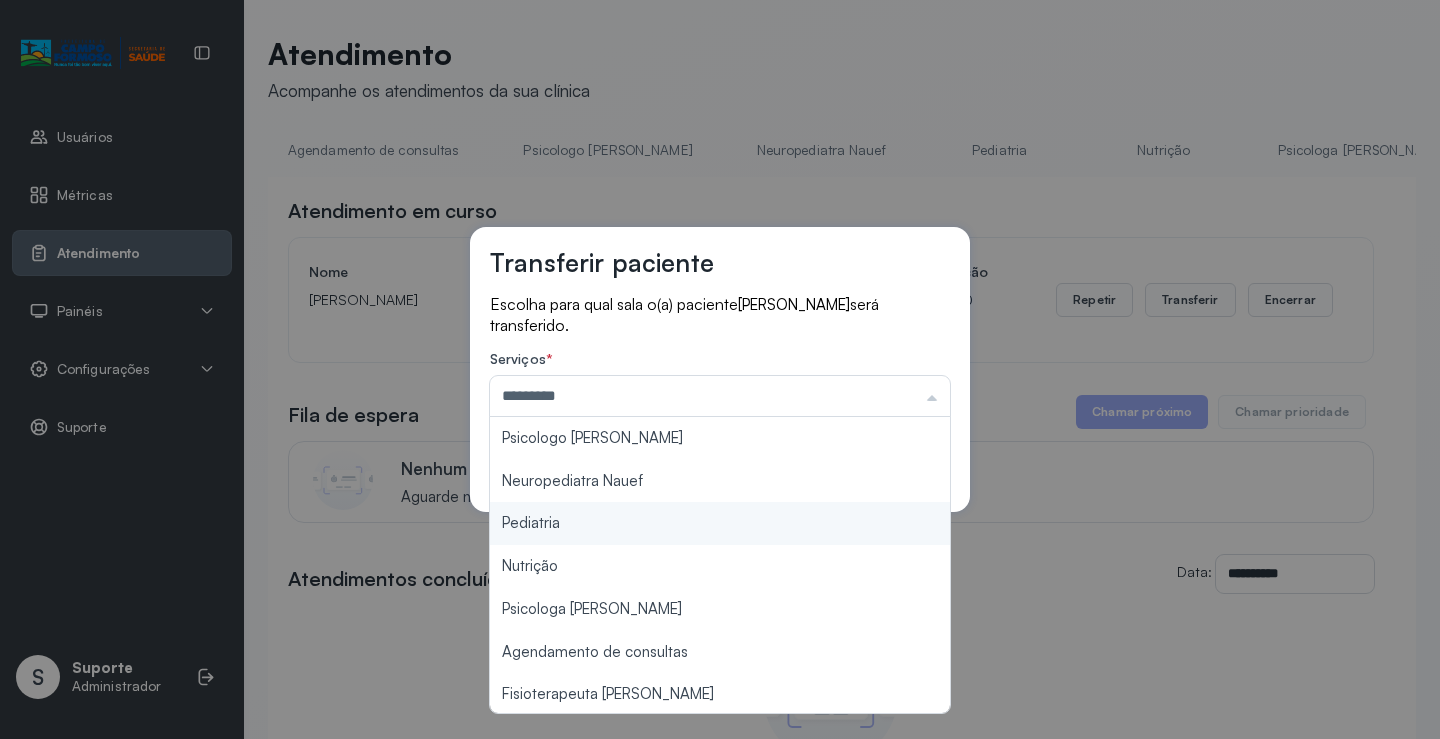 click on "Transferir paciente Escolha para qual sala o(a) paciente  MARIA CLARA DE SOUZA FERREIRA  será transferido.  Serviços  *  ********* Psicologo Pedro Neuropediatra Nauef Pediatria Nutrição Psicologa Alana Agendamento de consultas Fisioterapeuta Janusia Coordenadora Solange Consultório 2 Assistente Social Psiquiatra Fisioterapeuta Francyne Fisioterapeuta Morgana Neuropediatra João Cancelar Salvar" at bounding box center [720, 369] 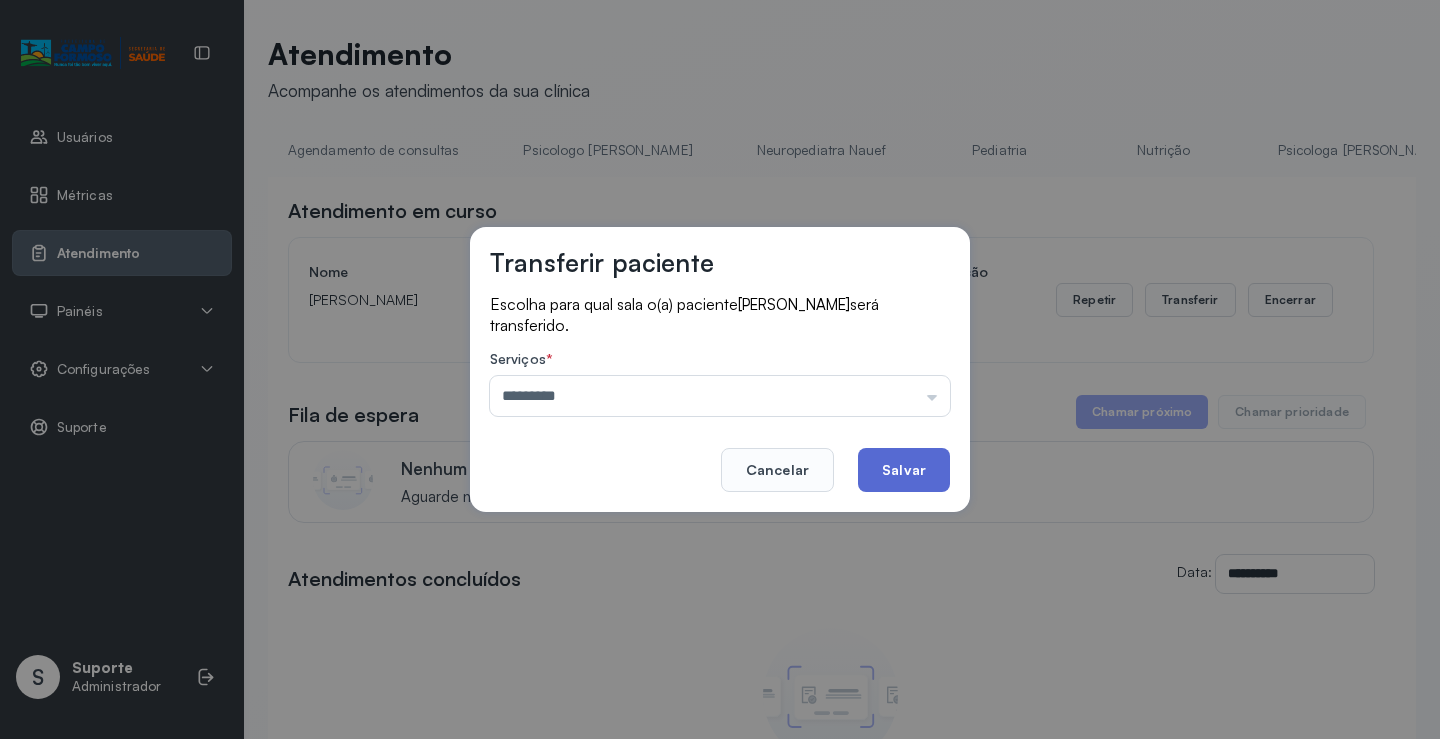 click on "Salvar" 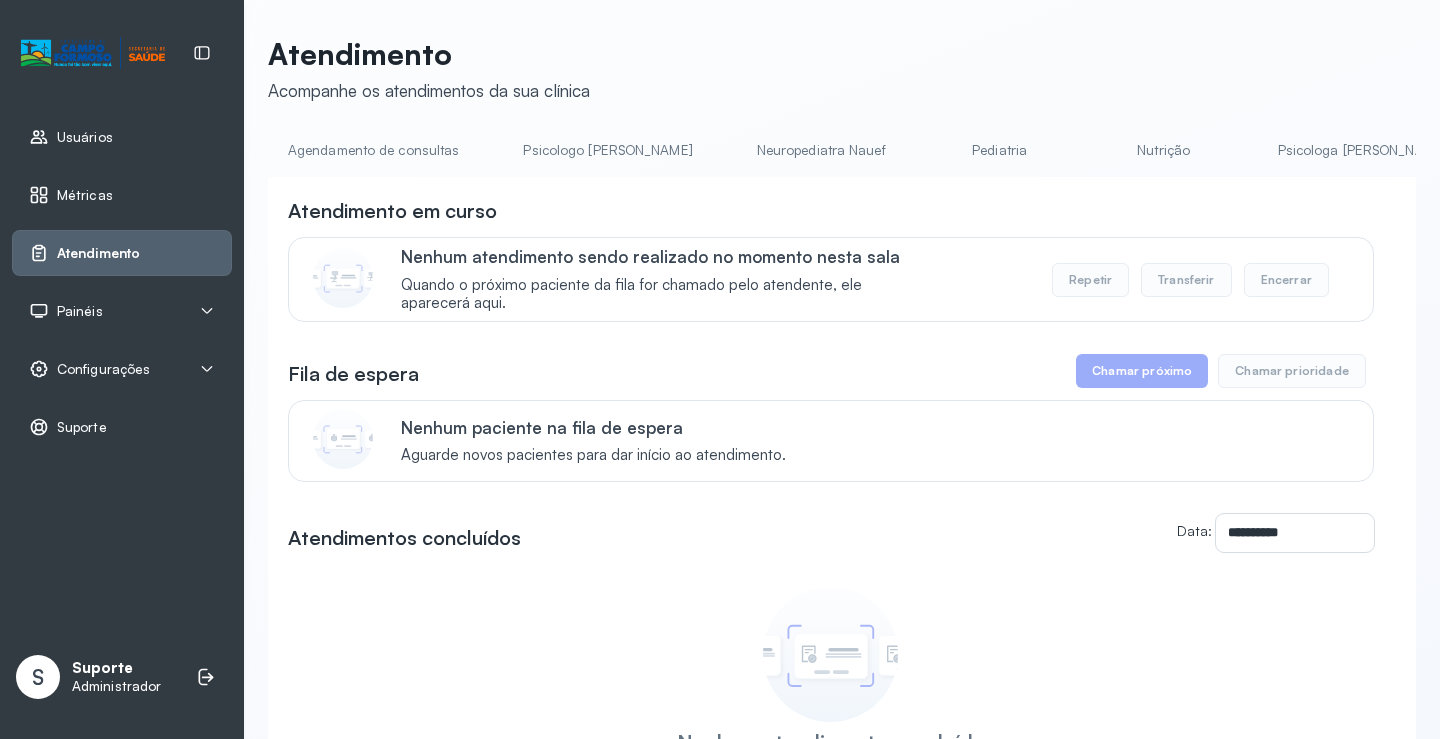 drag, startPoint x: 716, startPoint y: 183, endPoint x: 740, endPoint y: 183, distance: 24 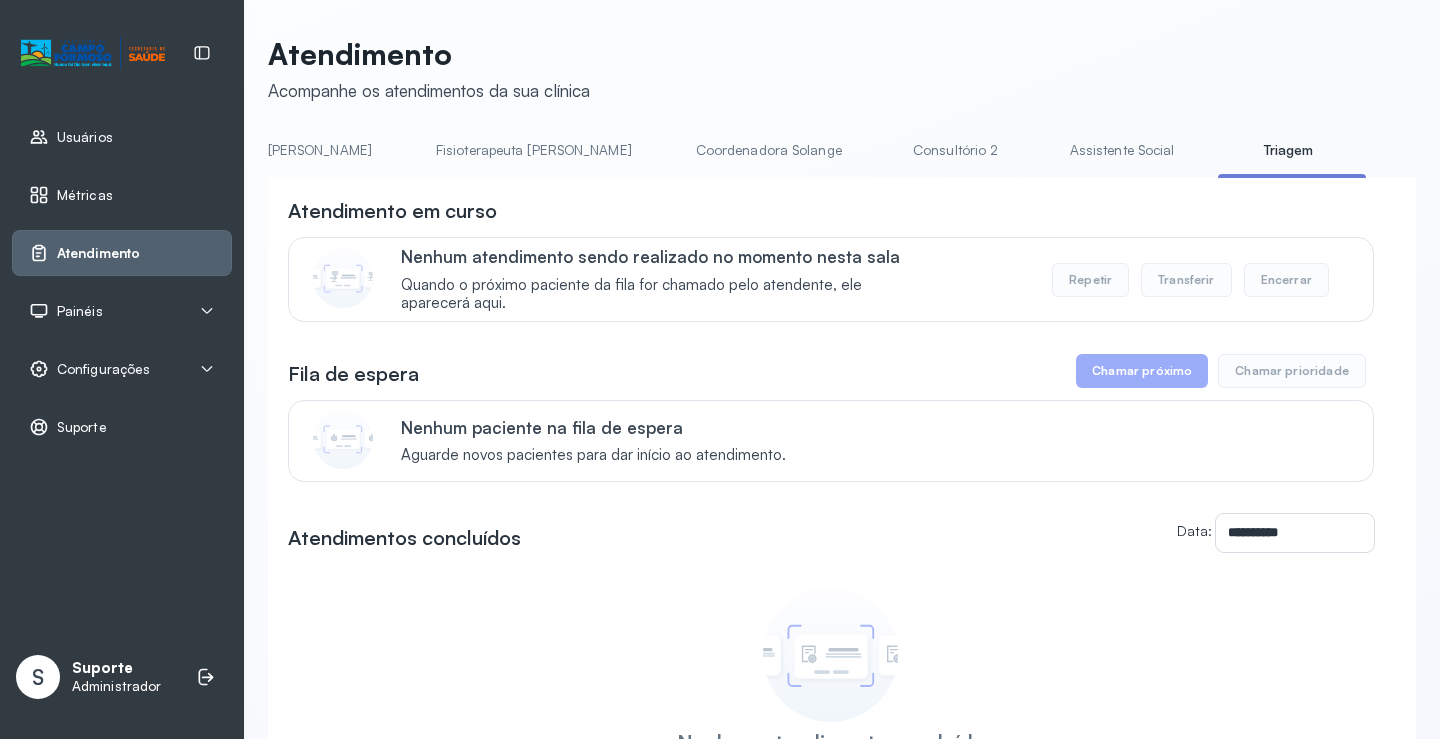 scroll, scrollTop: 0, scrollLeft: 1077, axis: horizontal 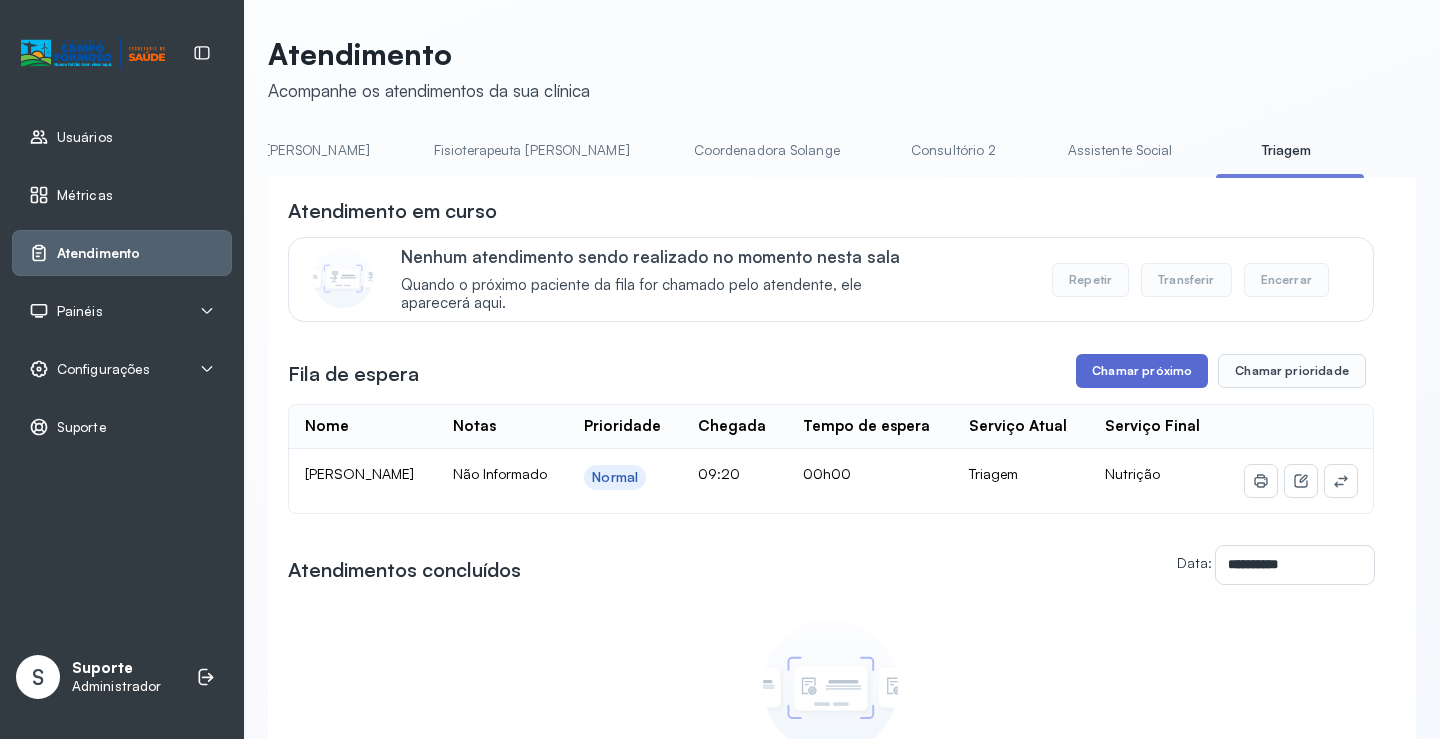 click on "Chamar próximo" at bounding box center (1142, 371) 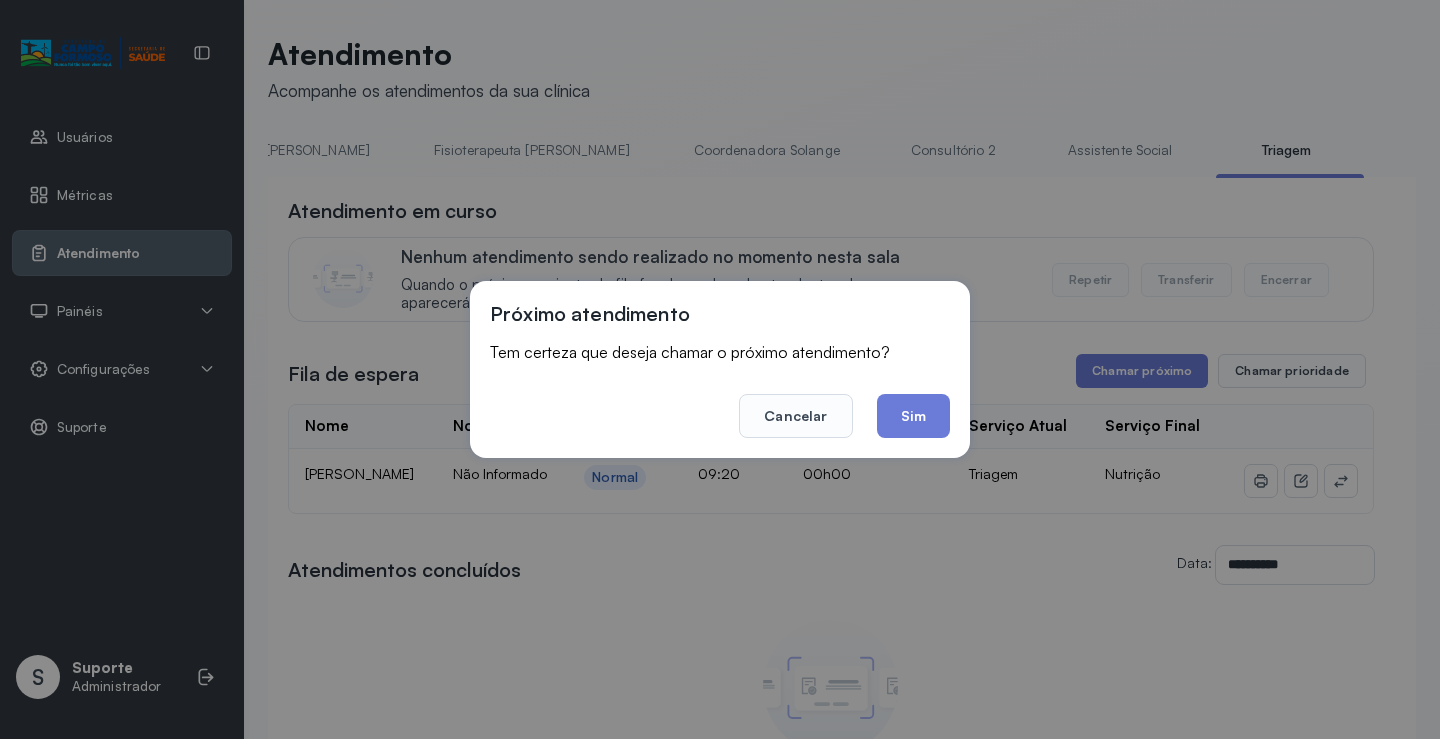 drag, startPoint x: 901, startPoint y: 414, endPoint x: 690, endPoint y: 259, distance: 261.8129 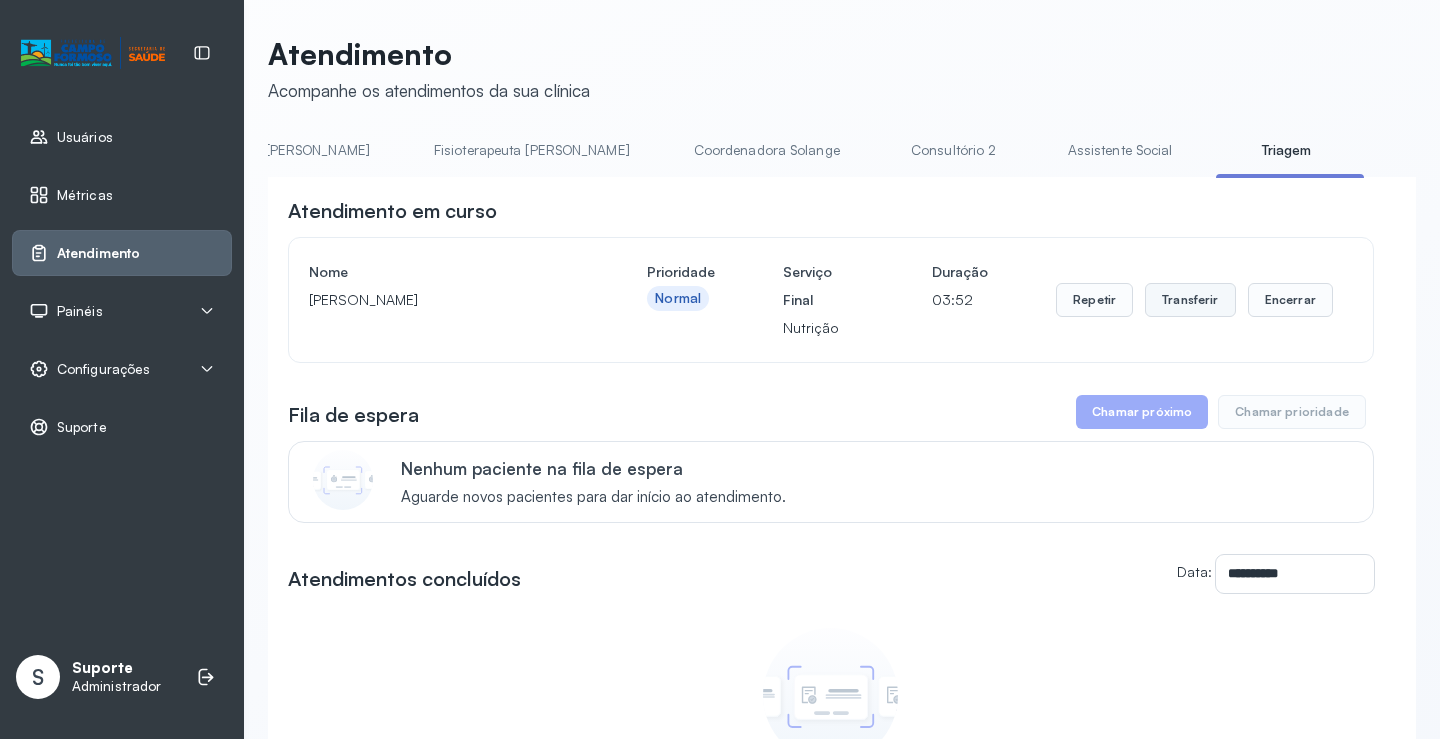 click on "Transferir" at bounding box center [1190, 300] 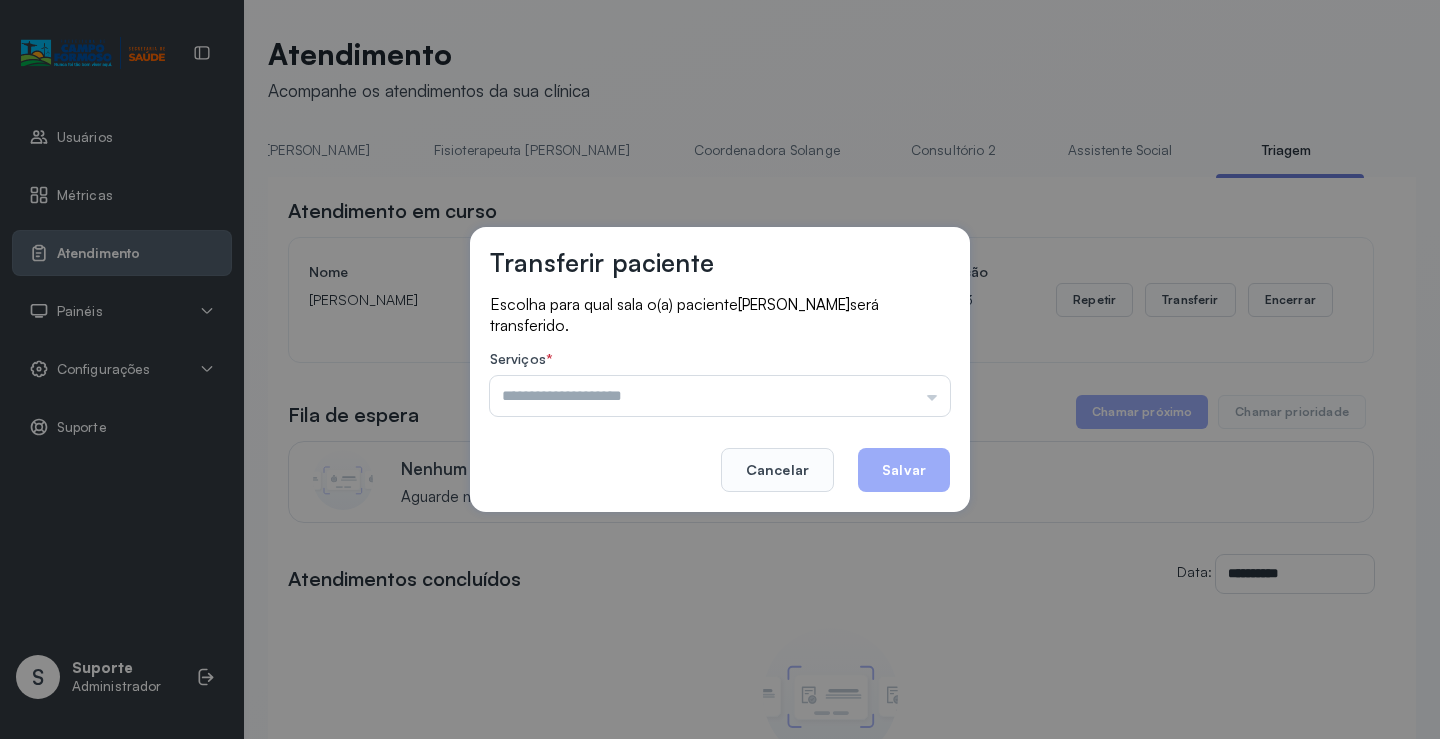click at bounding box center (720, 396) 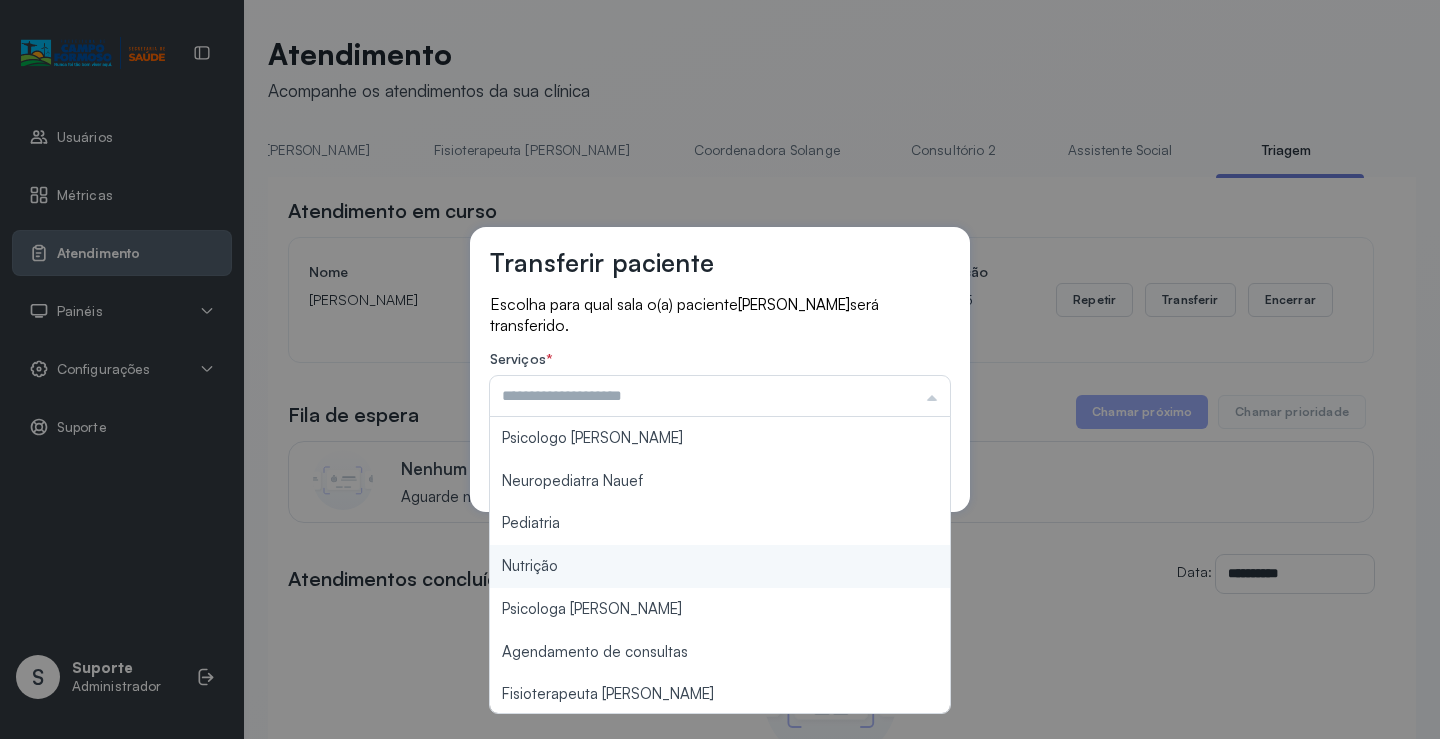type on "********" 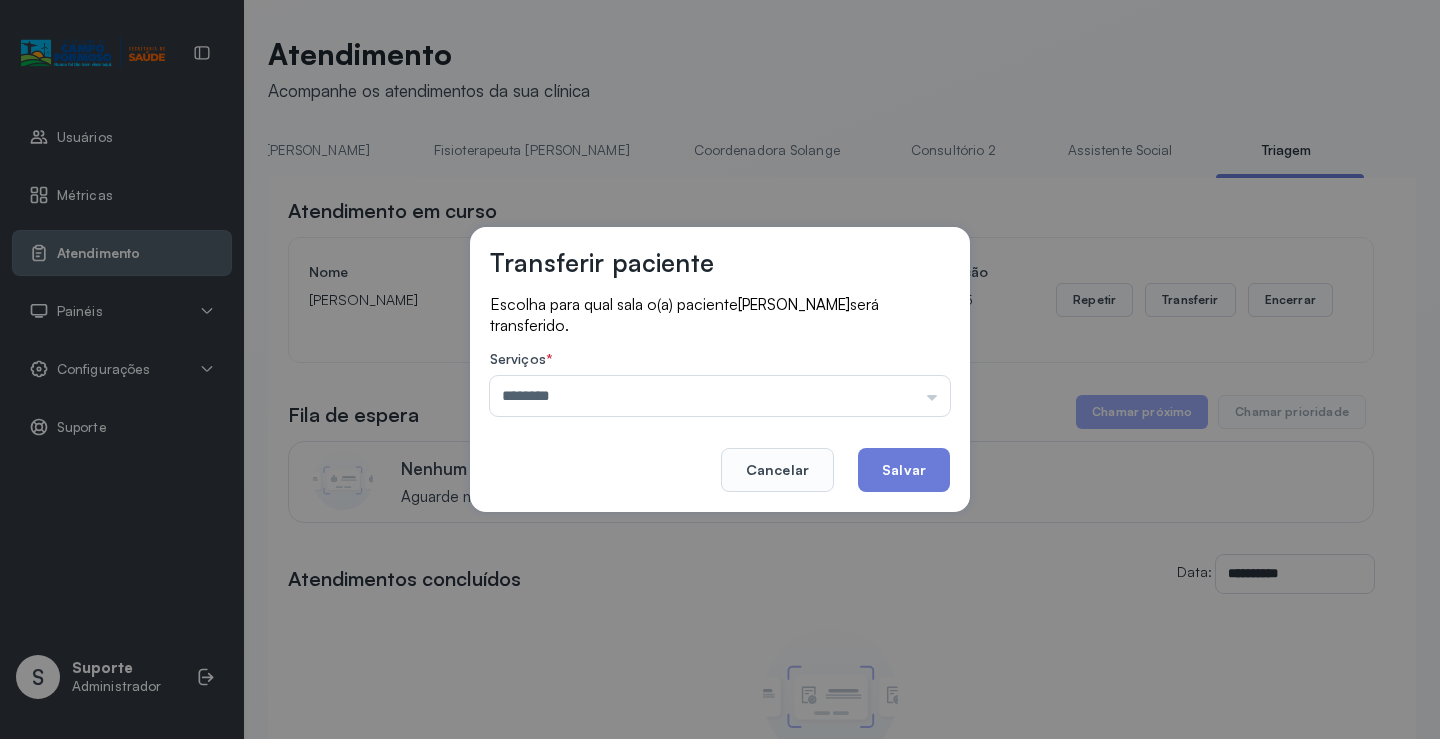 click on "Transferir paciente Escolha para qual sala o(a) paciente  Catarina Carvalho Dantas  será transferido.  Serviços  *  ******** Psicologo Pedro Neuropediatra Nauef Pediatria Nutrição Psicologa Alana Agendamento de consultas Fisioterapeuta Janusia Coordenadora Solange Consultório 2 Assistente Social Psiquiatra Fisioterapeuta Francyne Fisioterapeuta Morgana Neuropediatra João Cancelar Salvar" at bounding box center (720, 369) 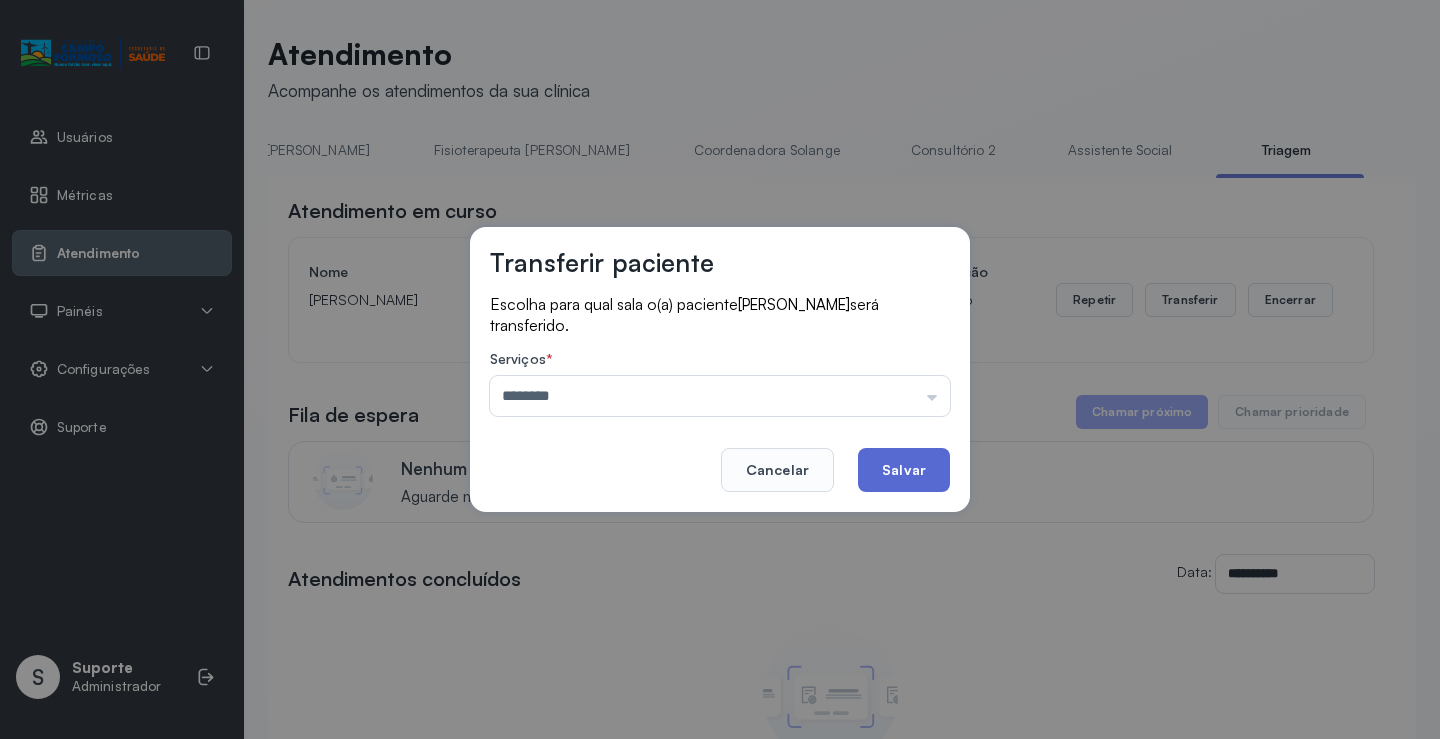 click on "Salvar" 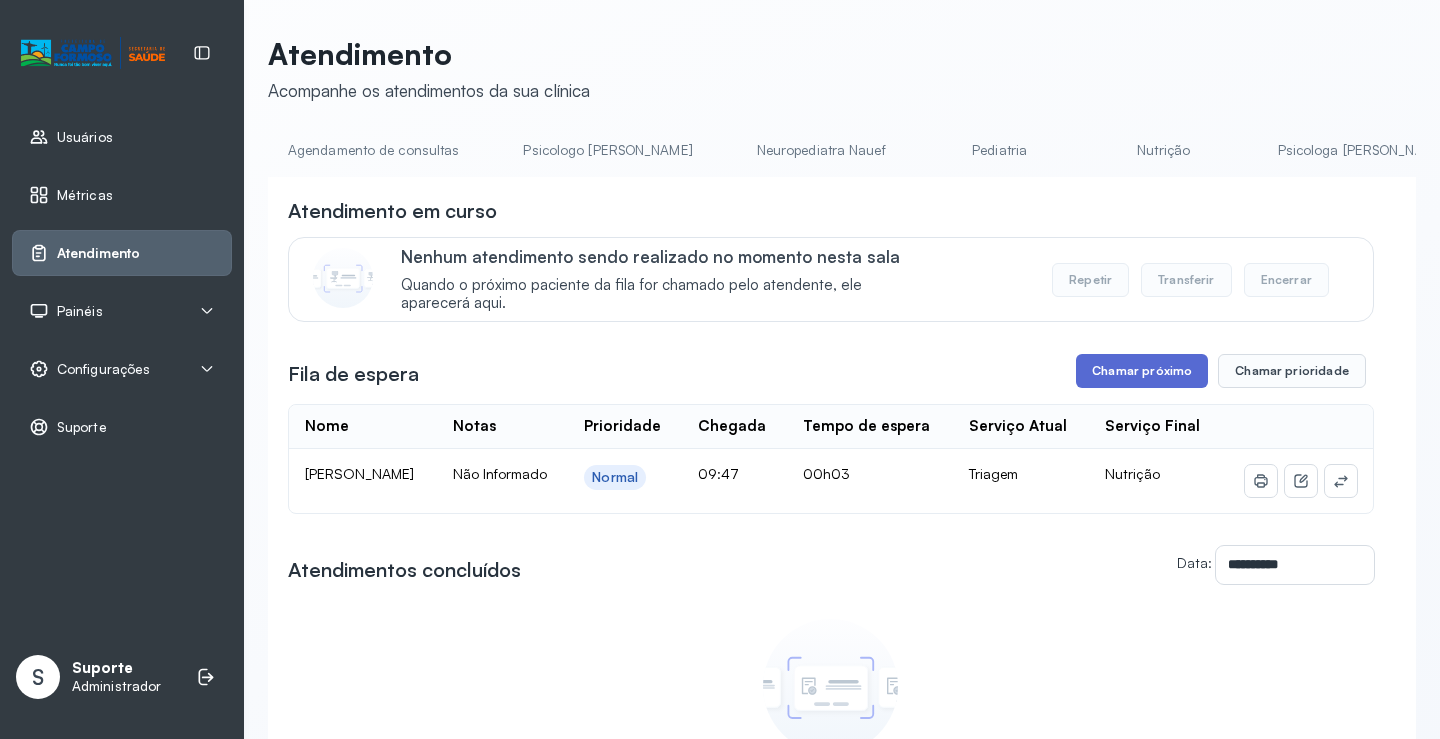 click on "Chamar próximo" at bounding box center (1142, 371) 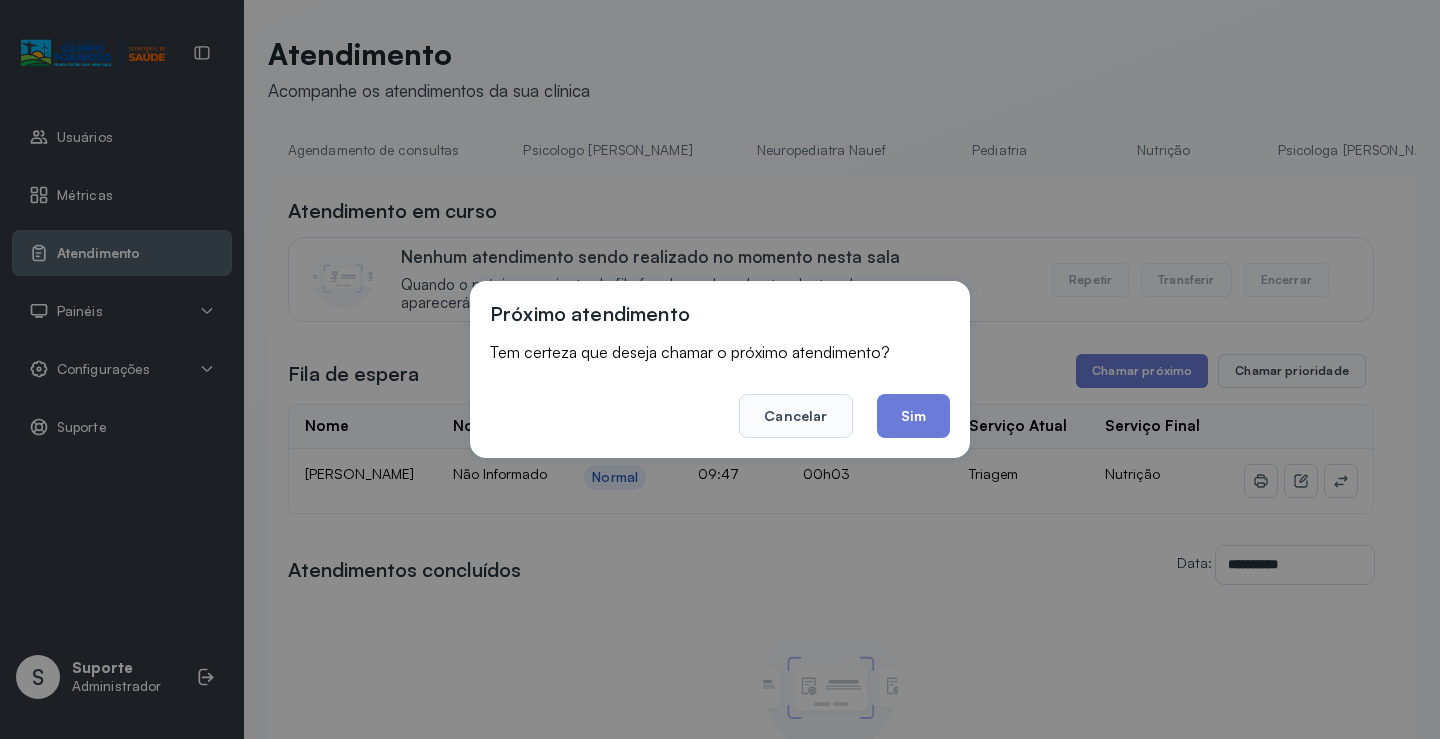 drag, startPoint x: 903, startPoint y: 414, endPoint x: 768, endPoint y: 321, distance: 163.9329 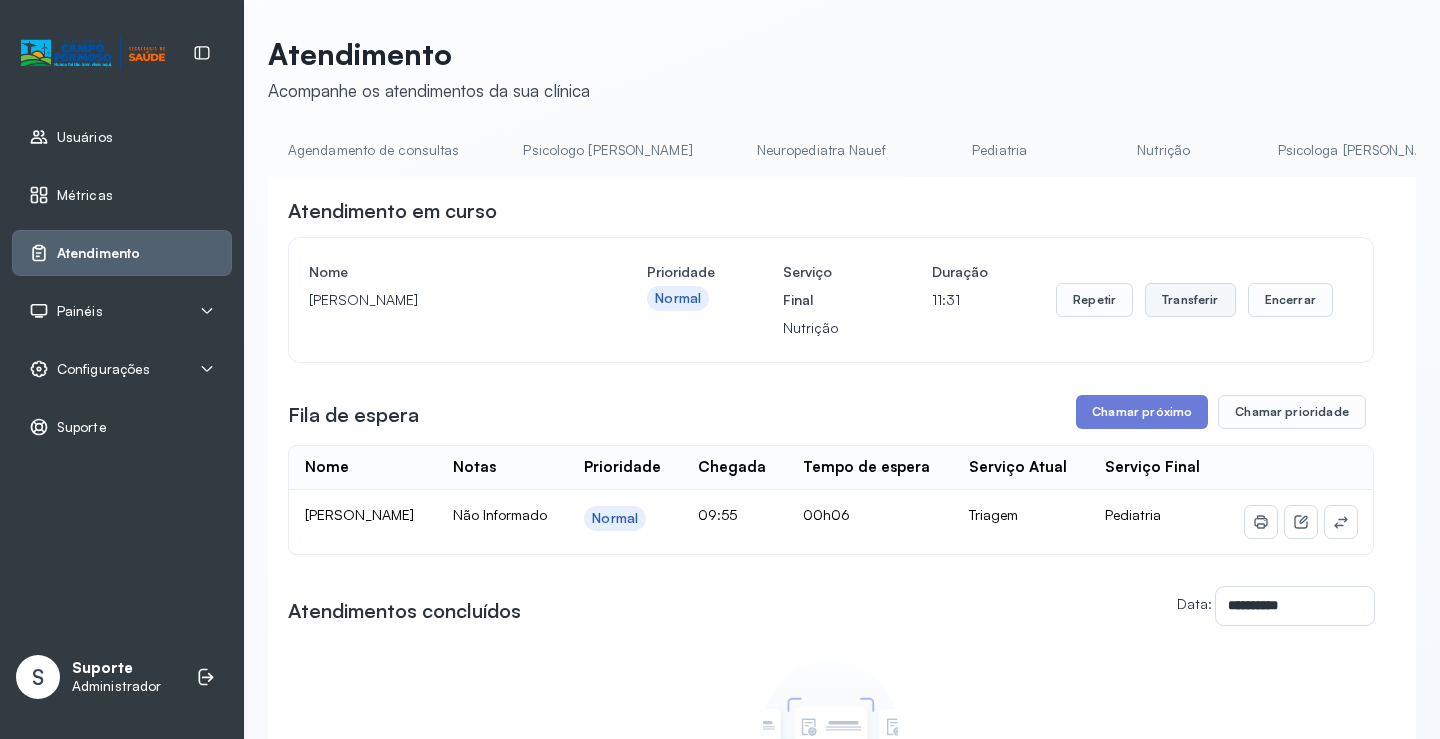 click on "Transferir" at bounding box center (1190, 300) 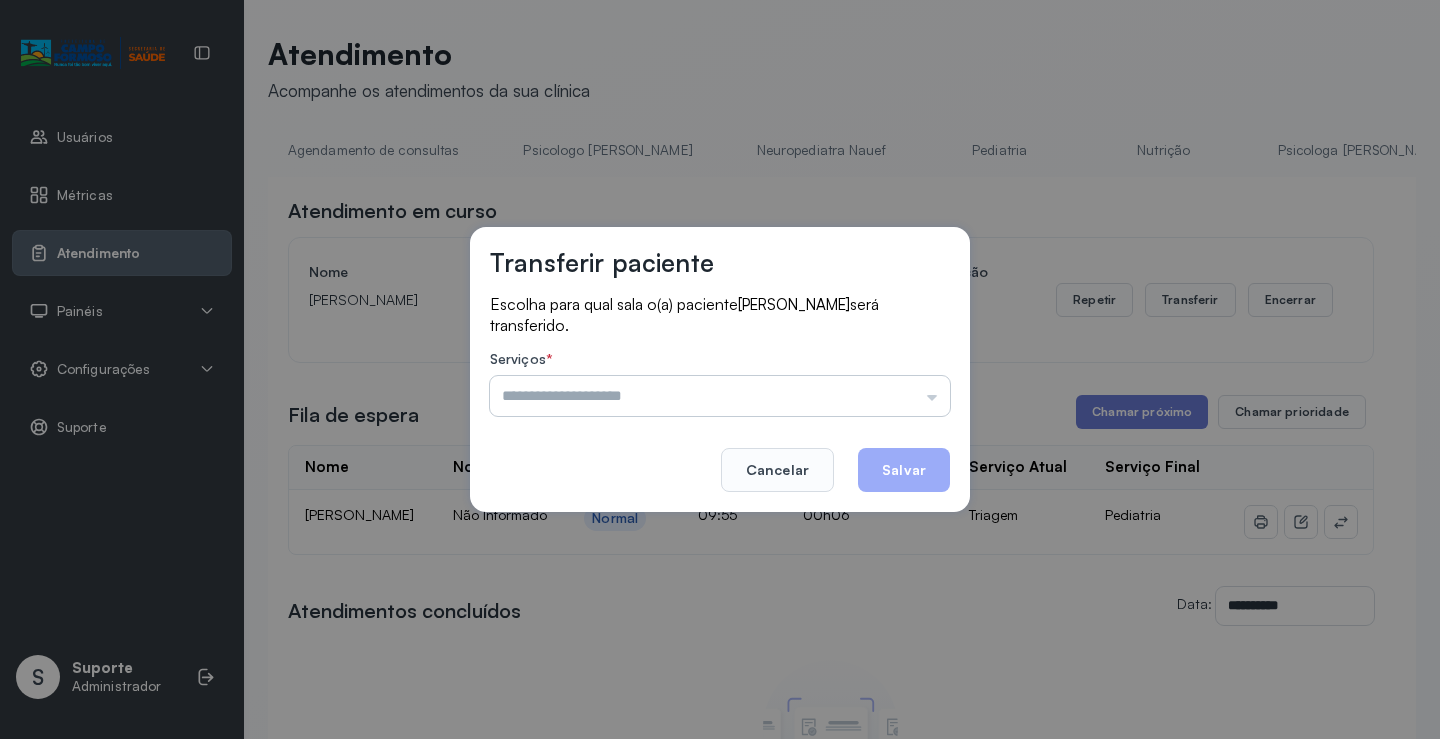 click at bounding box center (720, 396) 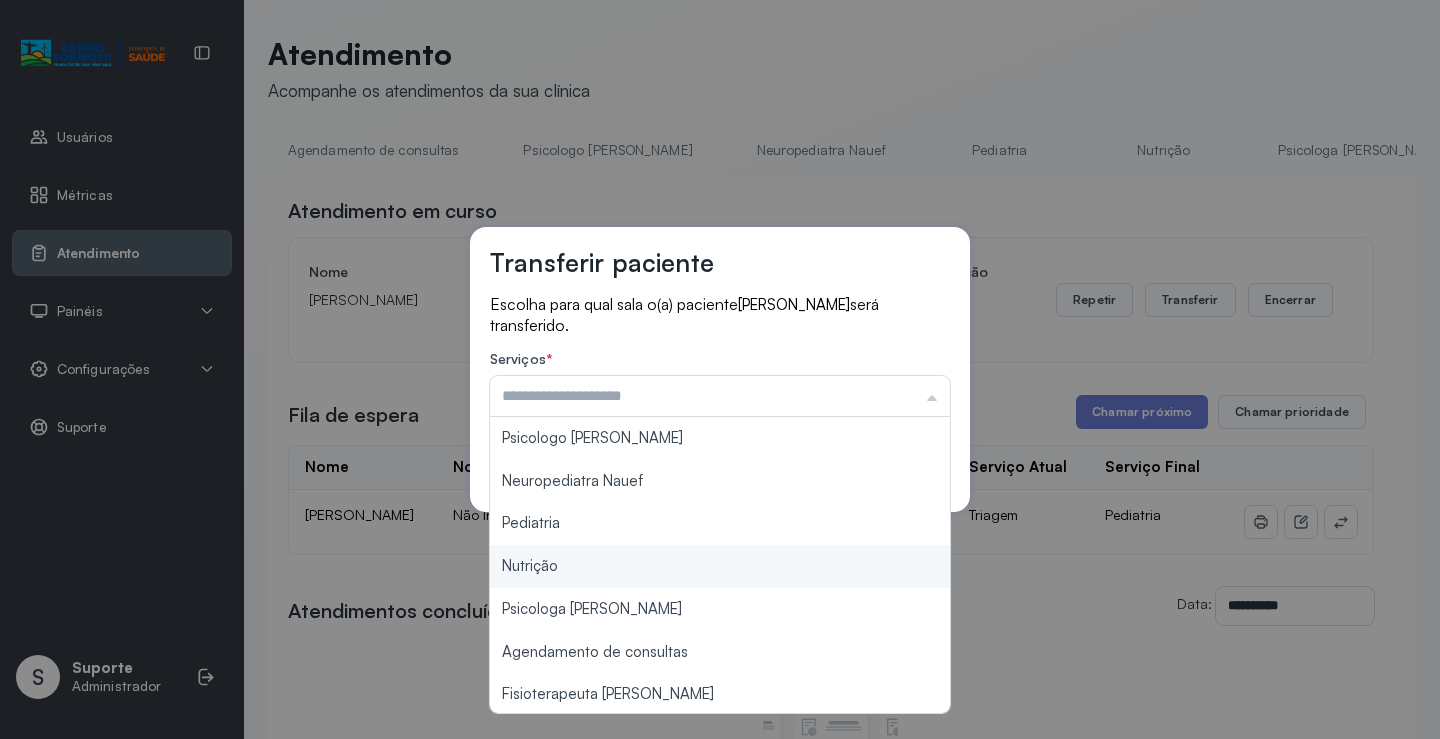 type on "********" 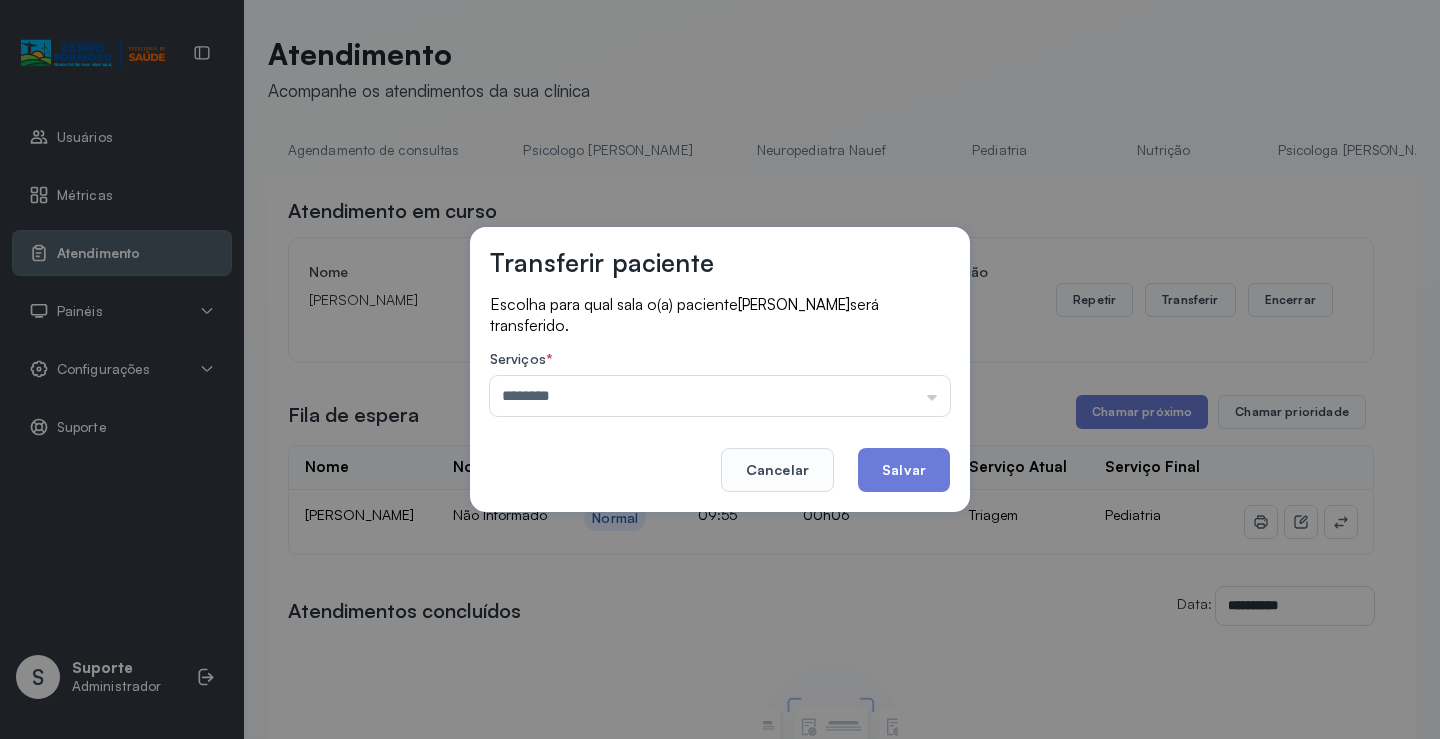 click on "Transferir paciente Escolha para qual sala o(a) paciente  LORENA DA SILVA BONFIM  será transferido.  Serviços  *  ******** Psicologo Pedro Neuropediatra Nauef Pediatria Nutrição Psicologa Alana Agendamento de consultas Fisioterapeuta Janusia Coordenadora Solange Consultório 2 Assistente Social Psiquiatra Fisioterapeuta Francyne Fisioterapeuta Morgana Neuropediatra João Cancelar Salvar" at bounding box center (720, 369) 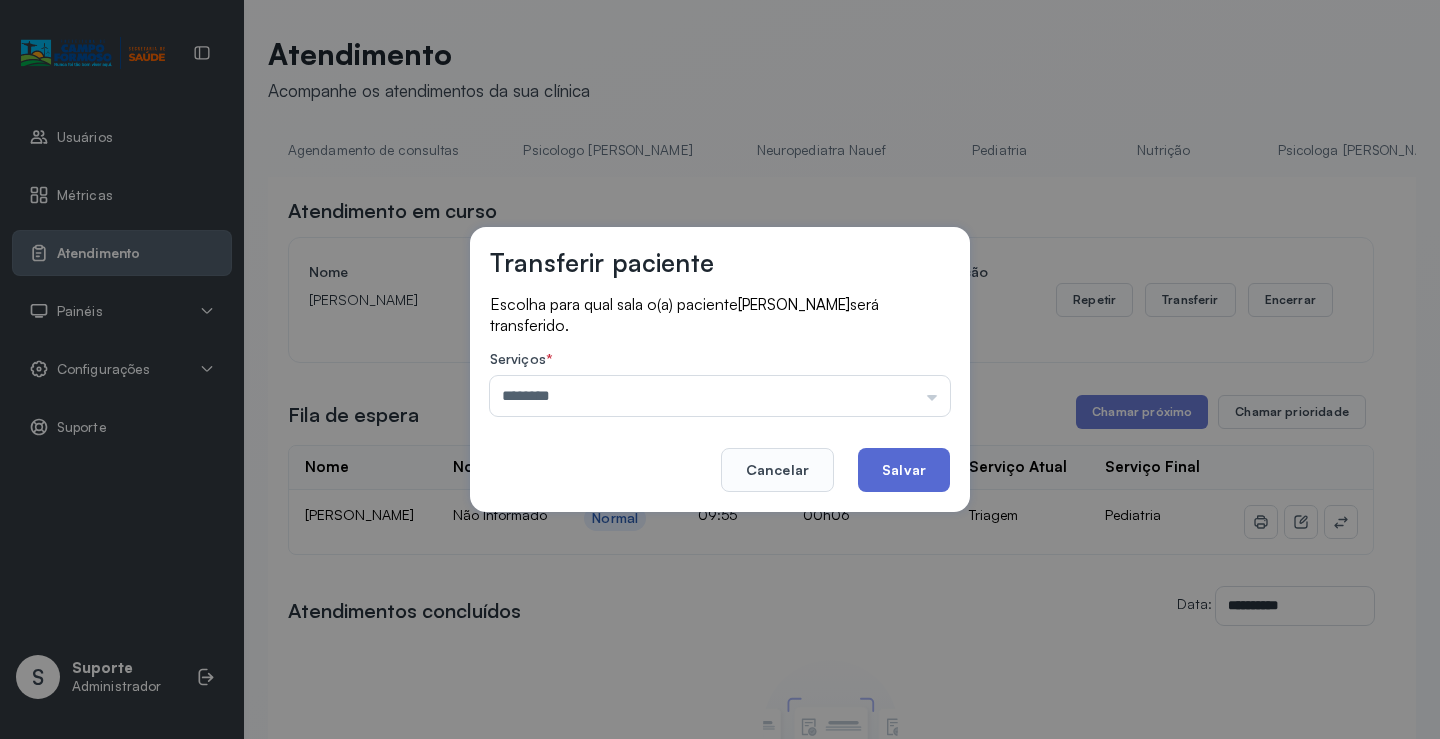 click on "Salvar" 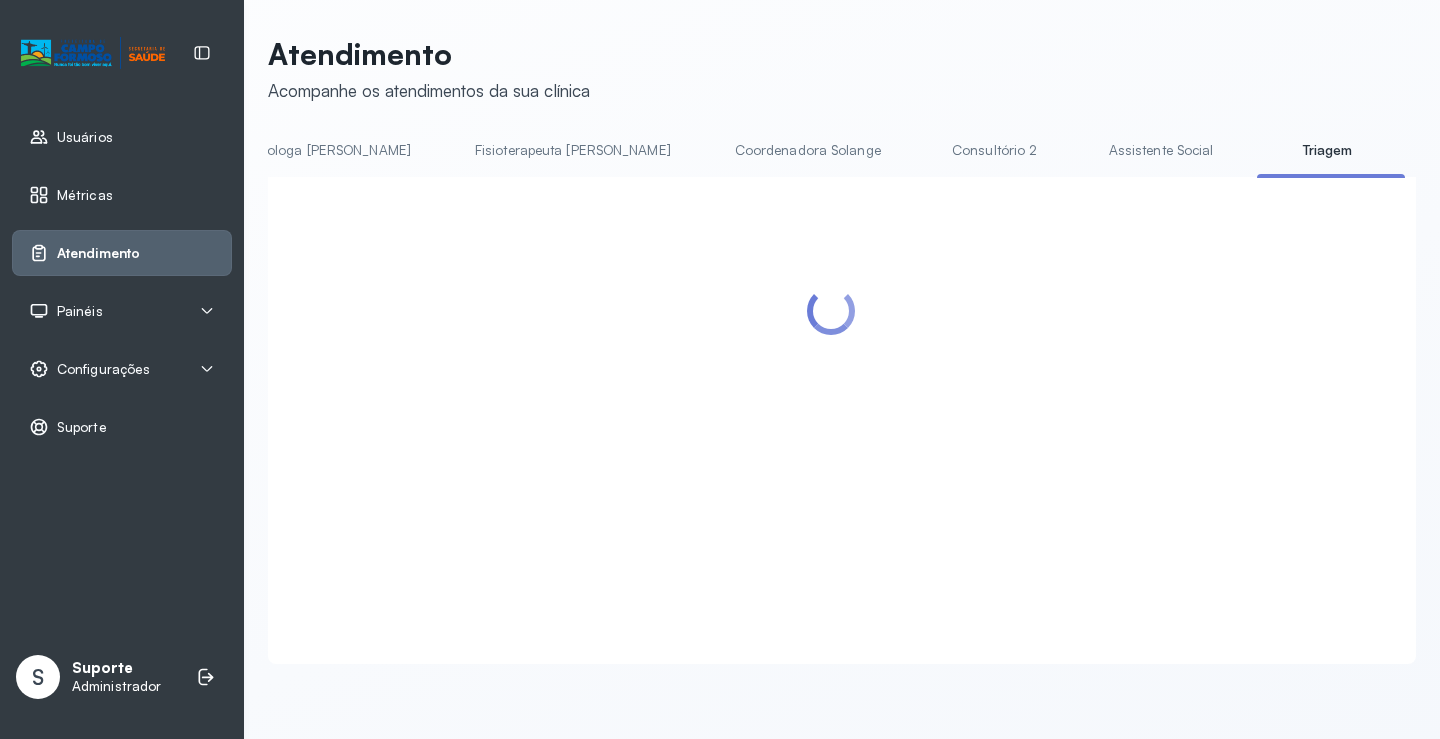 scroll, scrollTop: 0, scrollLeft: 1051, axis: horizontal 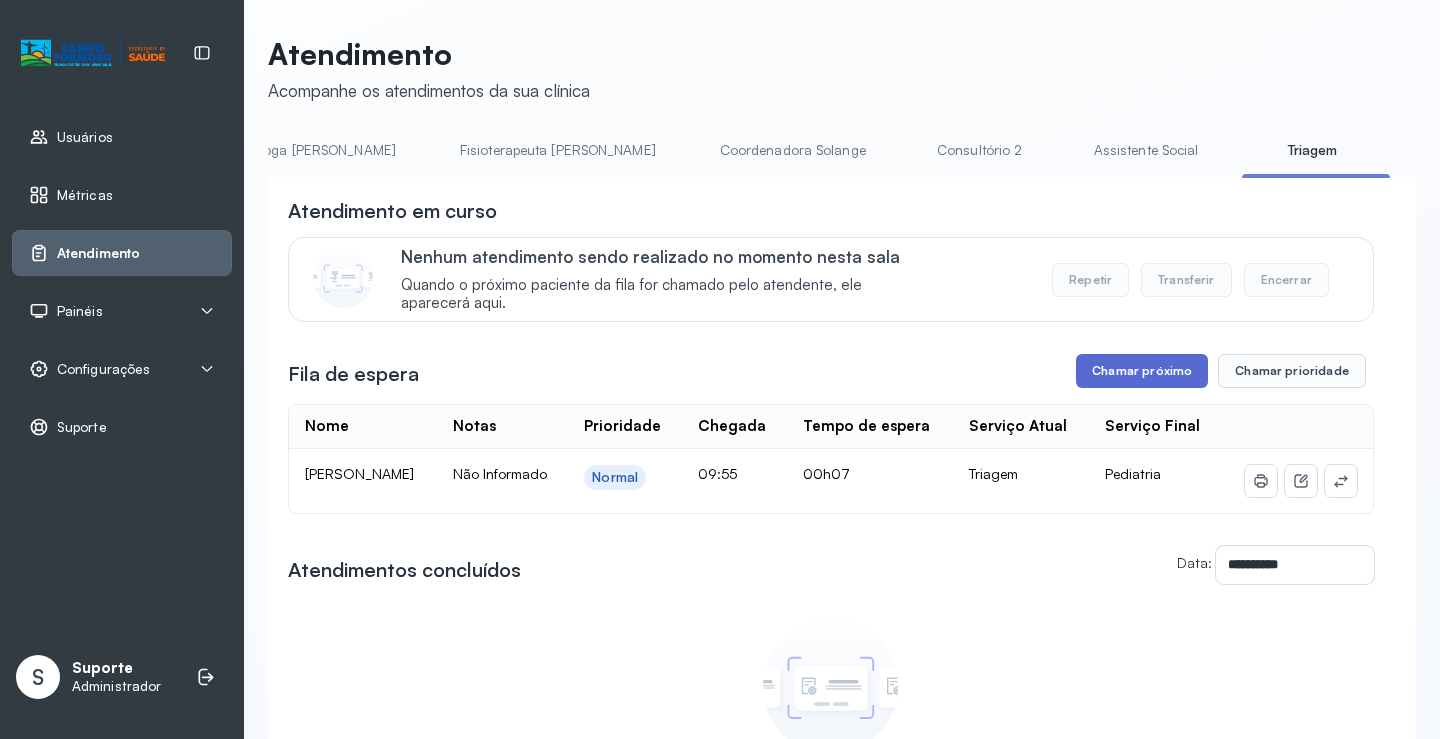 click on "Chamar próximo" at bounding box center [1142, 371] 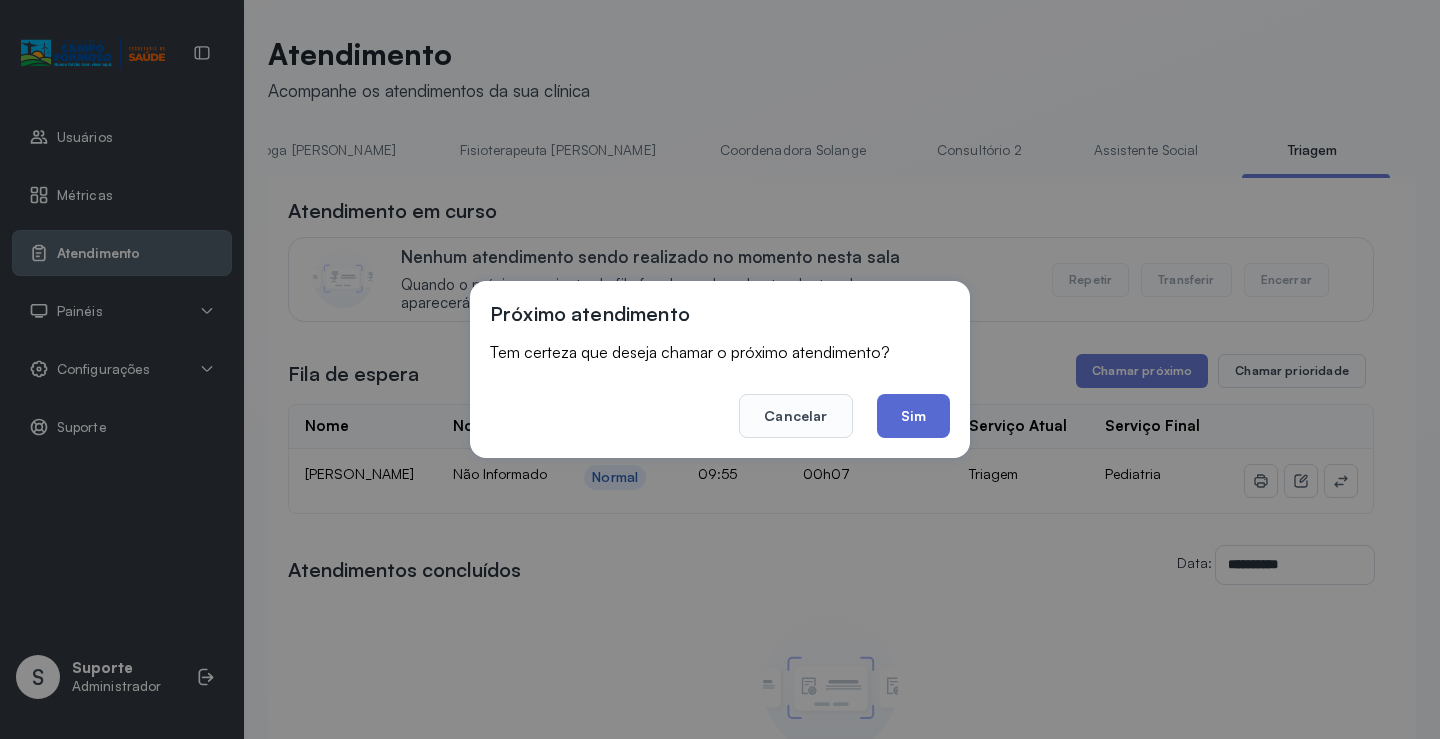 click on "Sim" 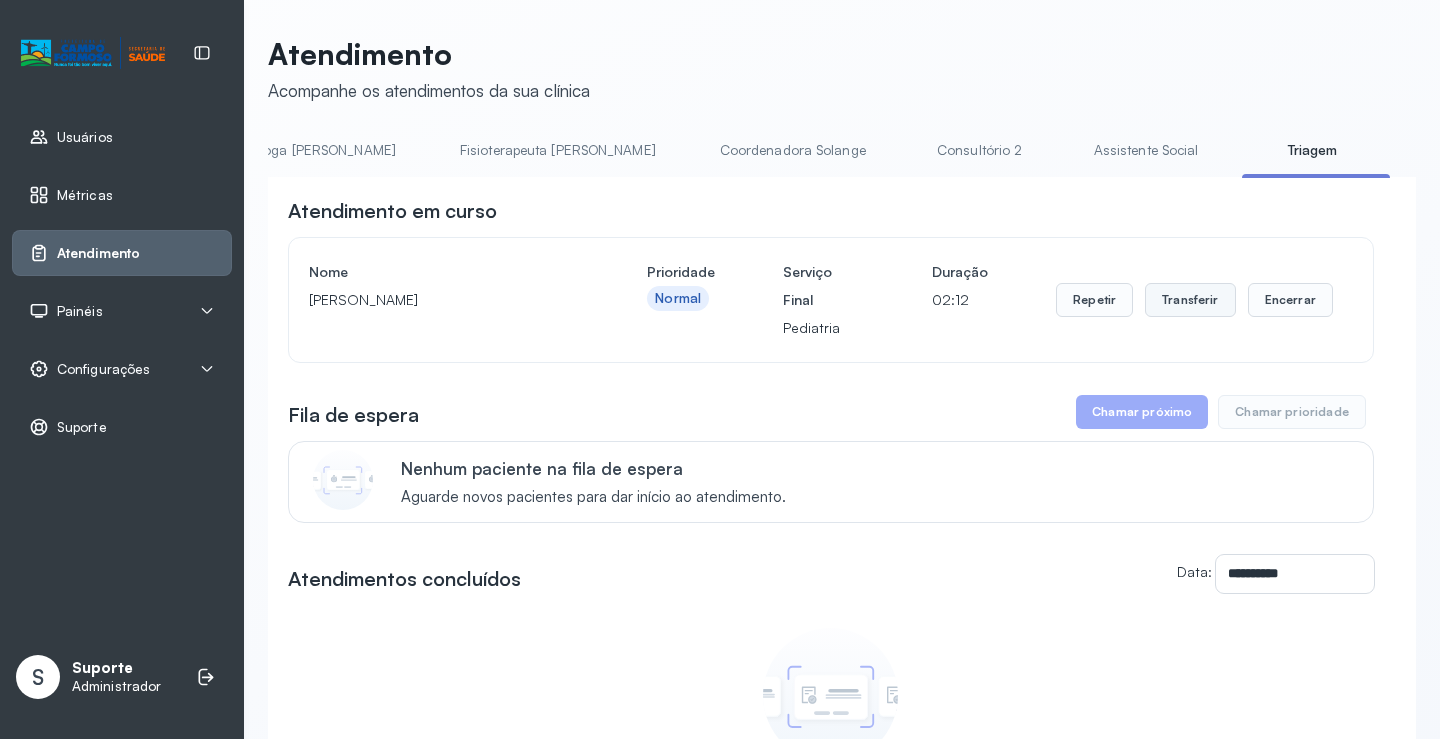 click on "Transferir" at bounding box center (1190, 300) 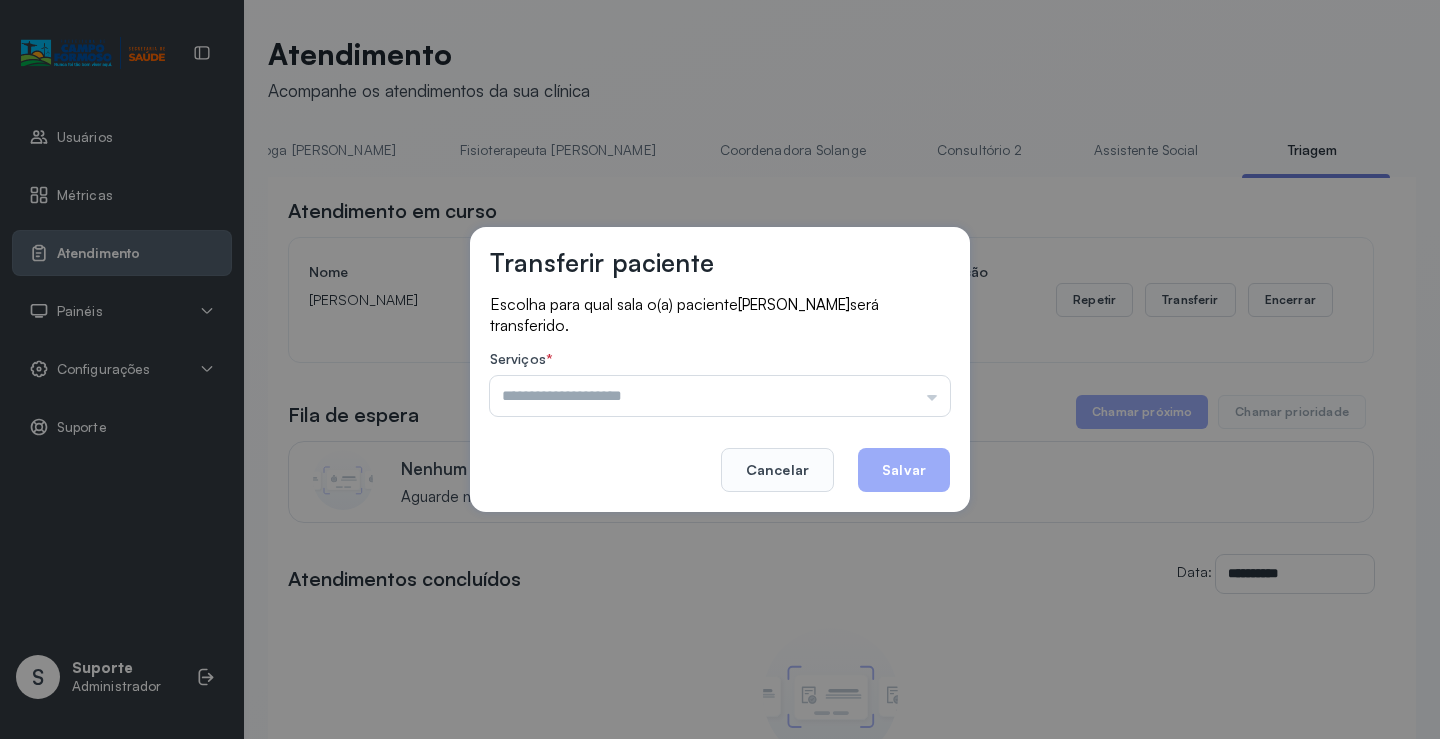 click at bounding box center [720, 396] 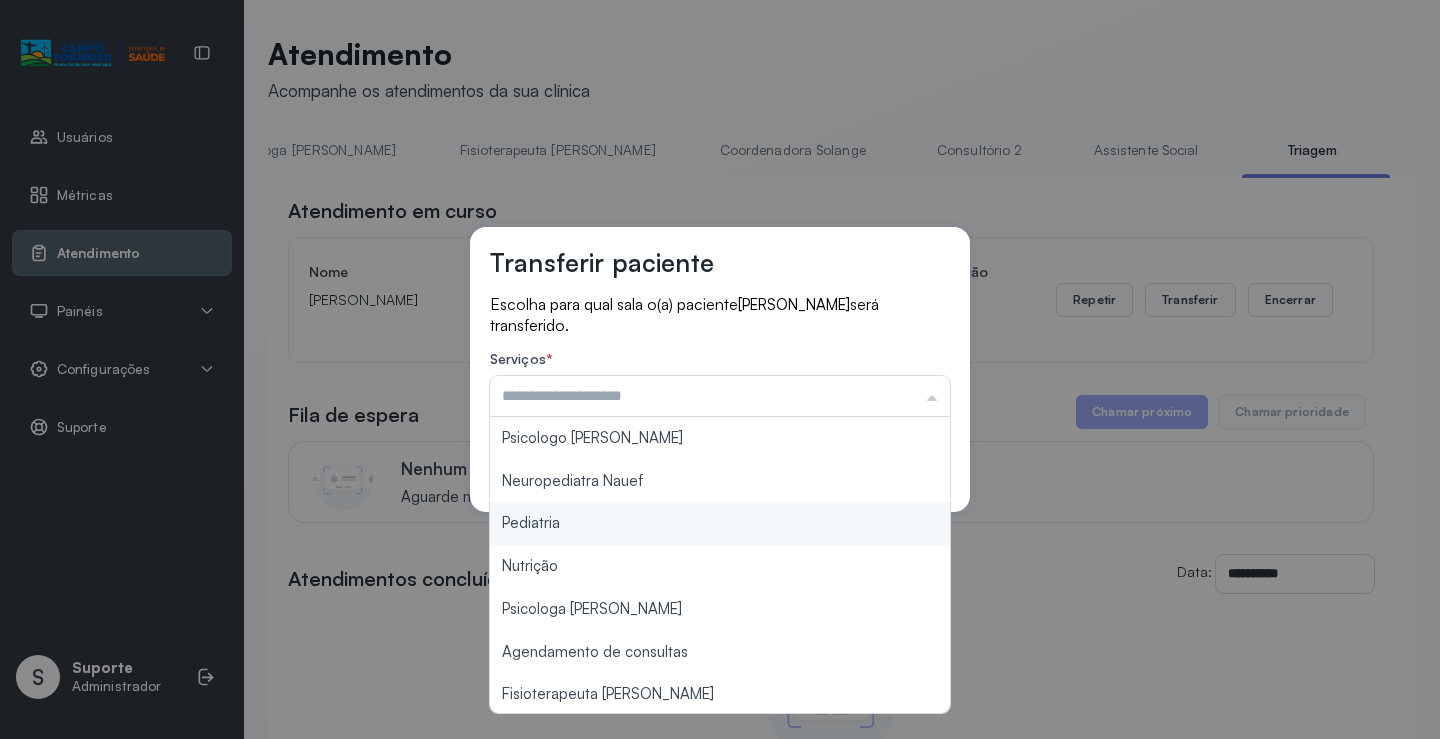 type on "*********" 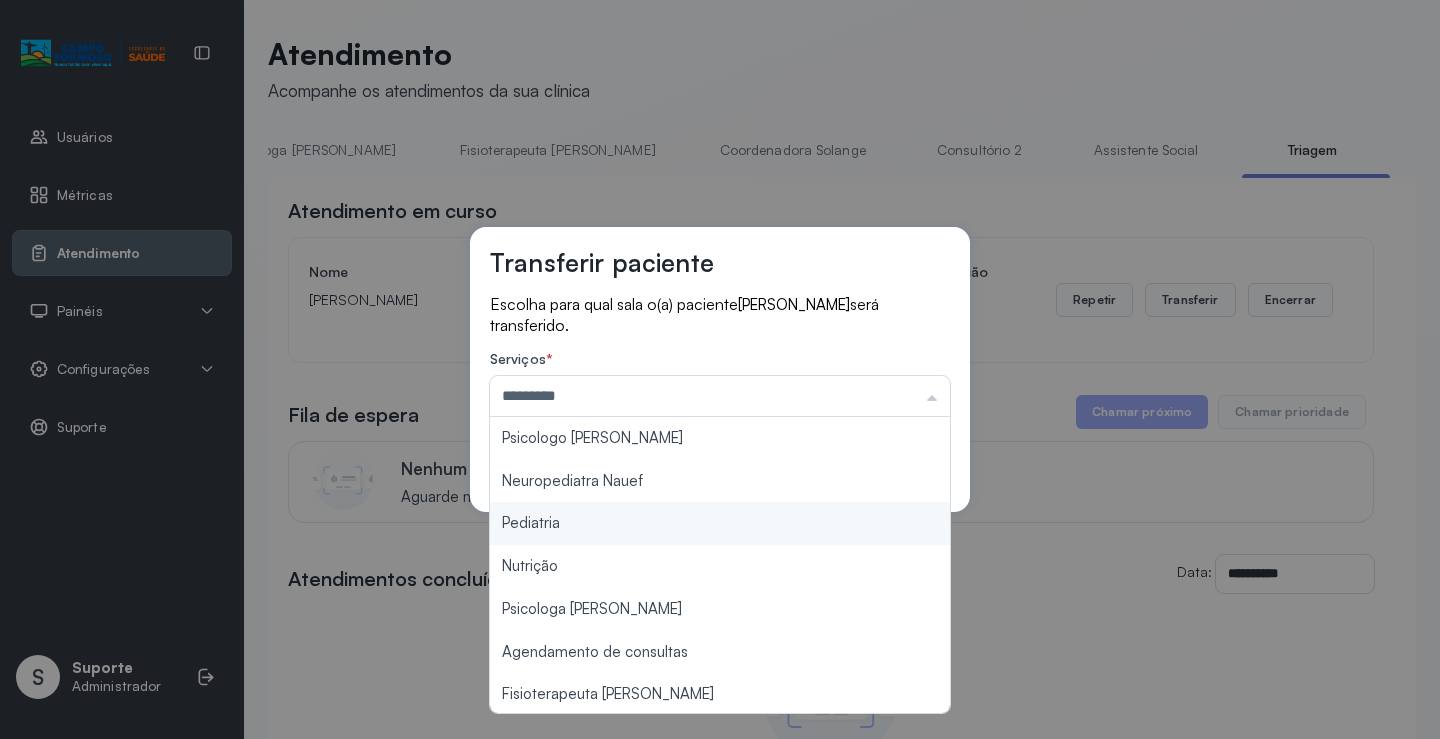 click on "Transferir paciente Escolha para qual sala o(a) paciente  ANA JULIA ARAUJO PINTO COSTA  será transferido.  Serviços  *  ********* Psicologo Pedro Neuropediatra Nauef Pediatria Nutrição Psicologa Alana Agendamento de consultas Fisioterapeuta Janusia Coordenadora Solange Consultório 2 Assistente Social Psiquiatra Fisioterapeuta Francyne Fisioterapeuta Morgana Neuropediatra João Cancelar Salvar" at bounding box center [720, 369] 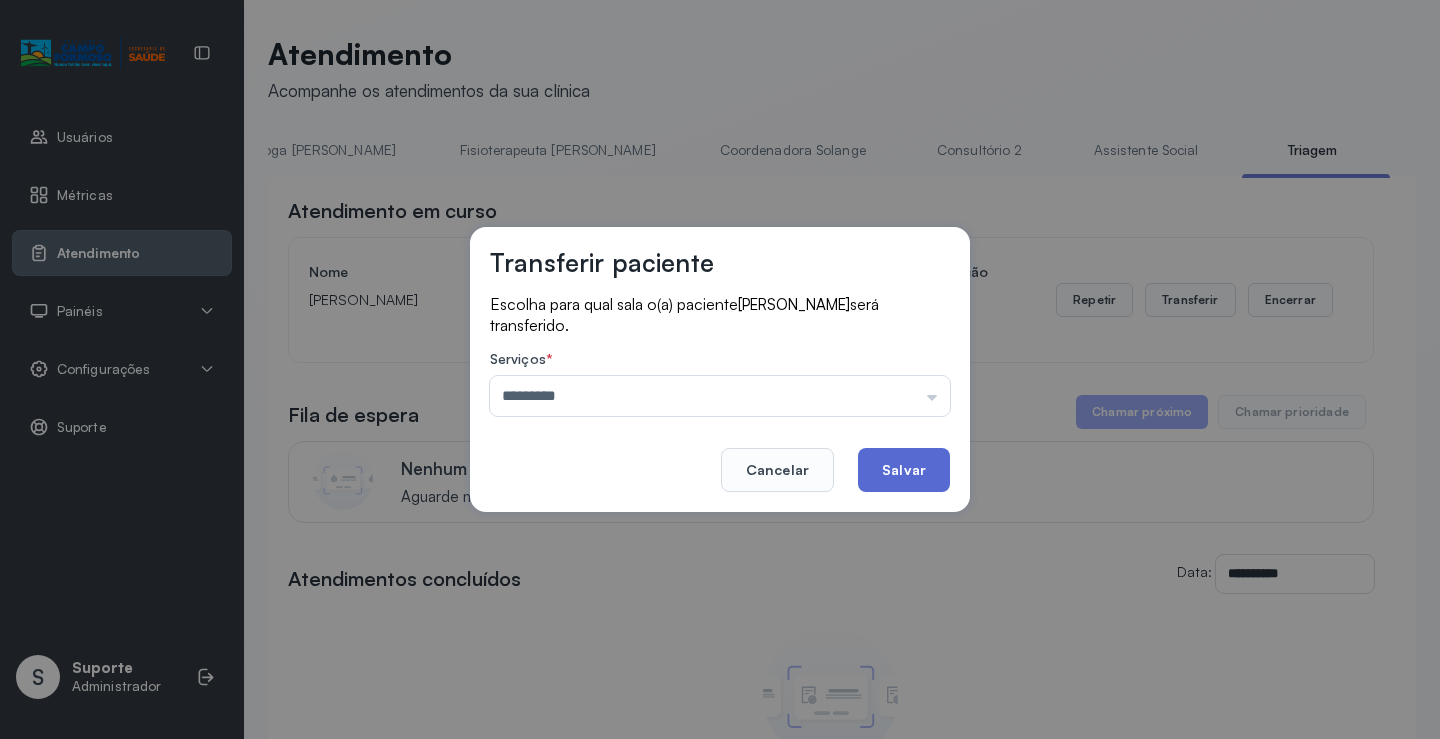 click on "Salvar" 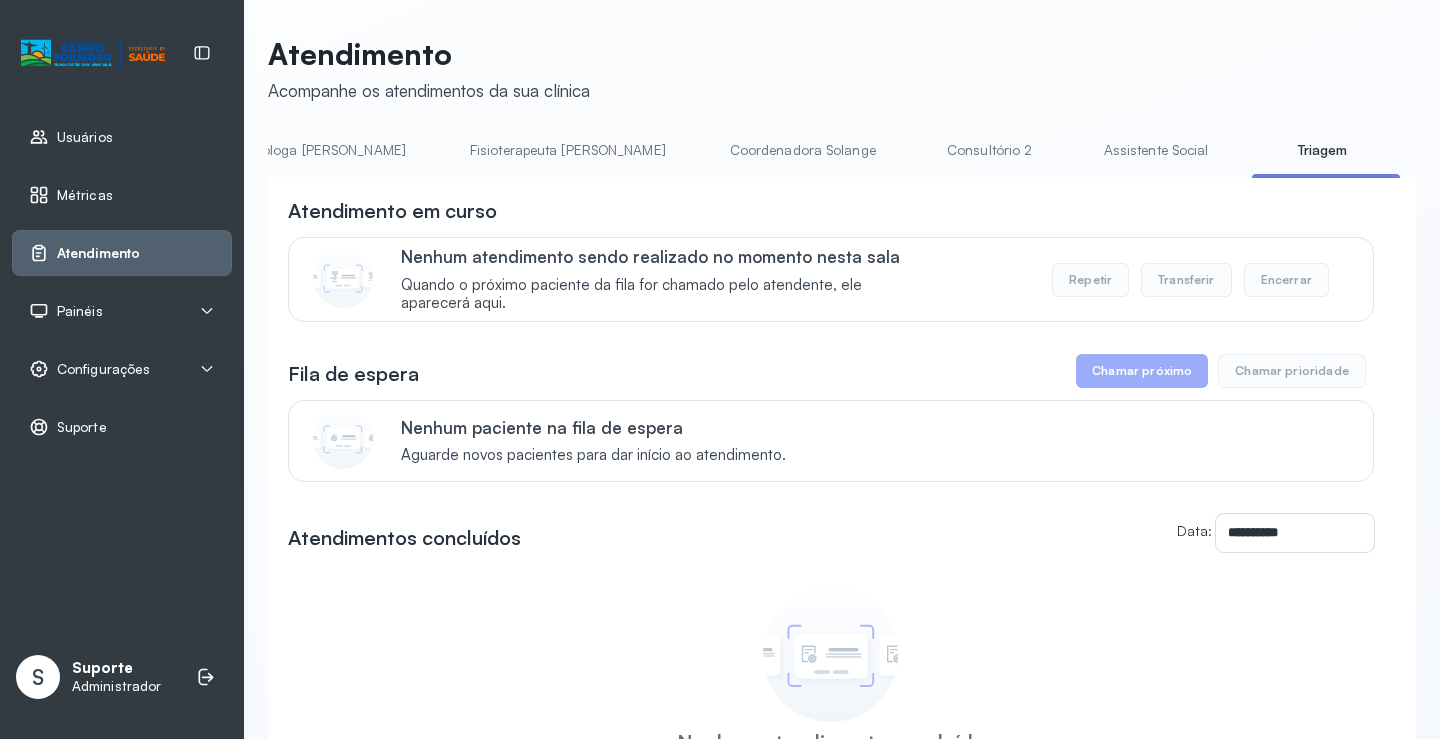 scroll, scrollTop: 0, scrollLeft: 1044, axis: horizontal 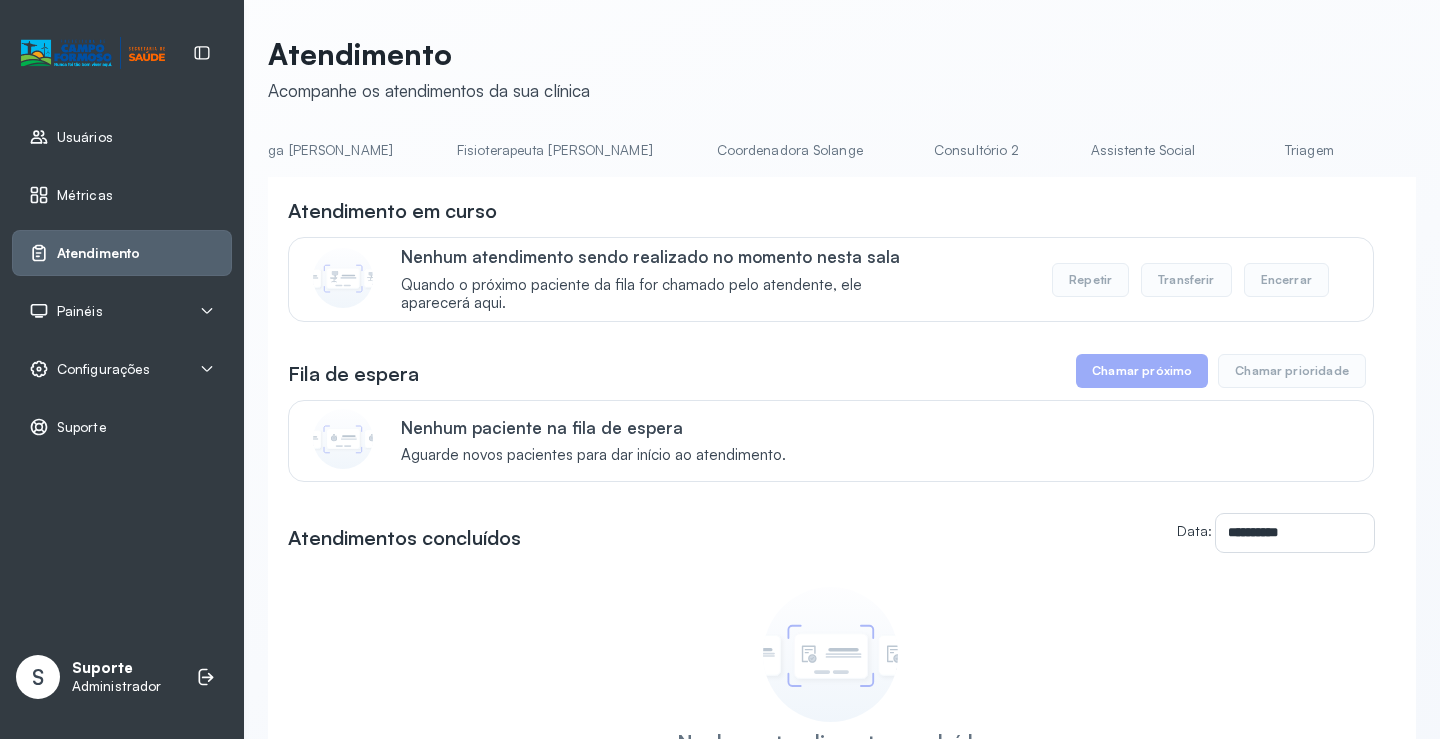 click on "Triagem" at bounding box center [1309, 150] 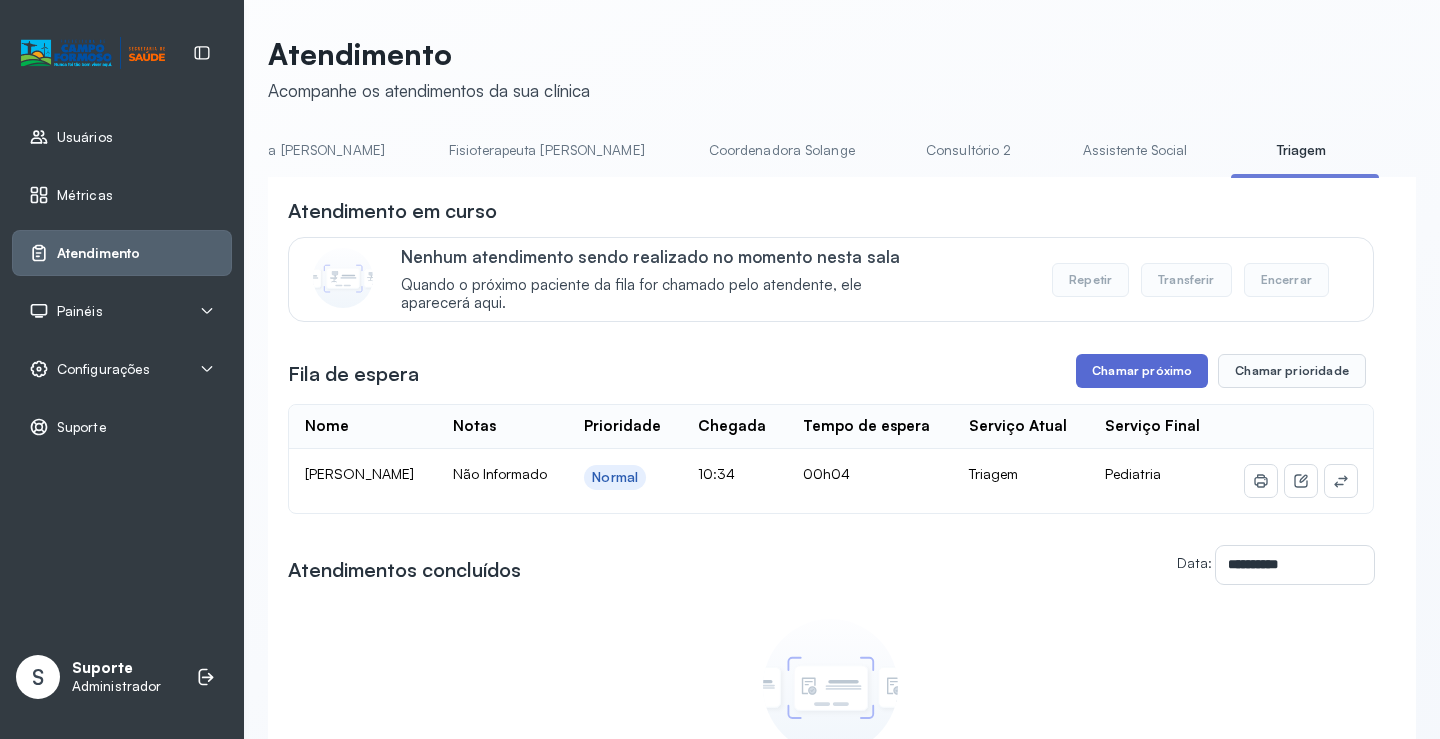 click on "Chamar próximo" at bounding box center (1142, 371) 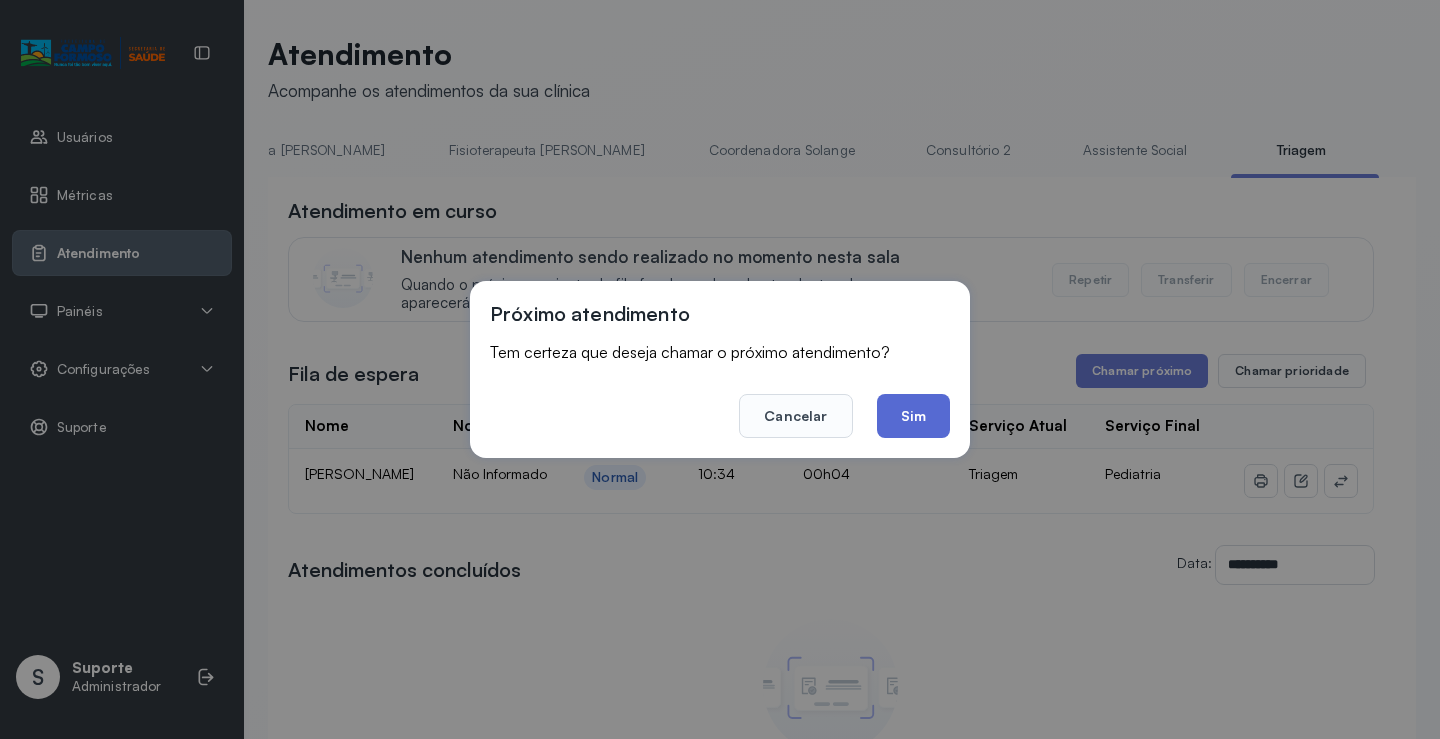 click on "Sim" 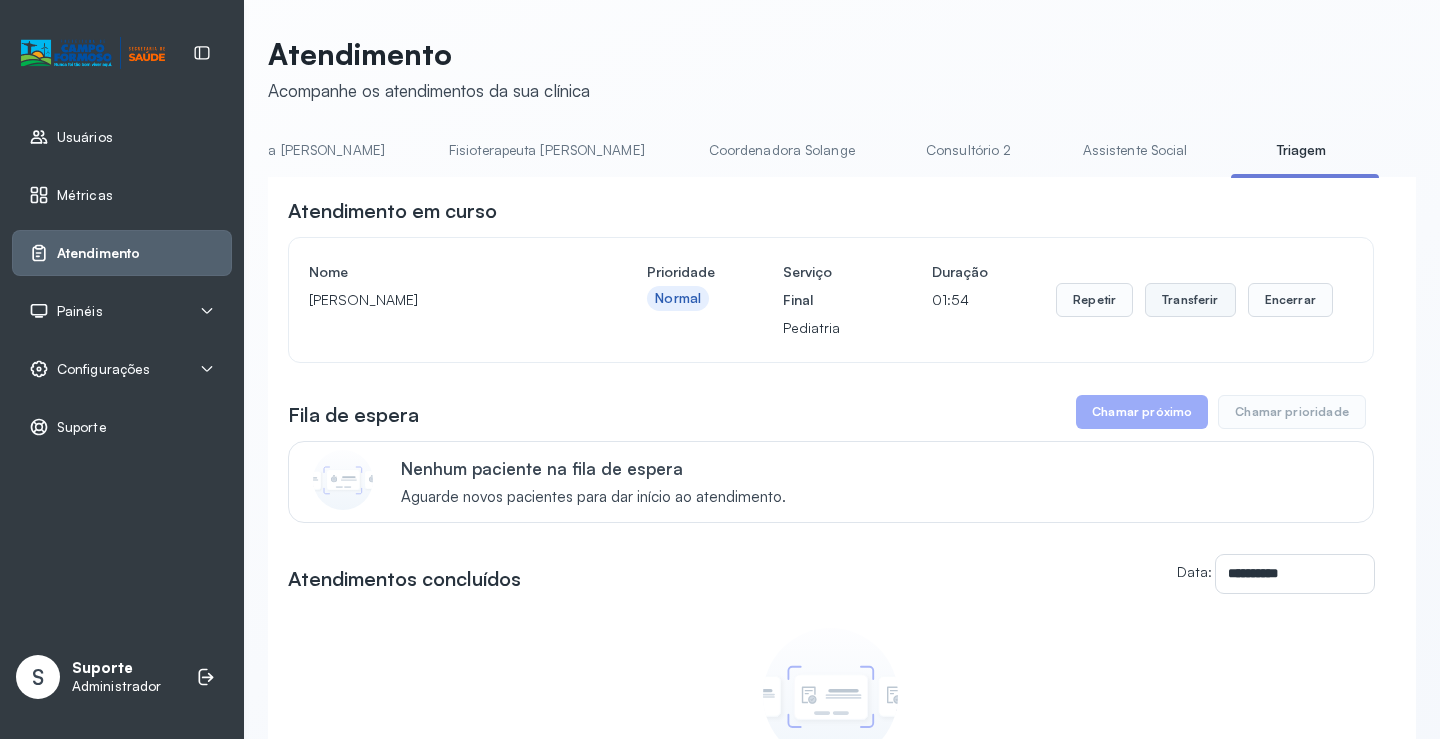 click on "Transferir" at bounding box center (1190, 300) 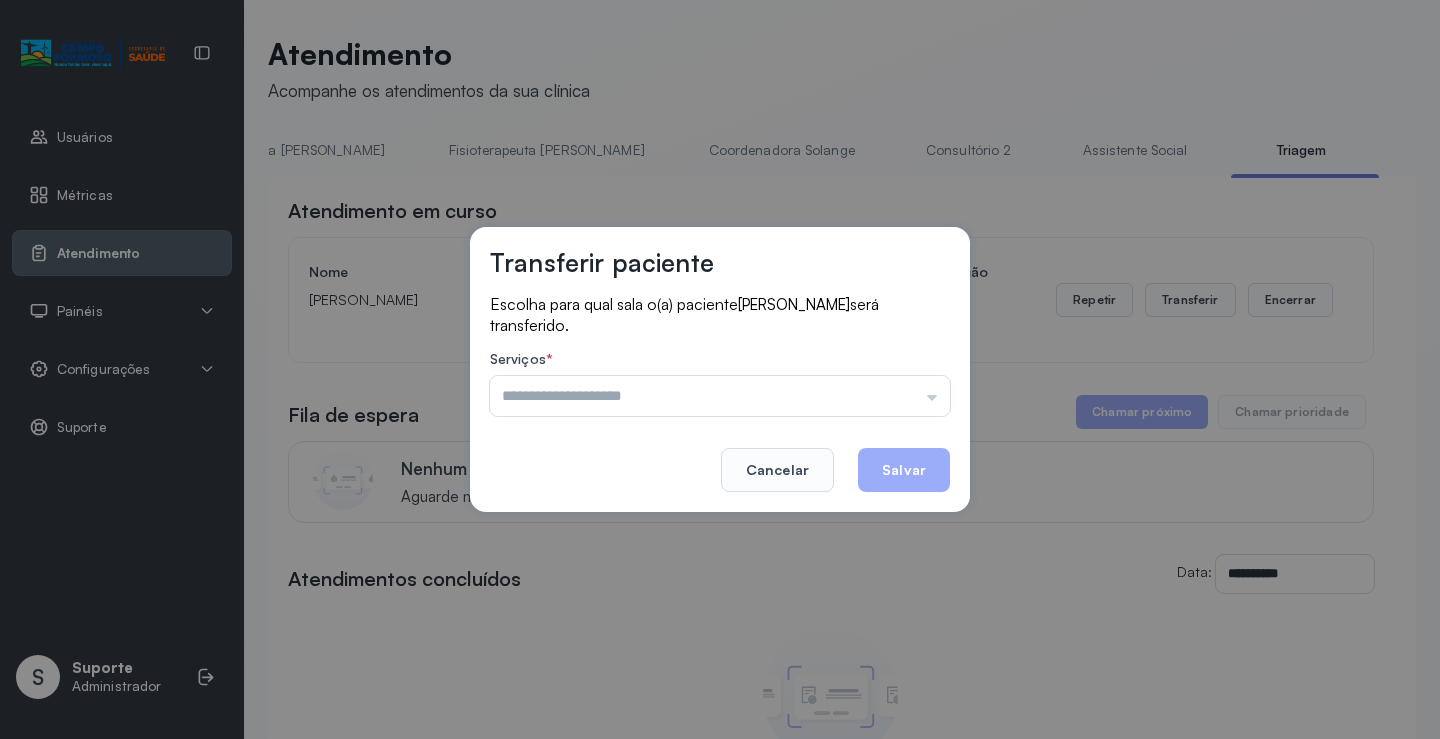 click at bounding box center [720, 396] 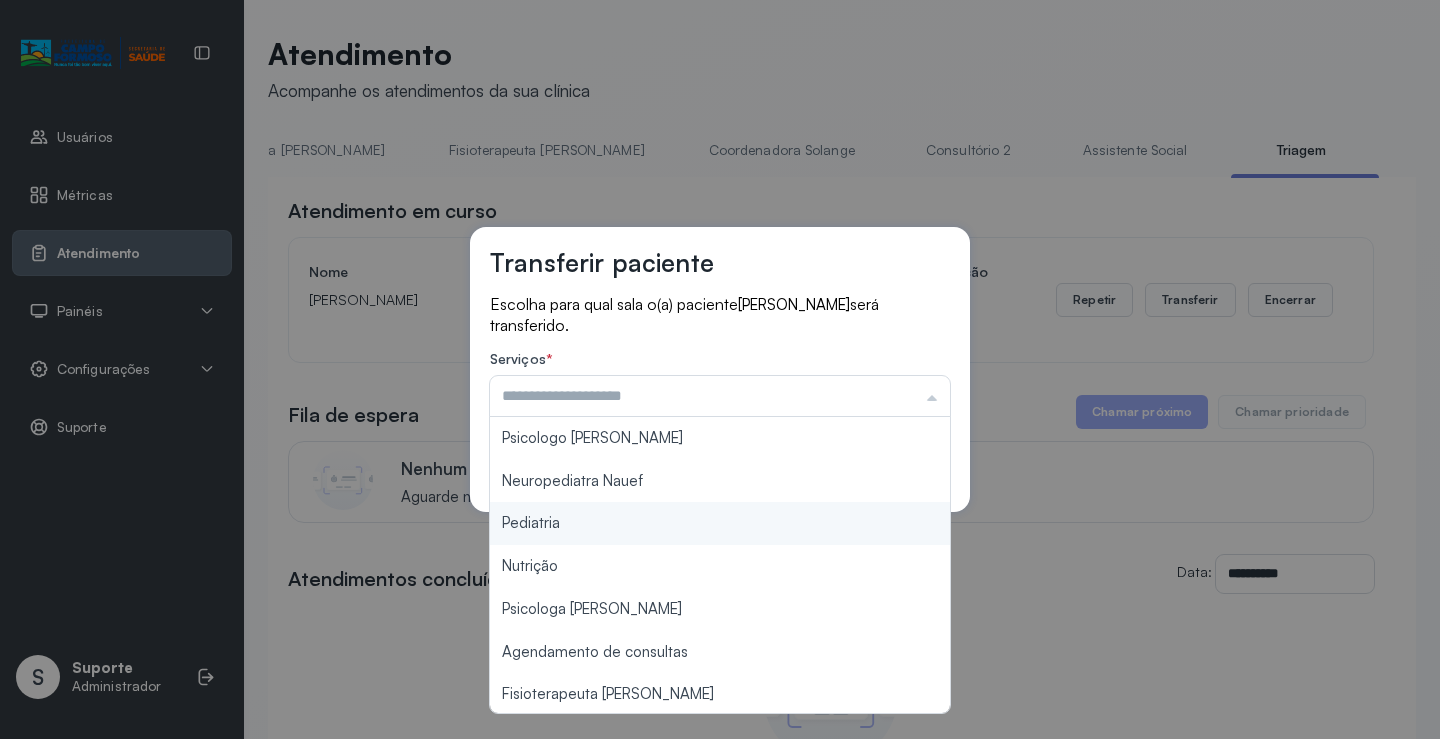 type on "*********" 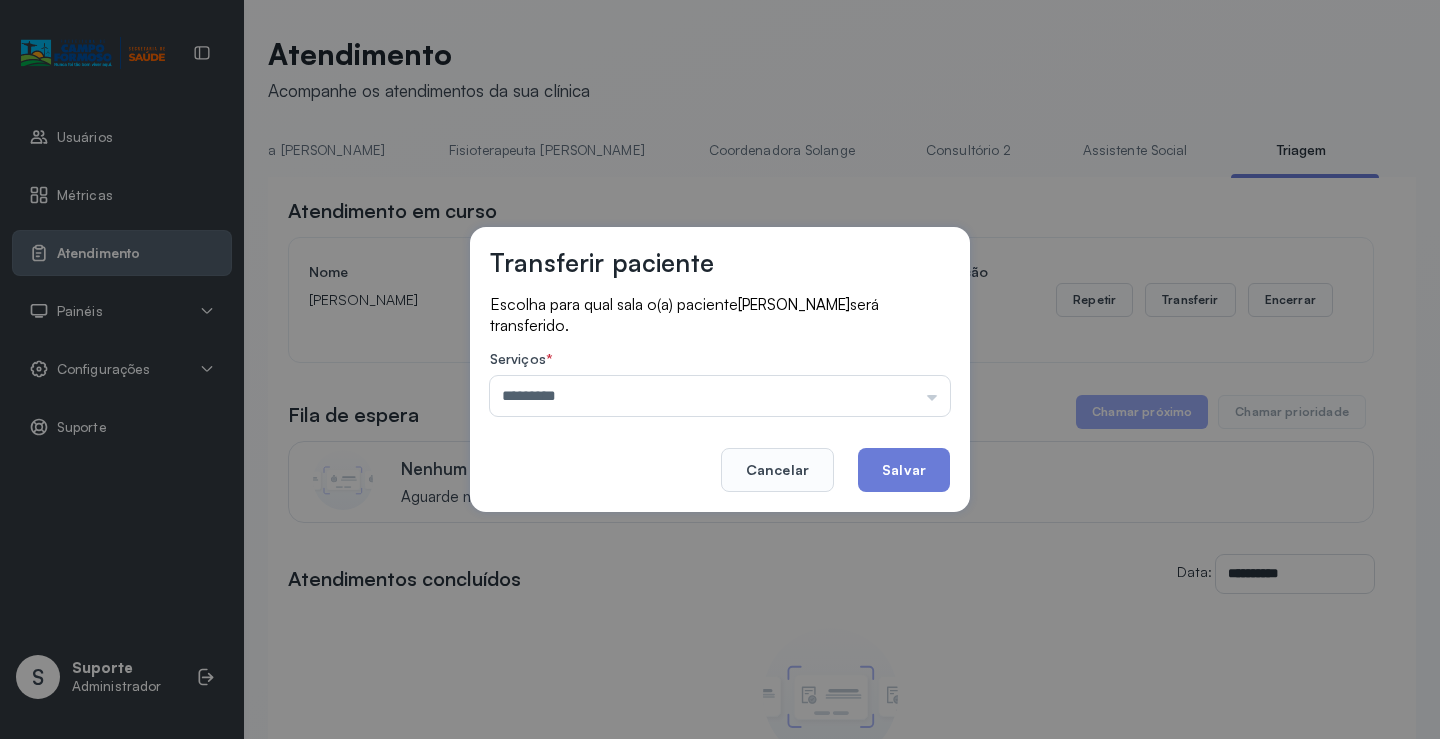 click on "Transferir paciente Escolha para qual sala o(a) paciente  [PERSON_NAME]  será transferido.  Serviços  *  ********* Psicologo [PERSON_NAME] Nauef Pediatria Nutrição Psicologa Alana Agendamento de consultas Fisioterapeuta [PERSON_NAME] Solange Consultório 2 Assistente Social Psiquiatra Fisioterapeuta [PERSON_NAME] Morgana Neuropediatra [PERSON_NAME]" at bounding box center [720, 369] 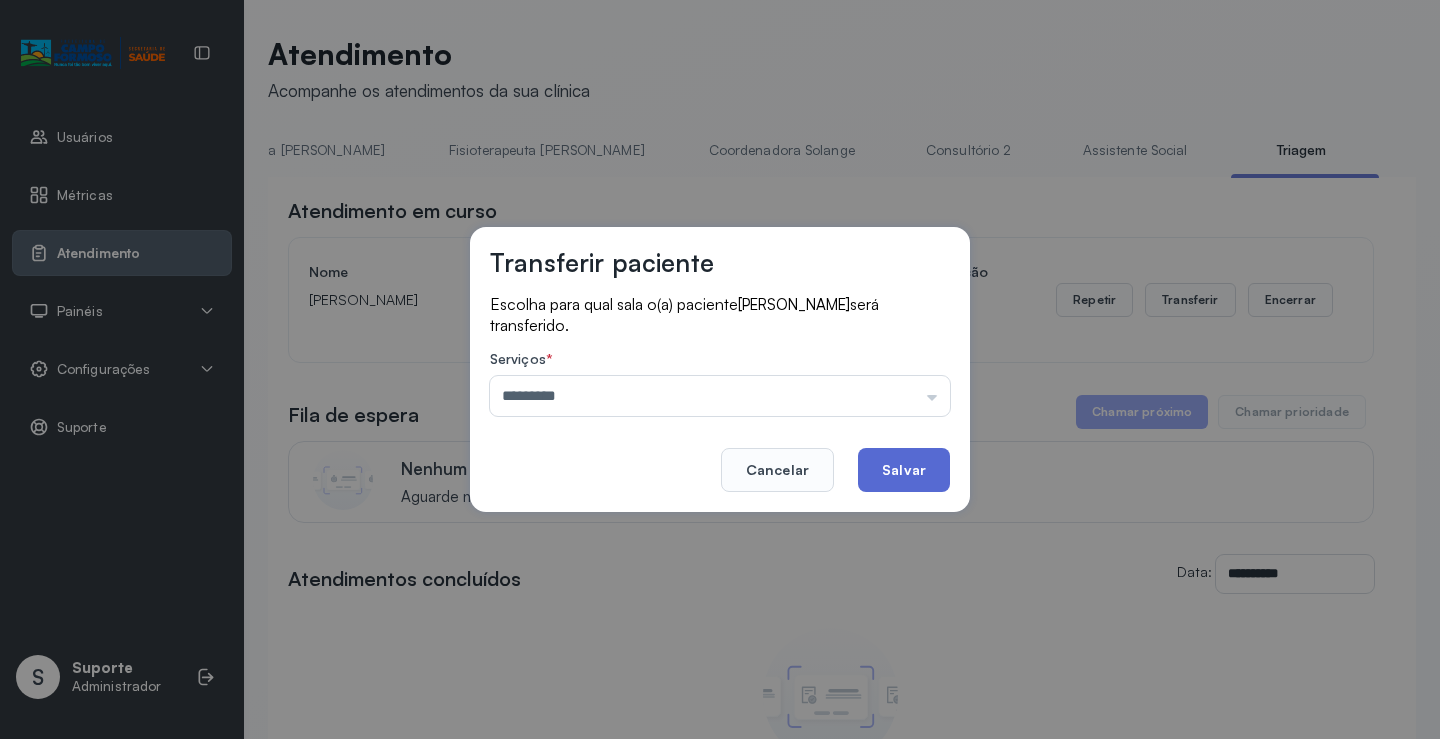 click on "Salvar" 